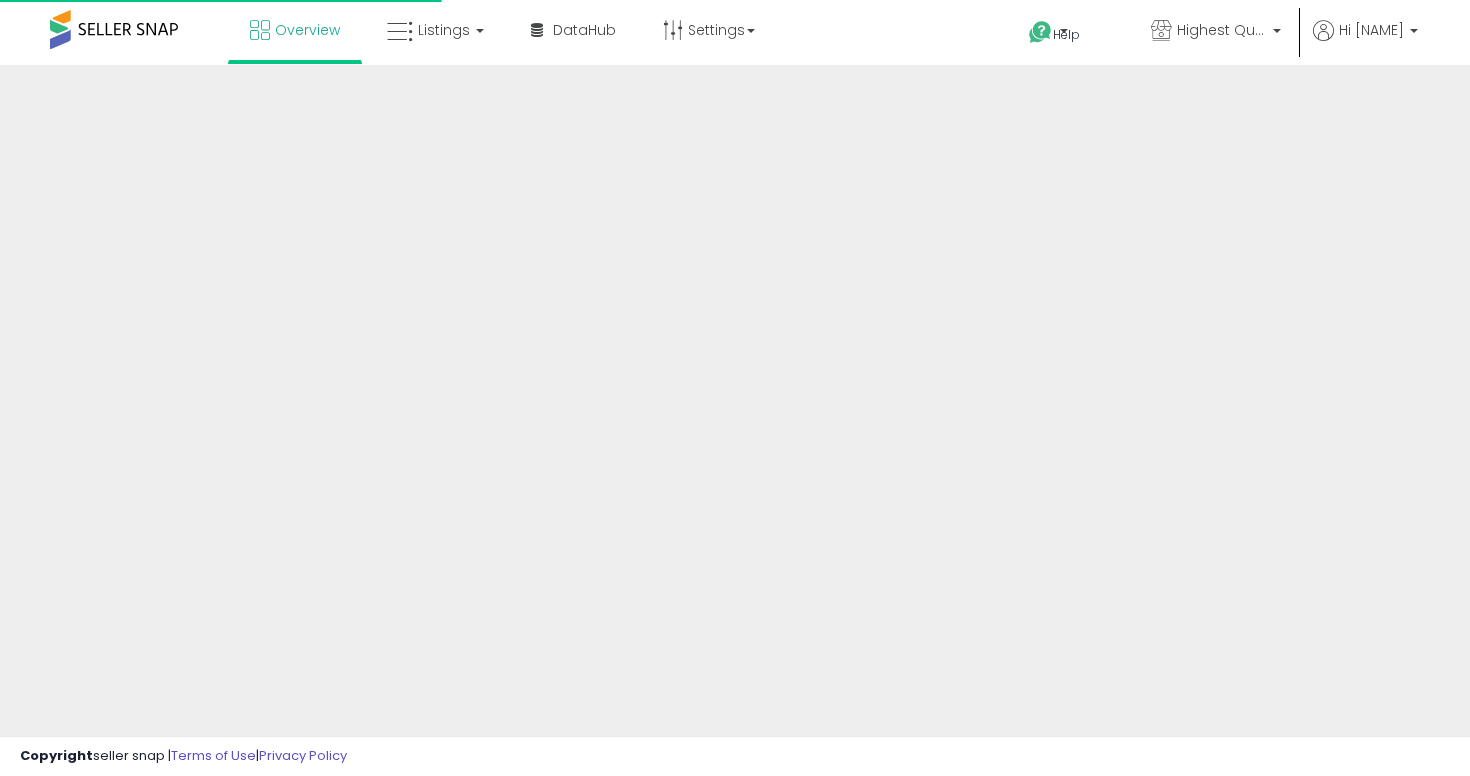 scroll, scrollTop: 0, scrollLeft: 0, axis: both 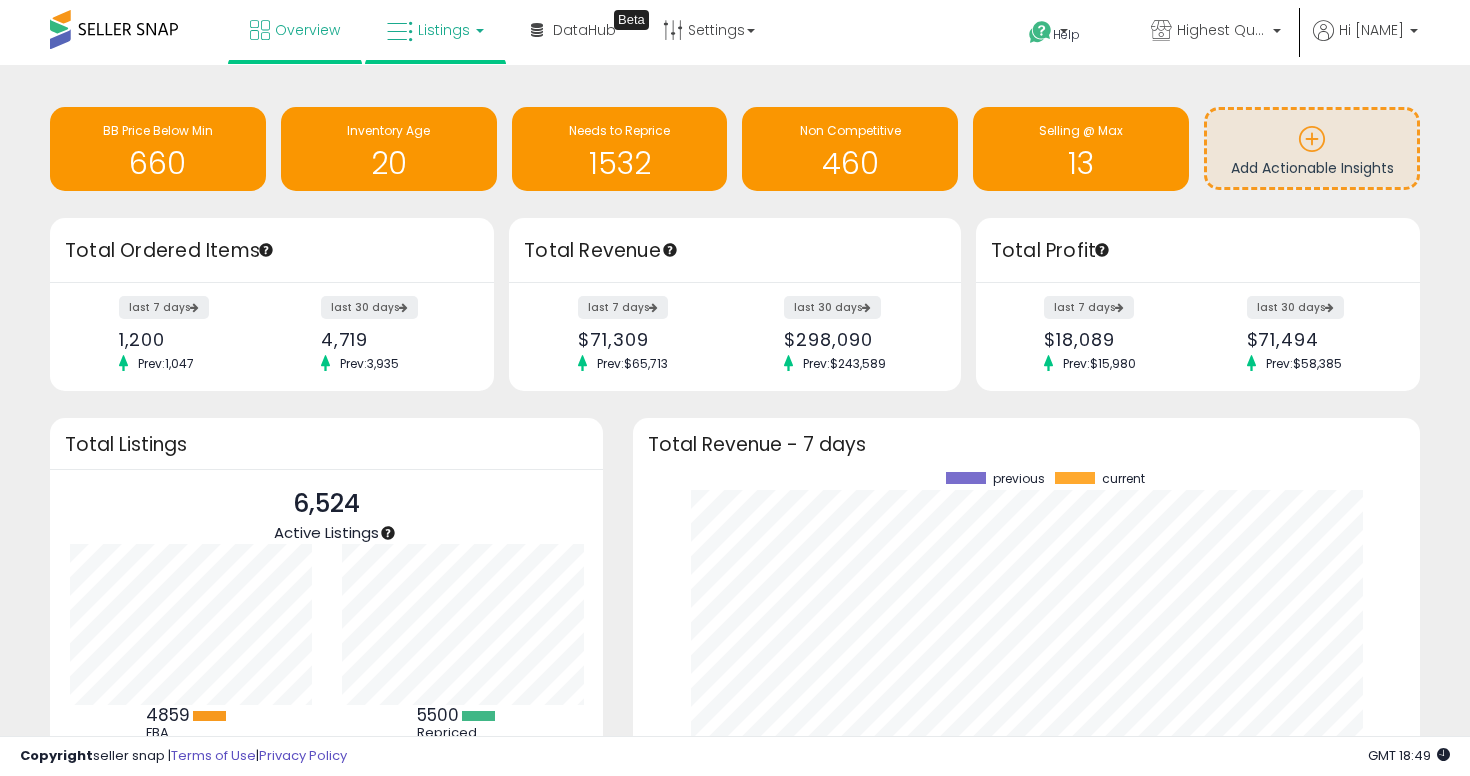 click on "Listings" at bounding box center (444, 30) 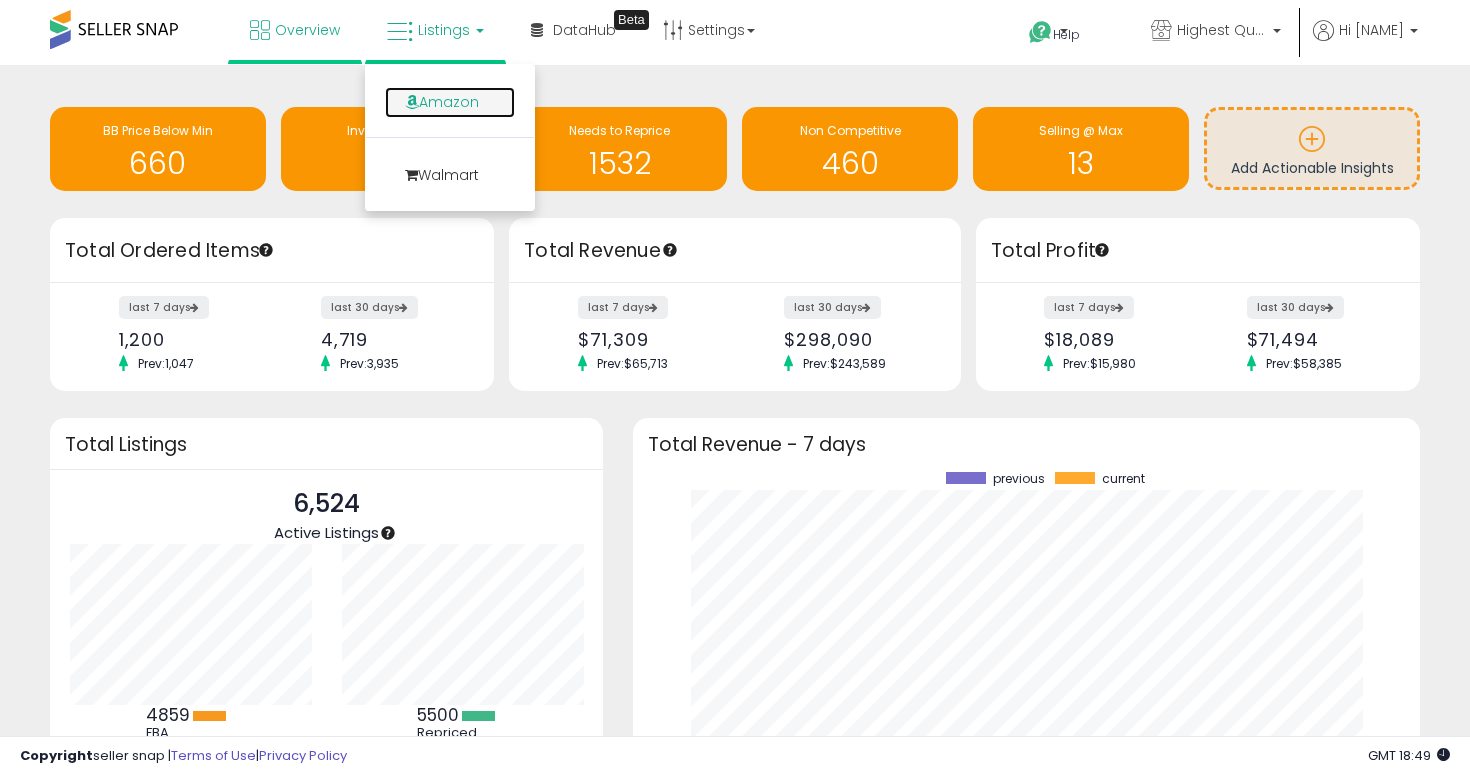 click on "Amazon" at bounding box center (450, 102) 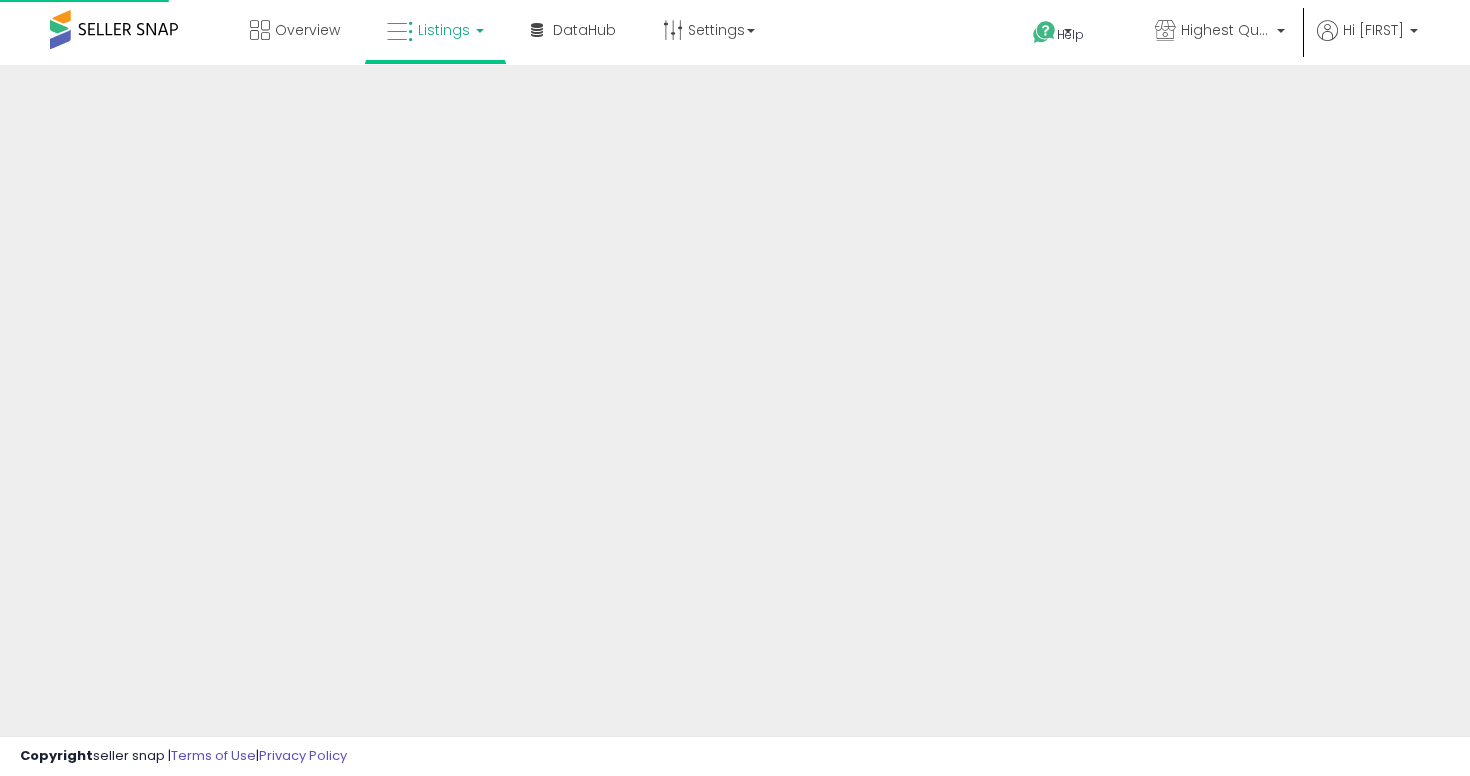 scroll, scrollTop: 0, scrollLeft: 0, axis: both 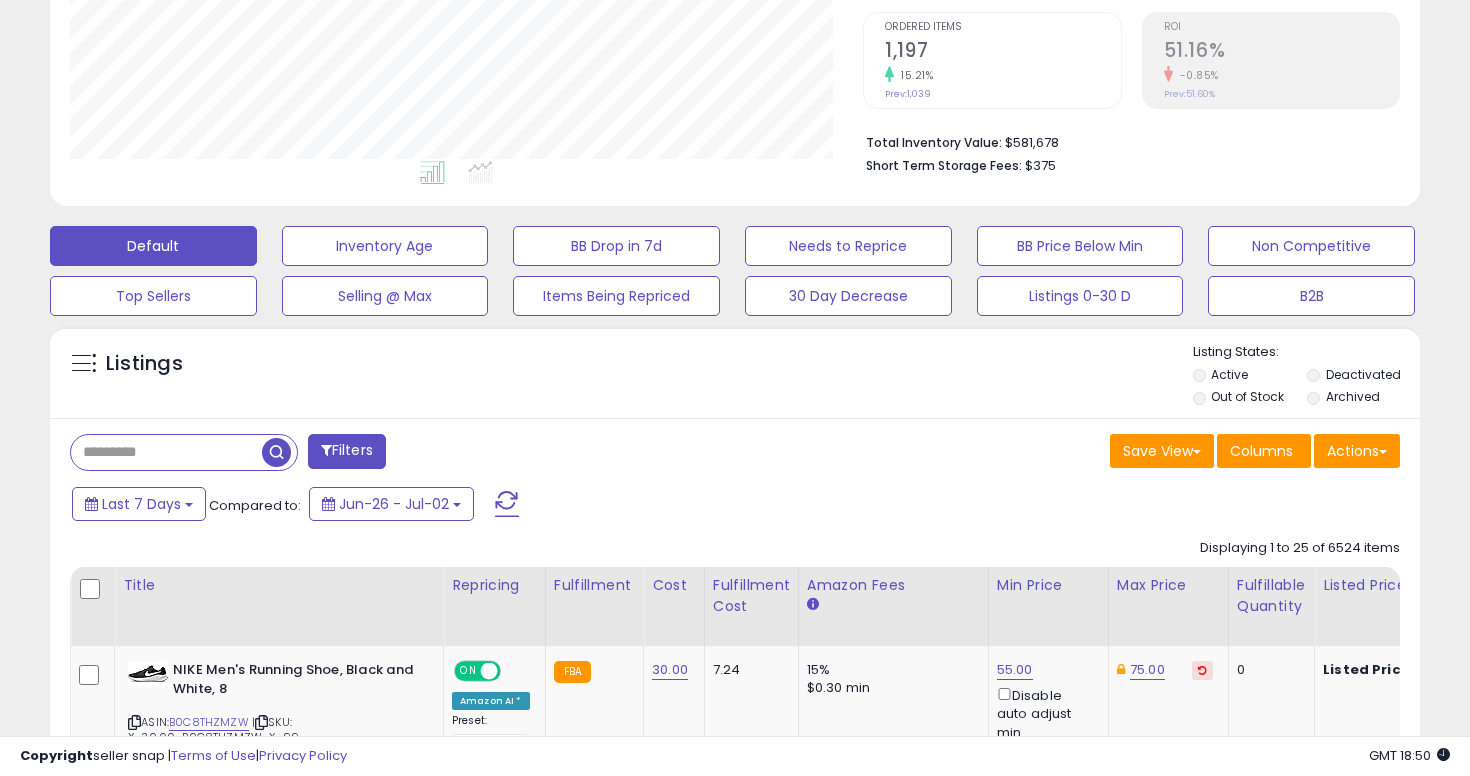 click at bounding box center [166, 452] 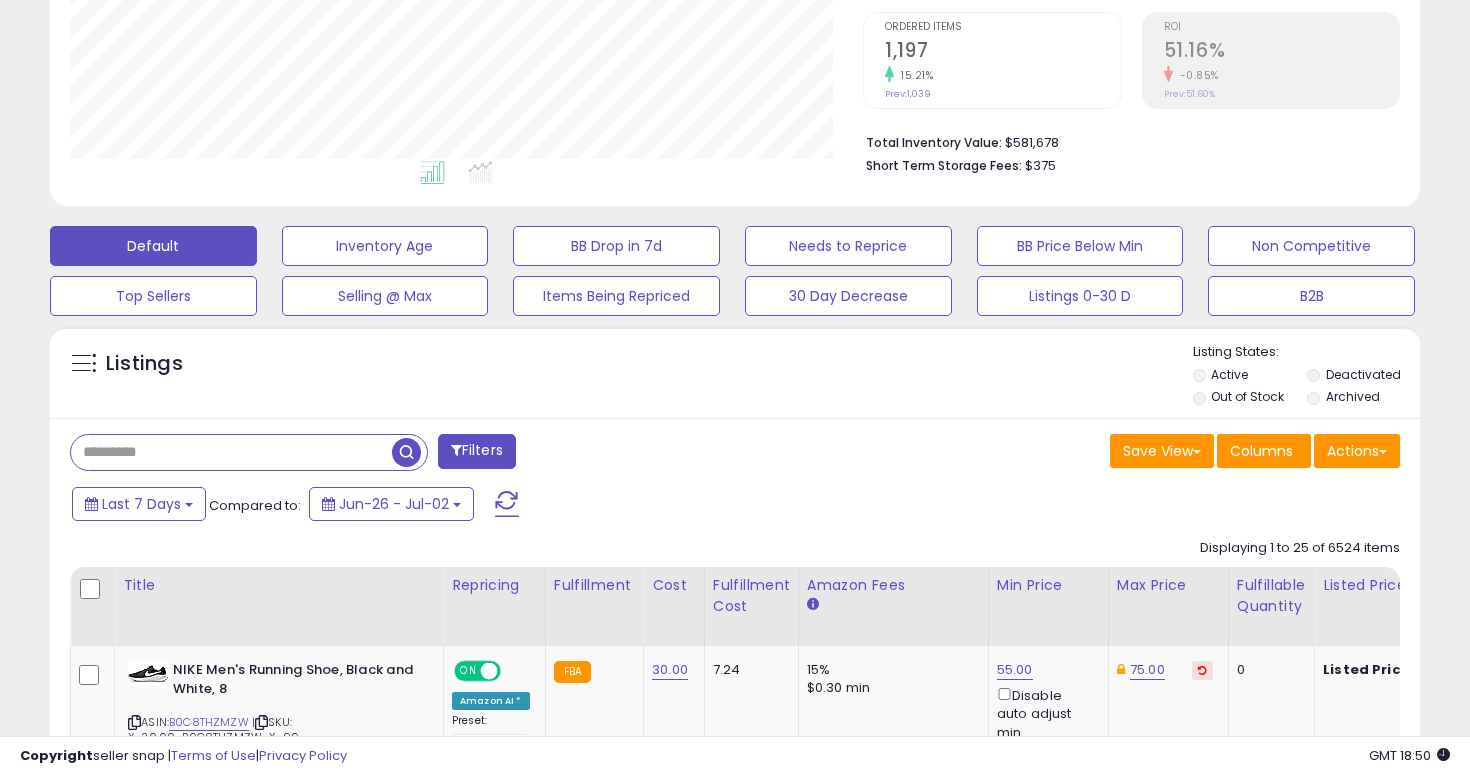 paste on "**********" 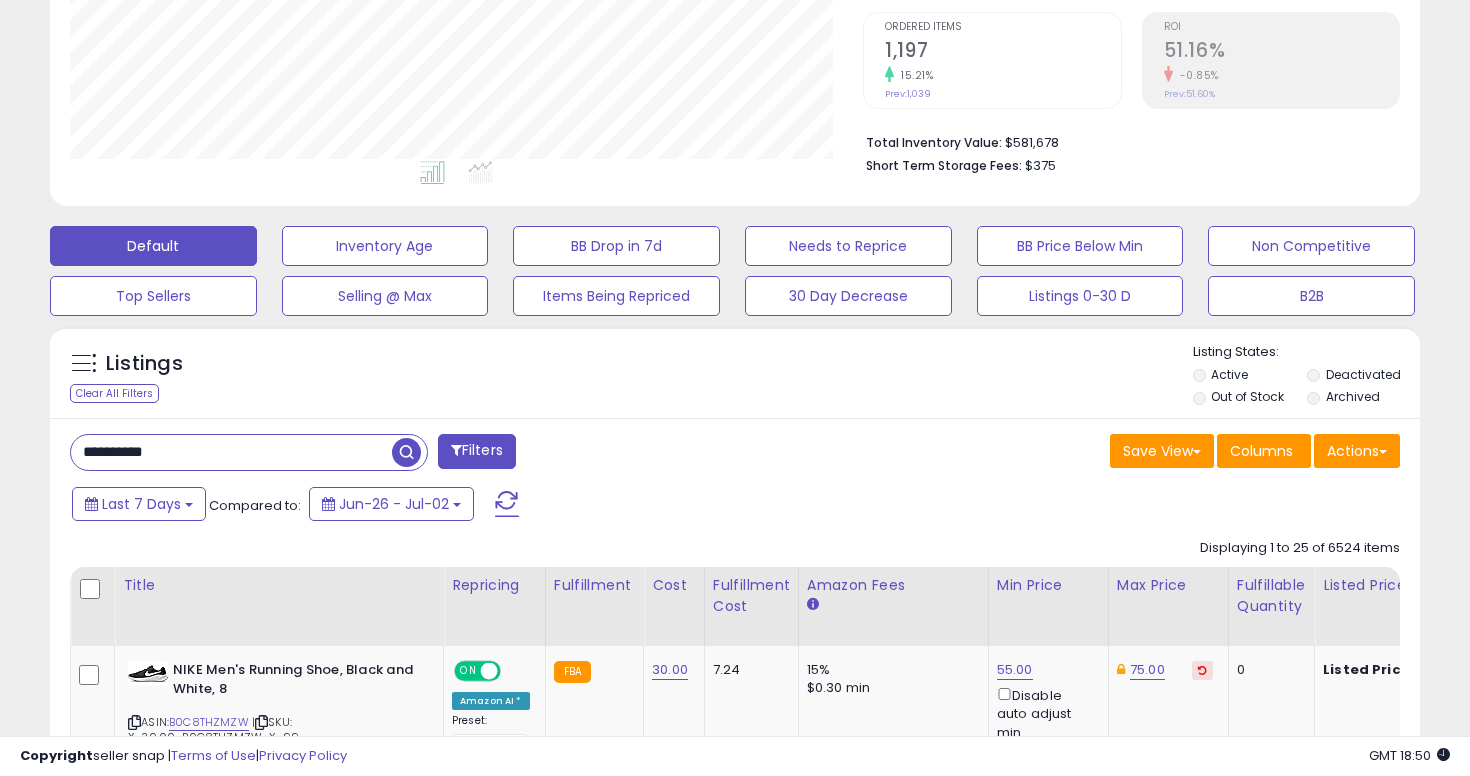 type on "**********" 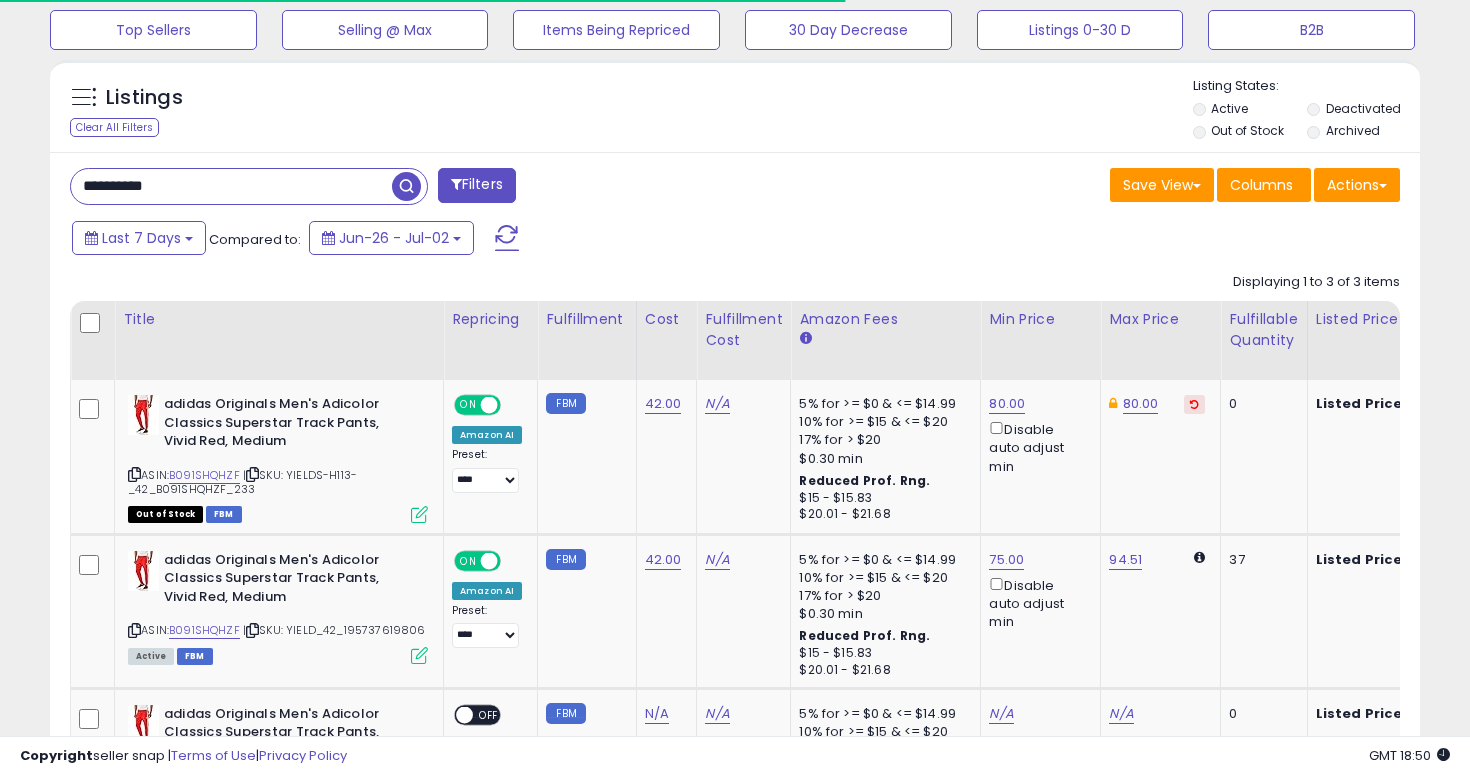 scroll, scrollTop: 785, scrollLeft: 0, axis: vertical 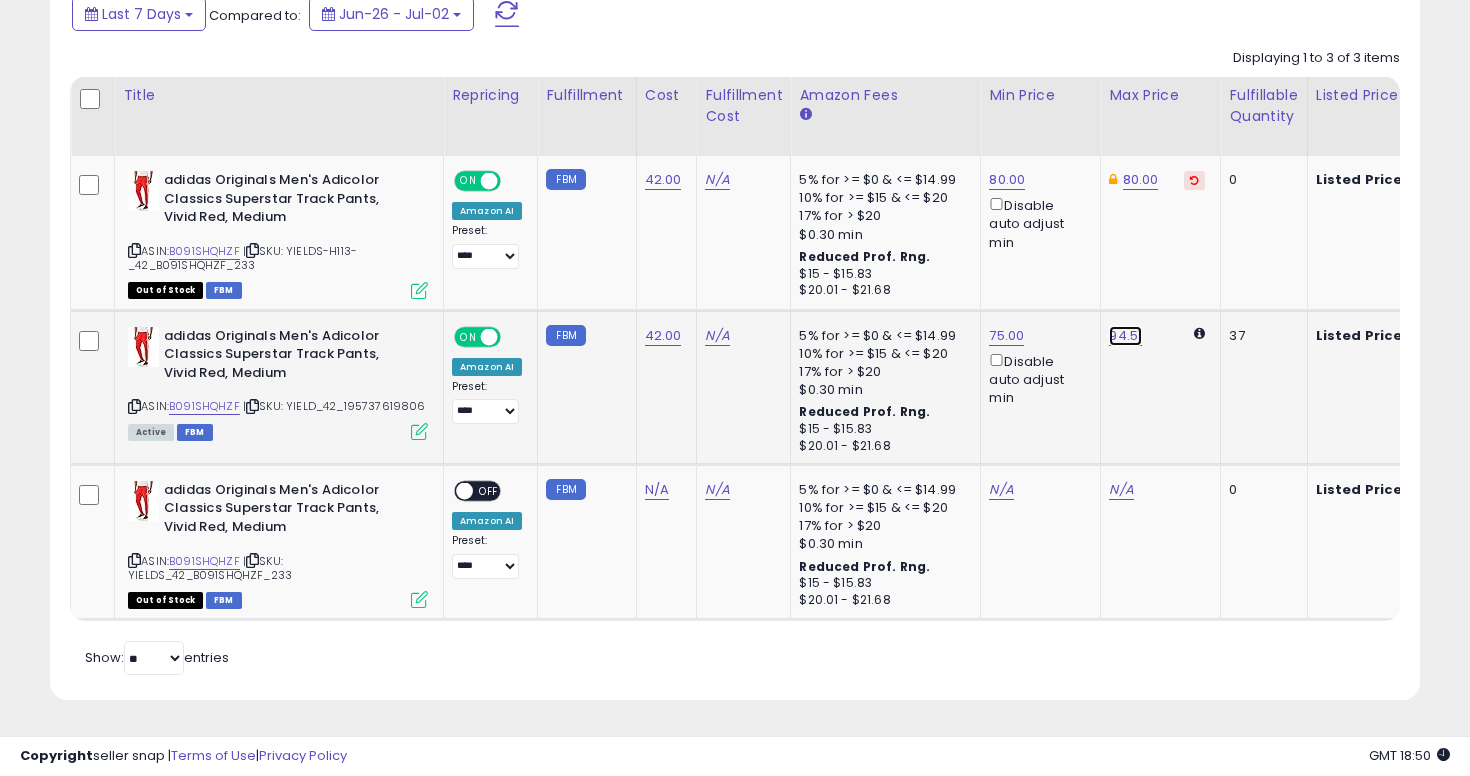 click on "94.51" at bounding box center [1125, 336] 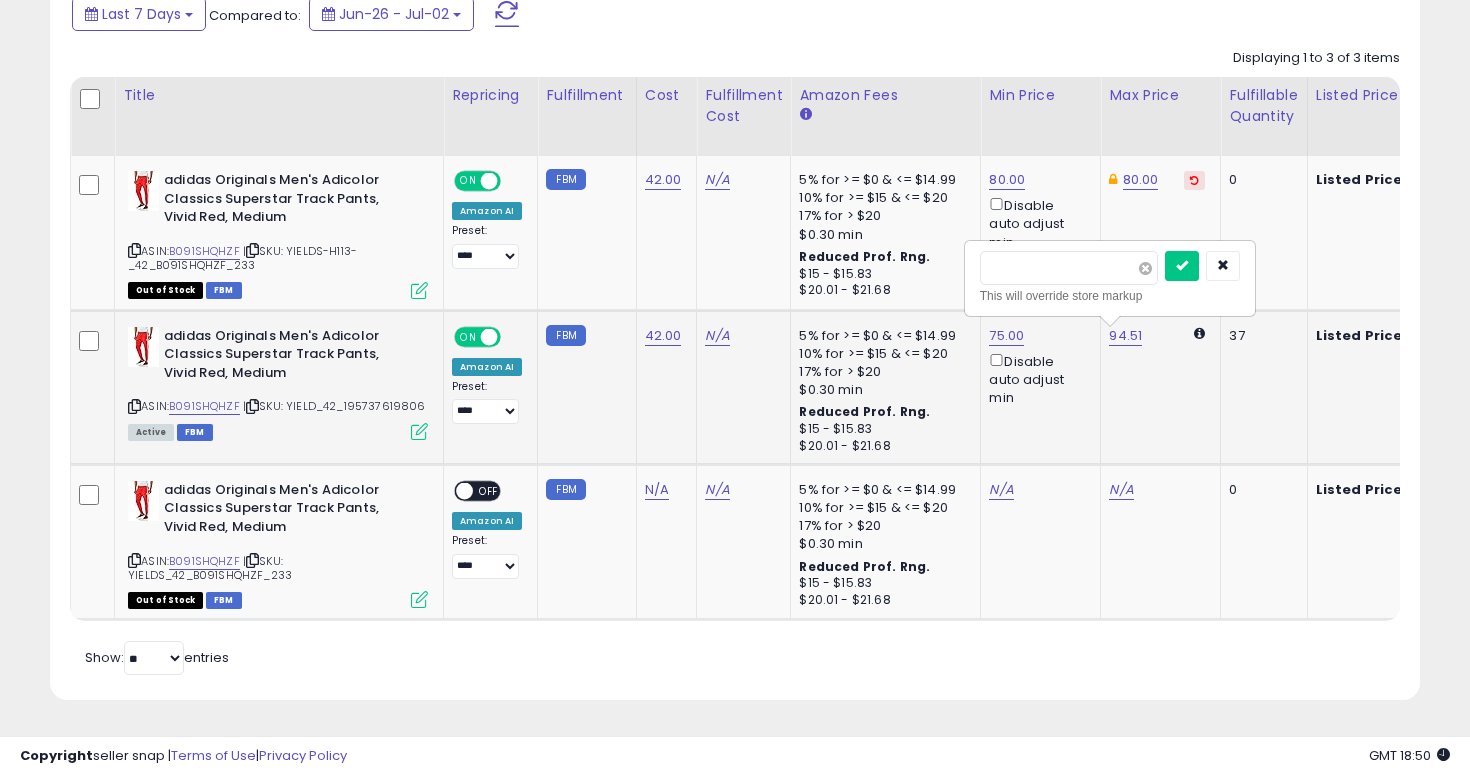 click at bounding box center (1145, 268) 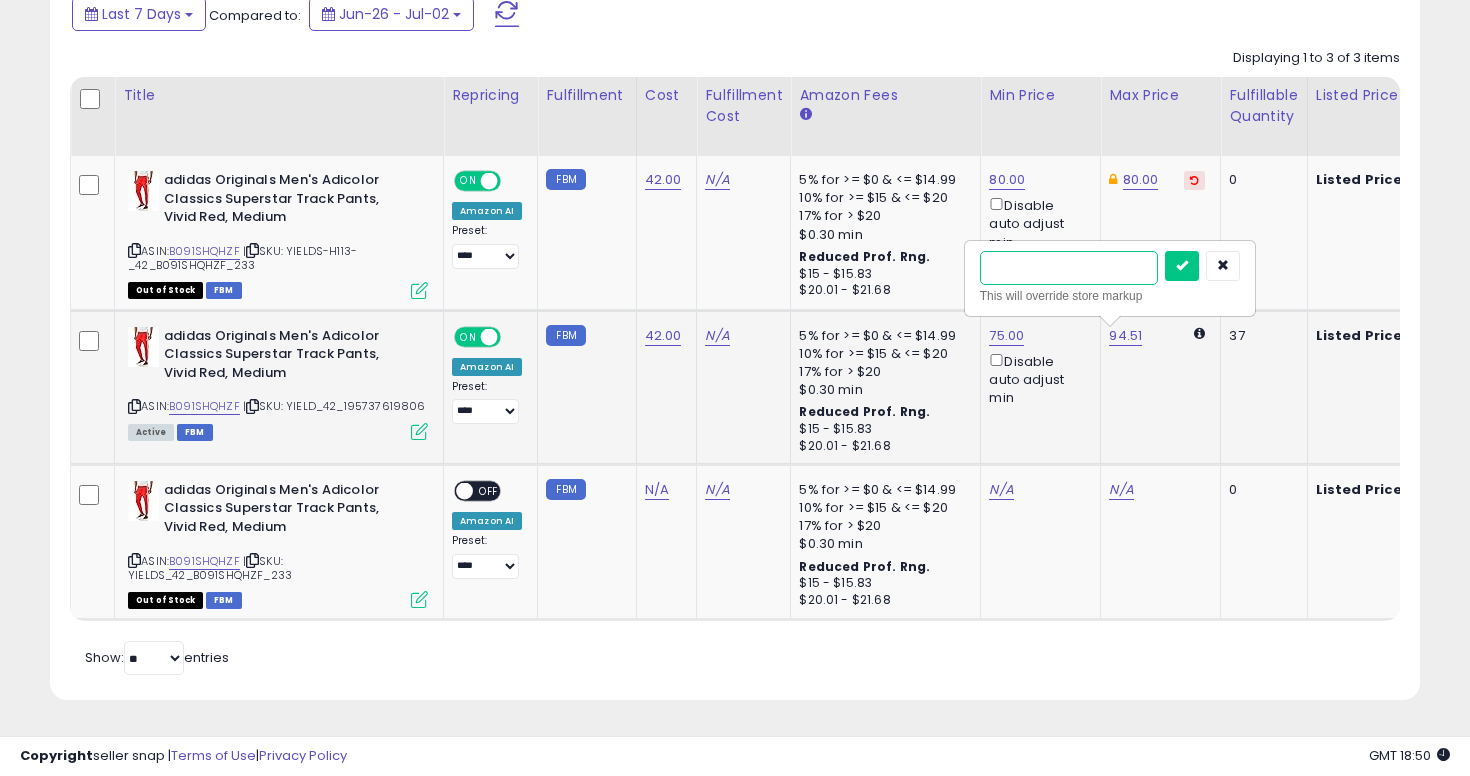 type on "**" 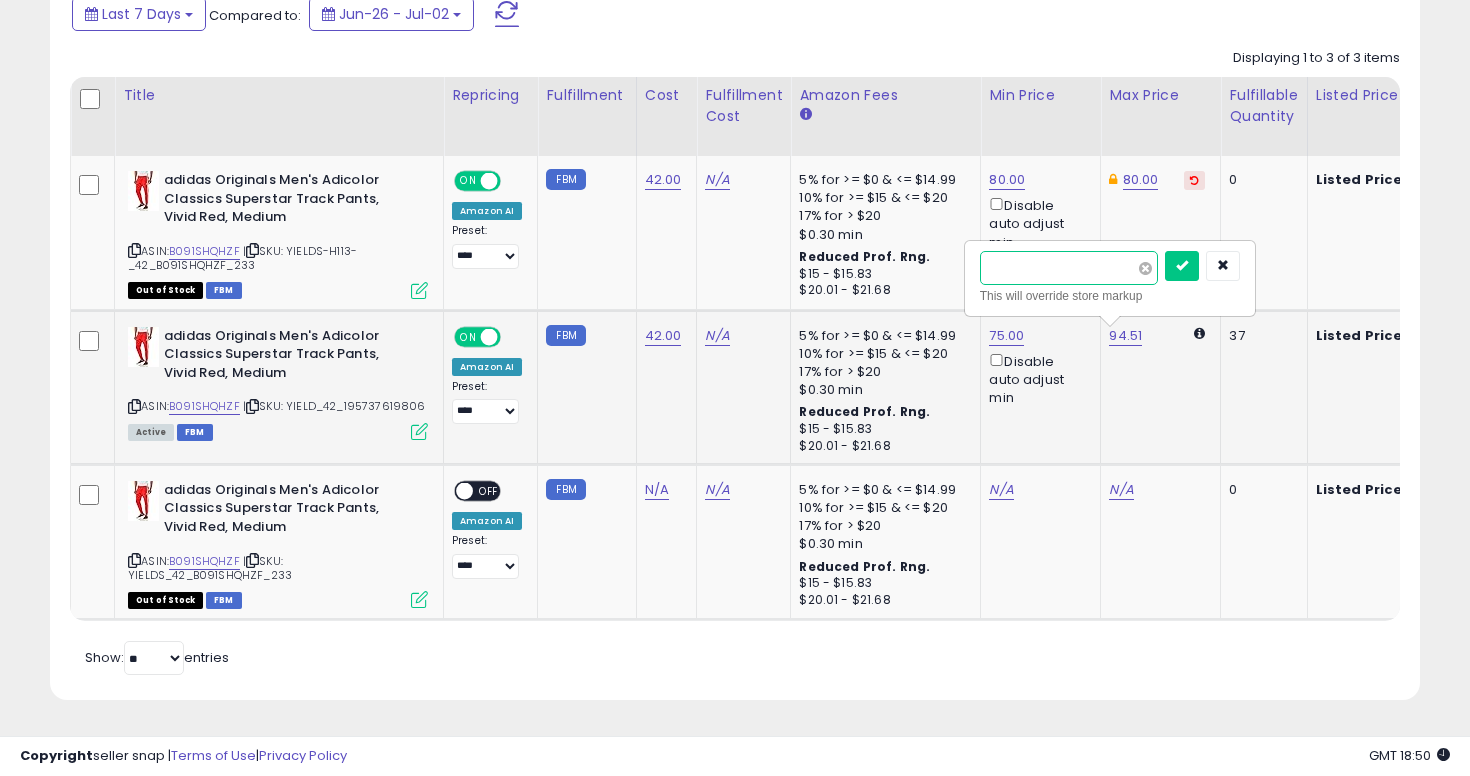 click at bounding box center [1182, 266] 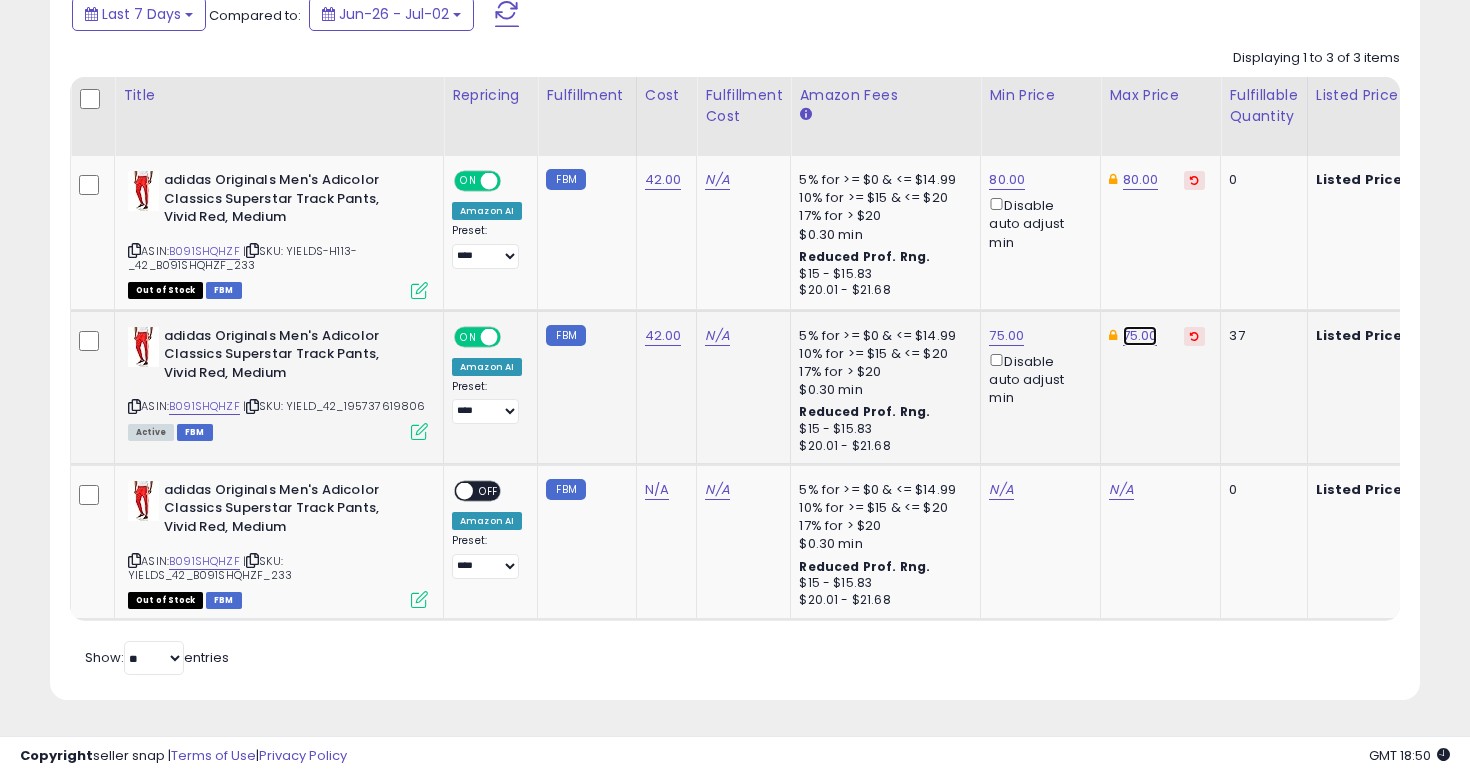 click on "75.00" at bounding box center [1141, 180] 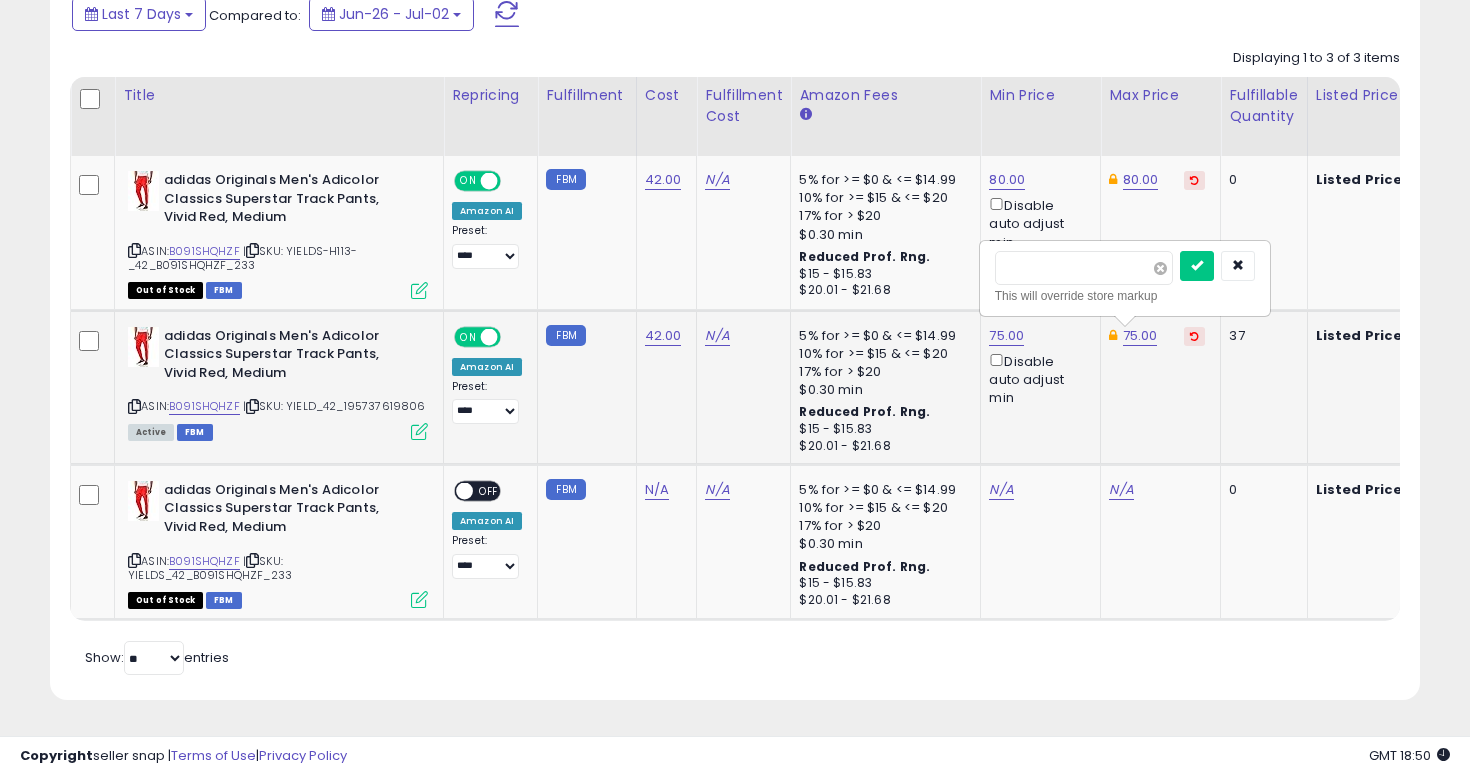 click at bounding box center (1160, 268) 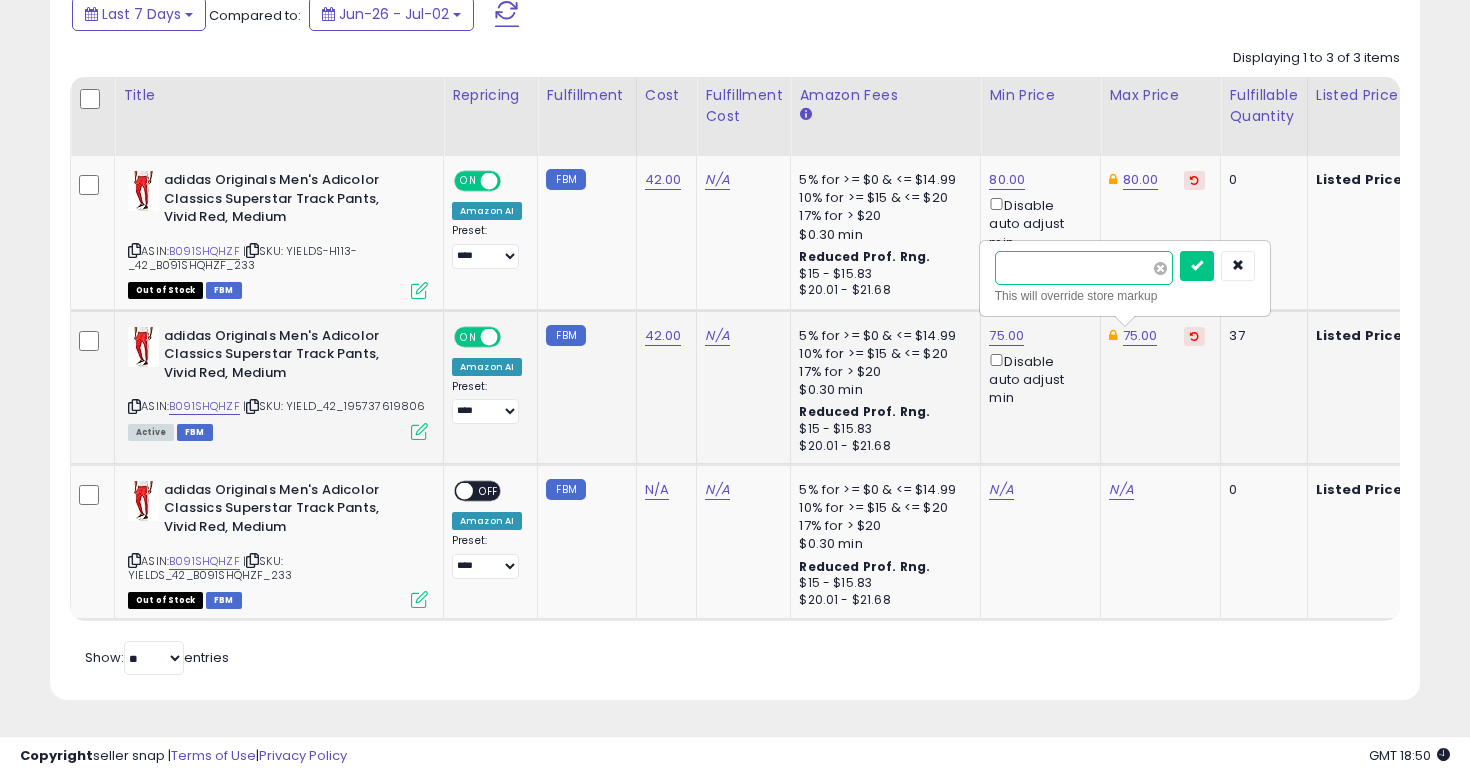 type on "****" 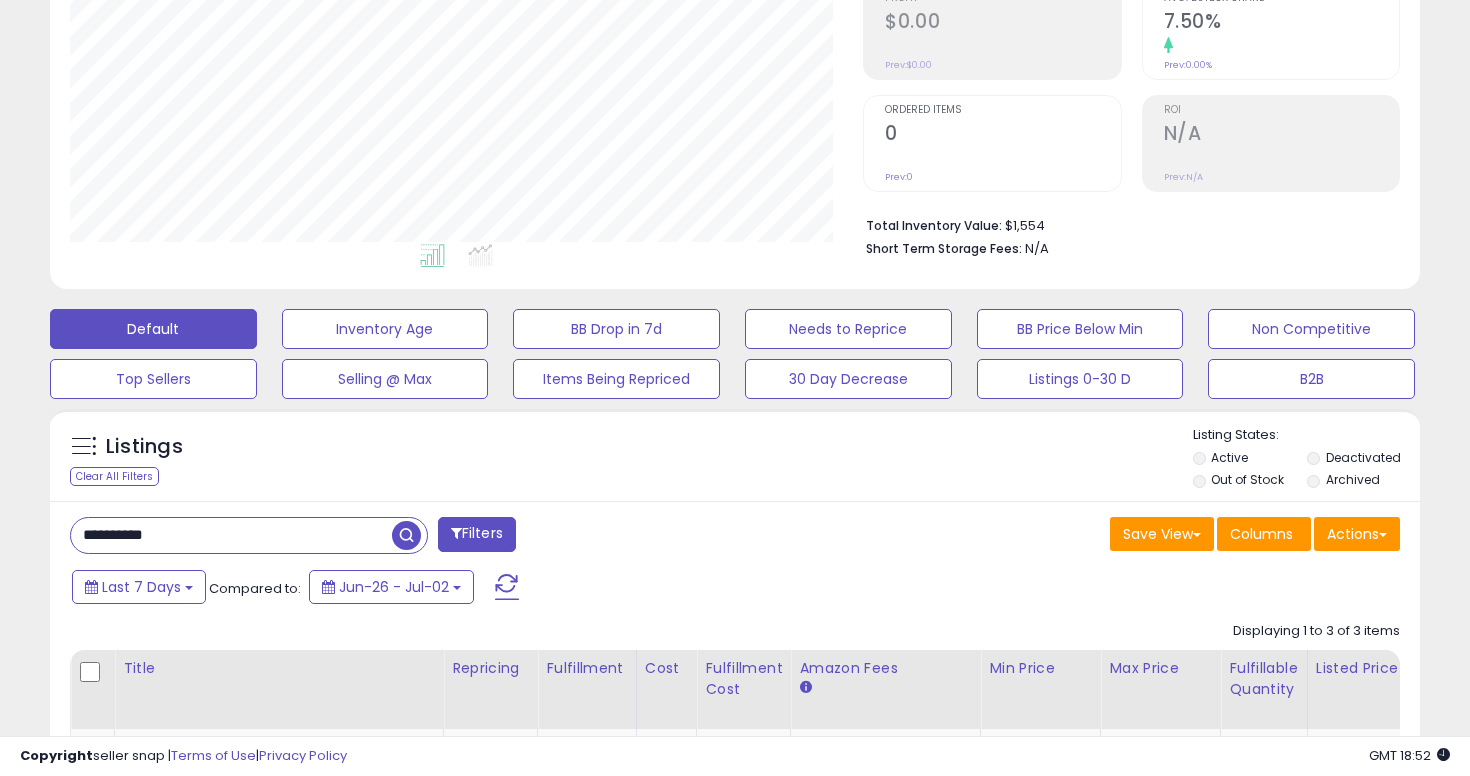 scroll, scrollTop: 494, scrollLeft: 0, axis: vertical 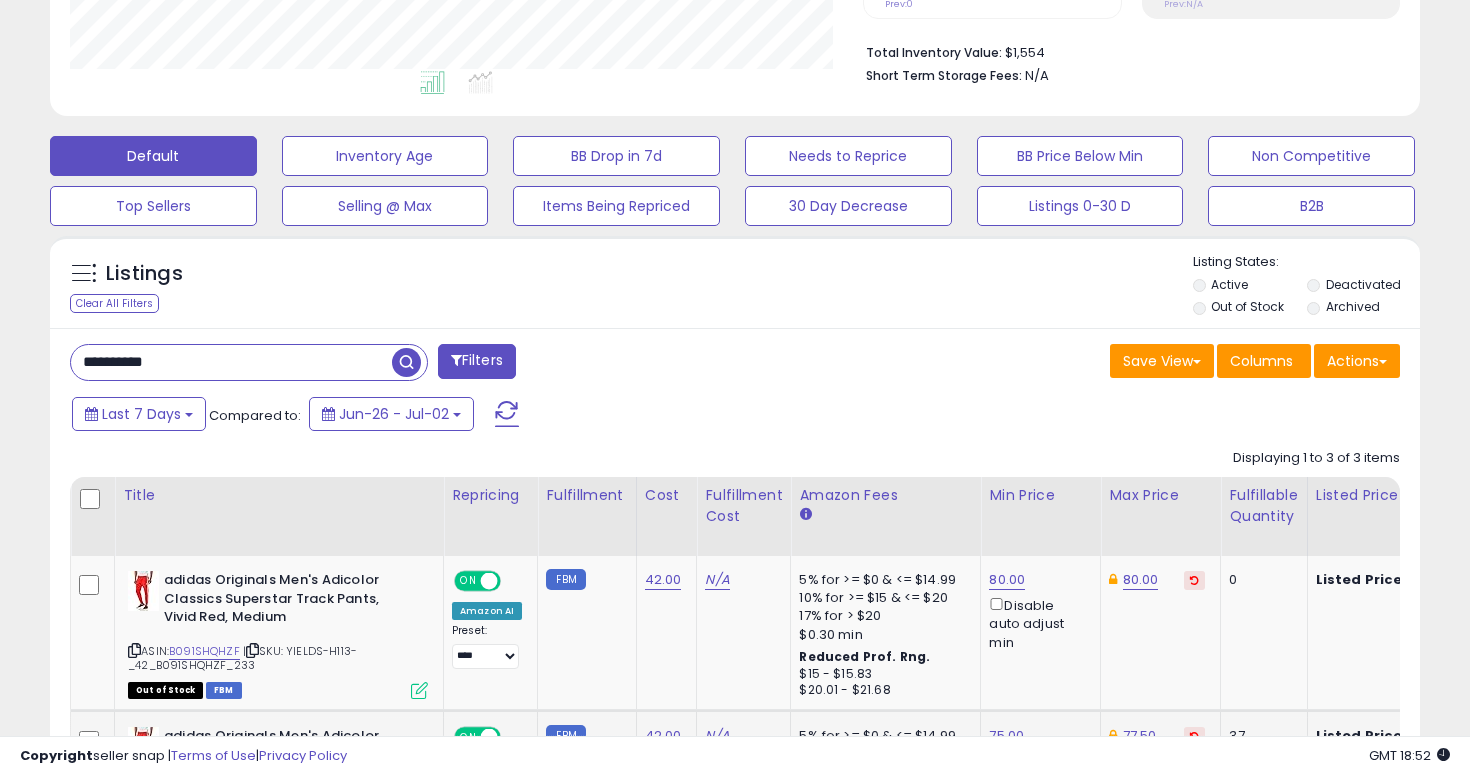 click on "**********" at bounding box center (231, 362) 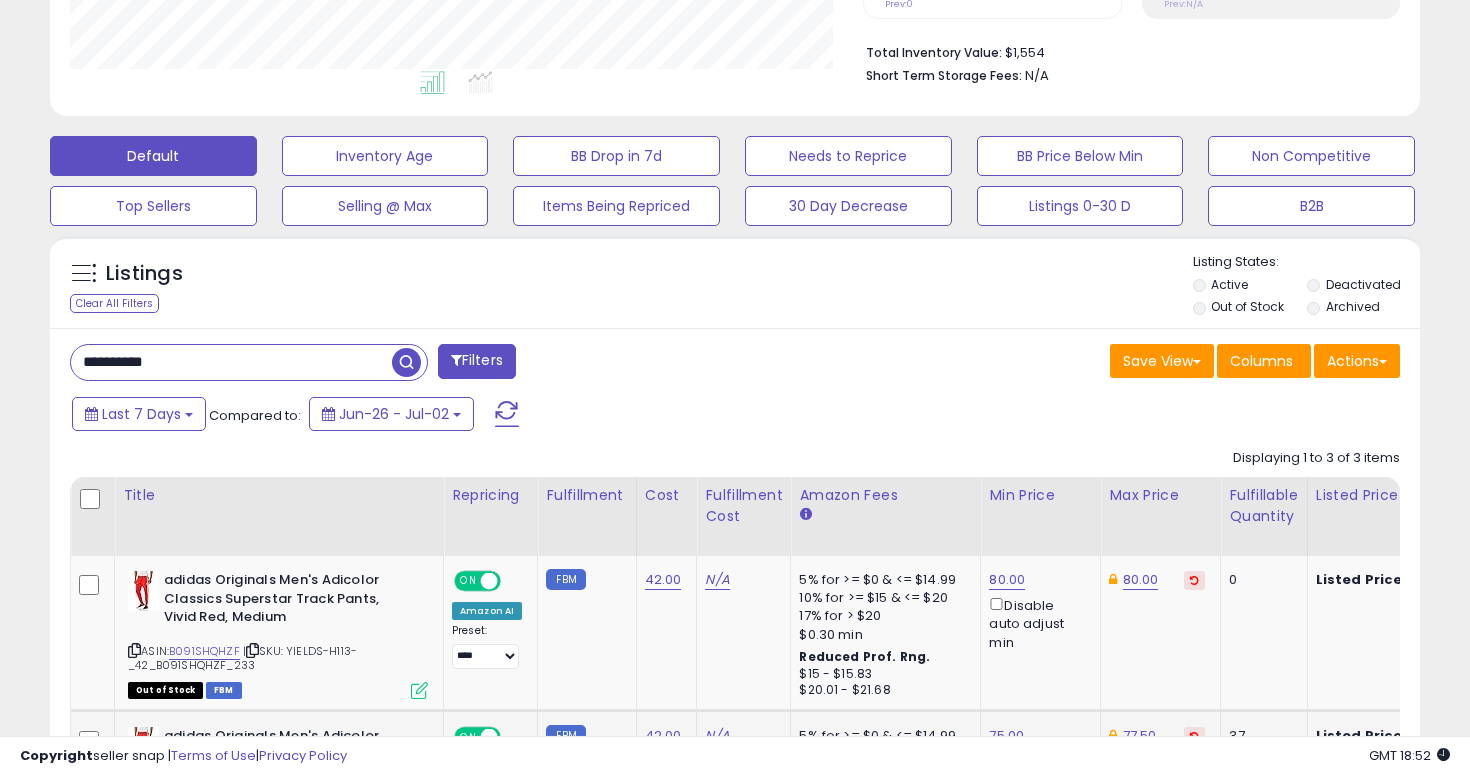 click on "**********" at bounding box center (231, 362) 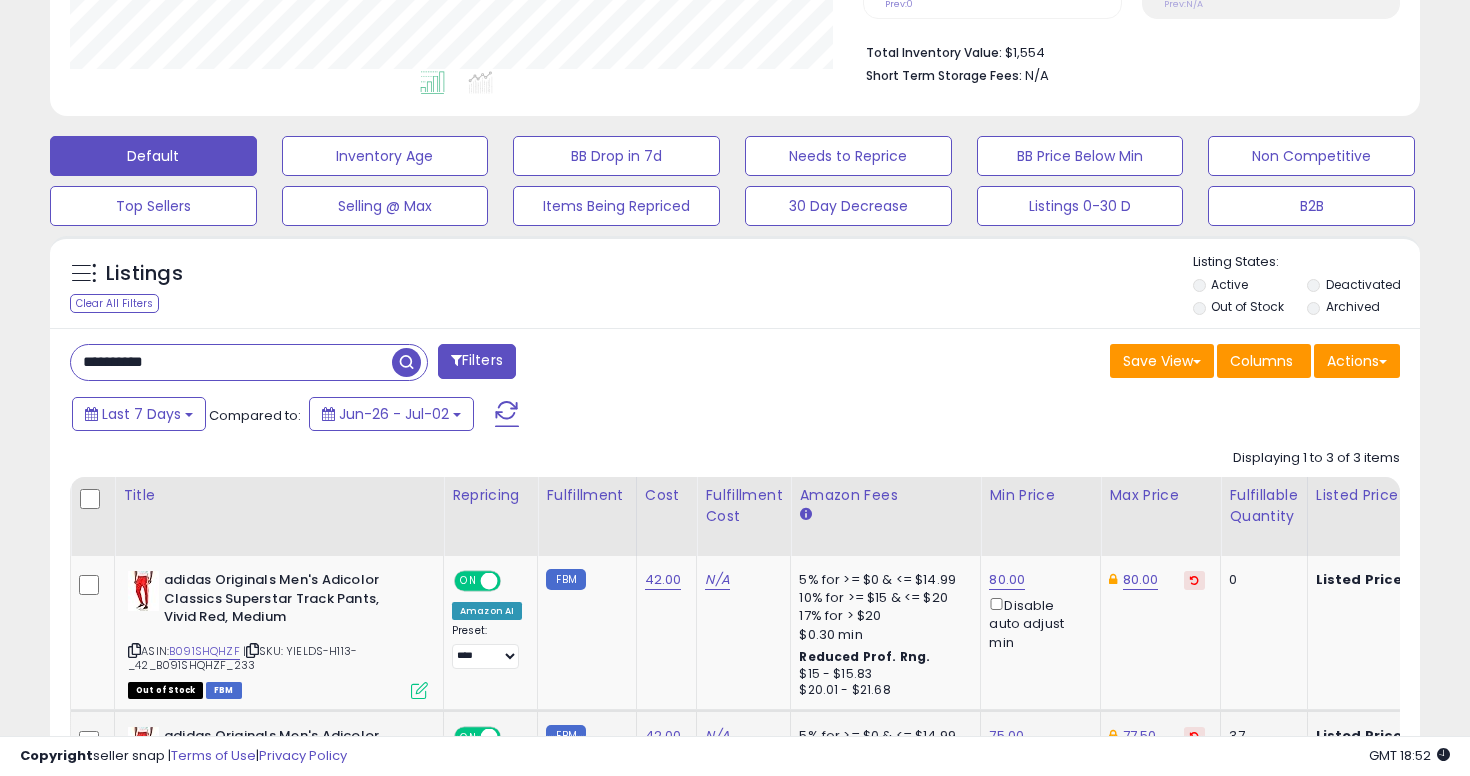 type on "**********" 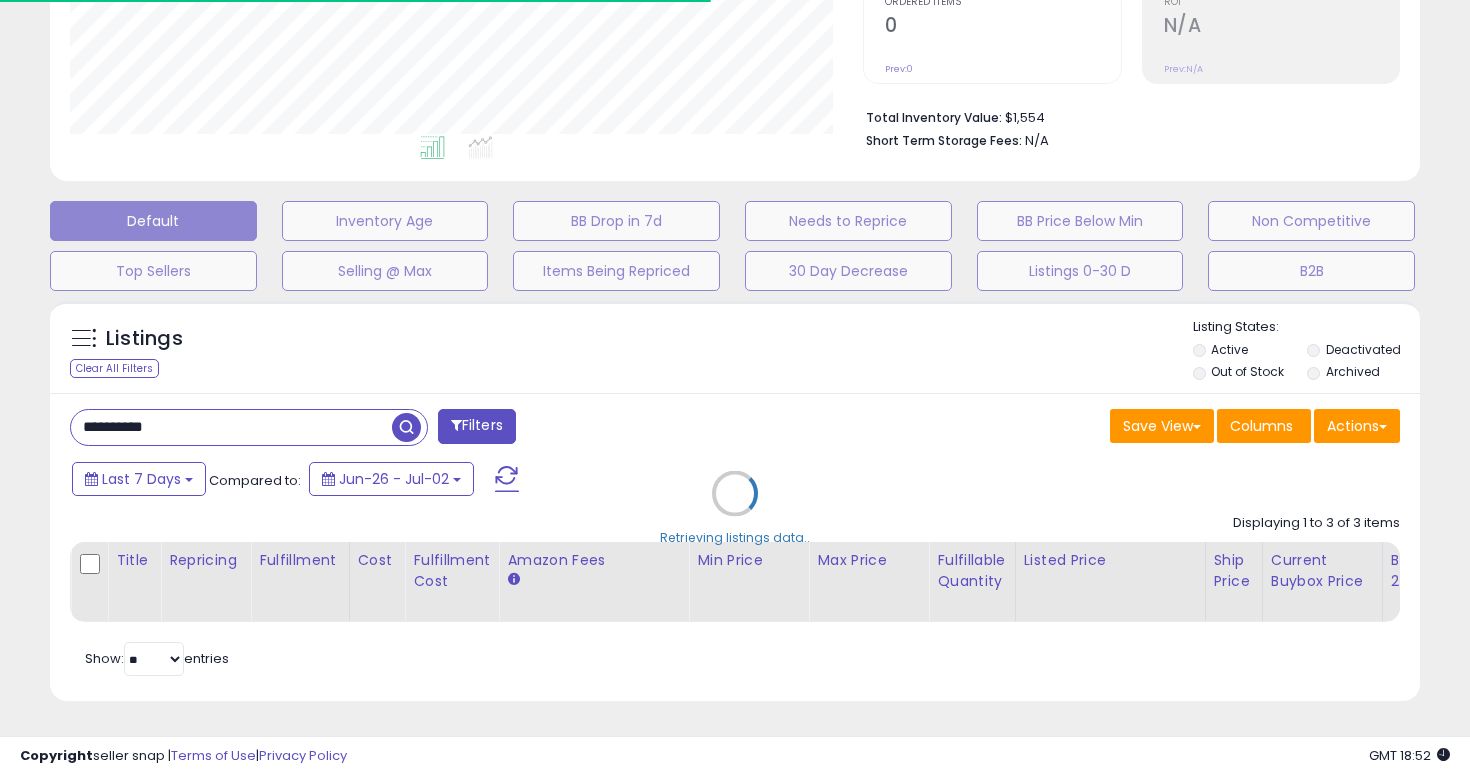 scroll, scrollTop: 494, scrollLeft: 0, axis: vertical 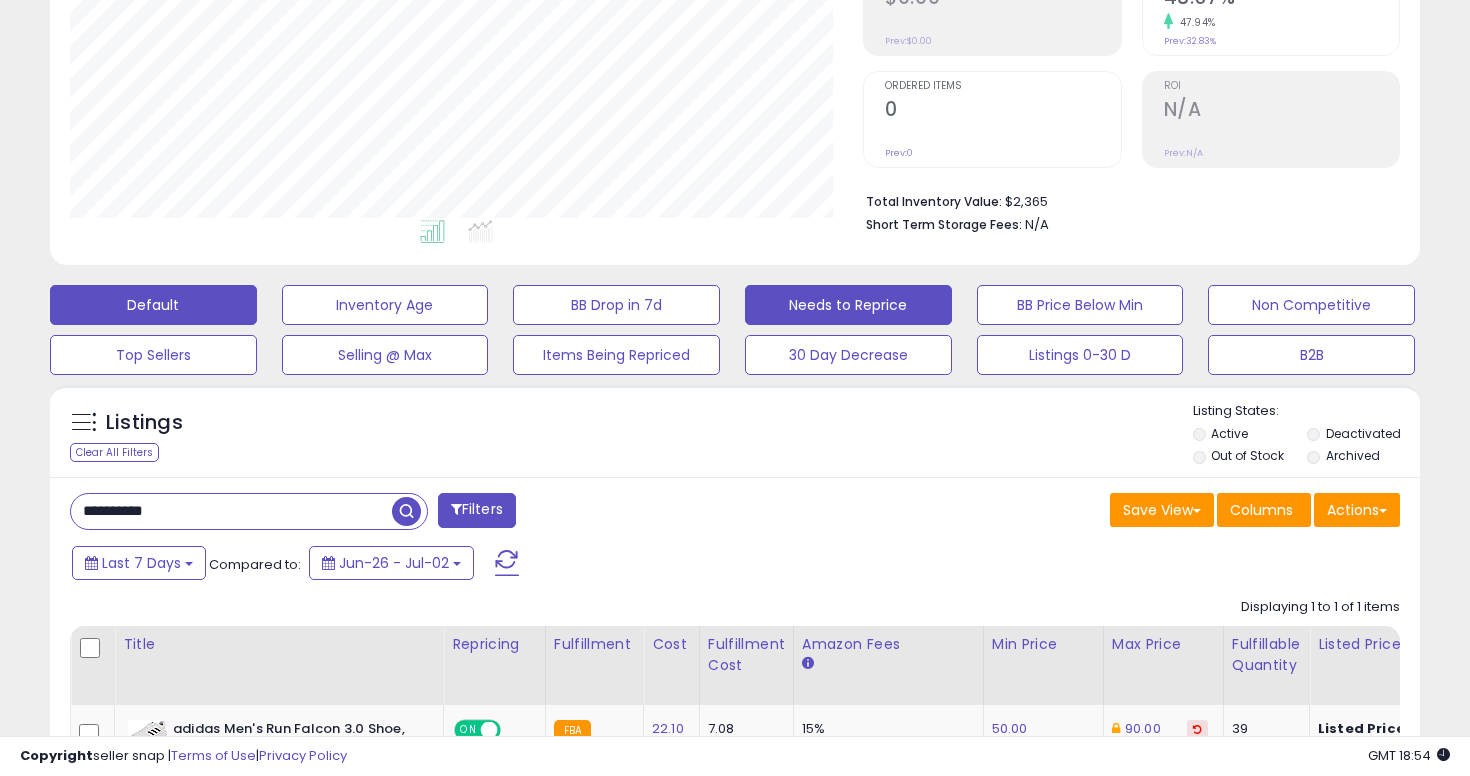 click on "Needs to Reprice" at bounding box center [385, 305] 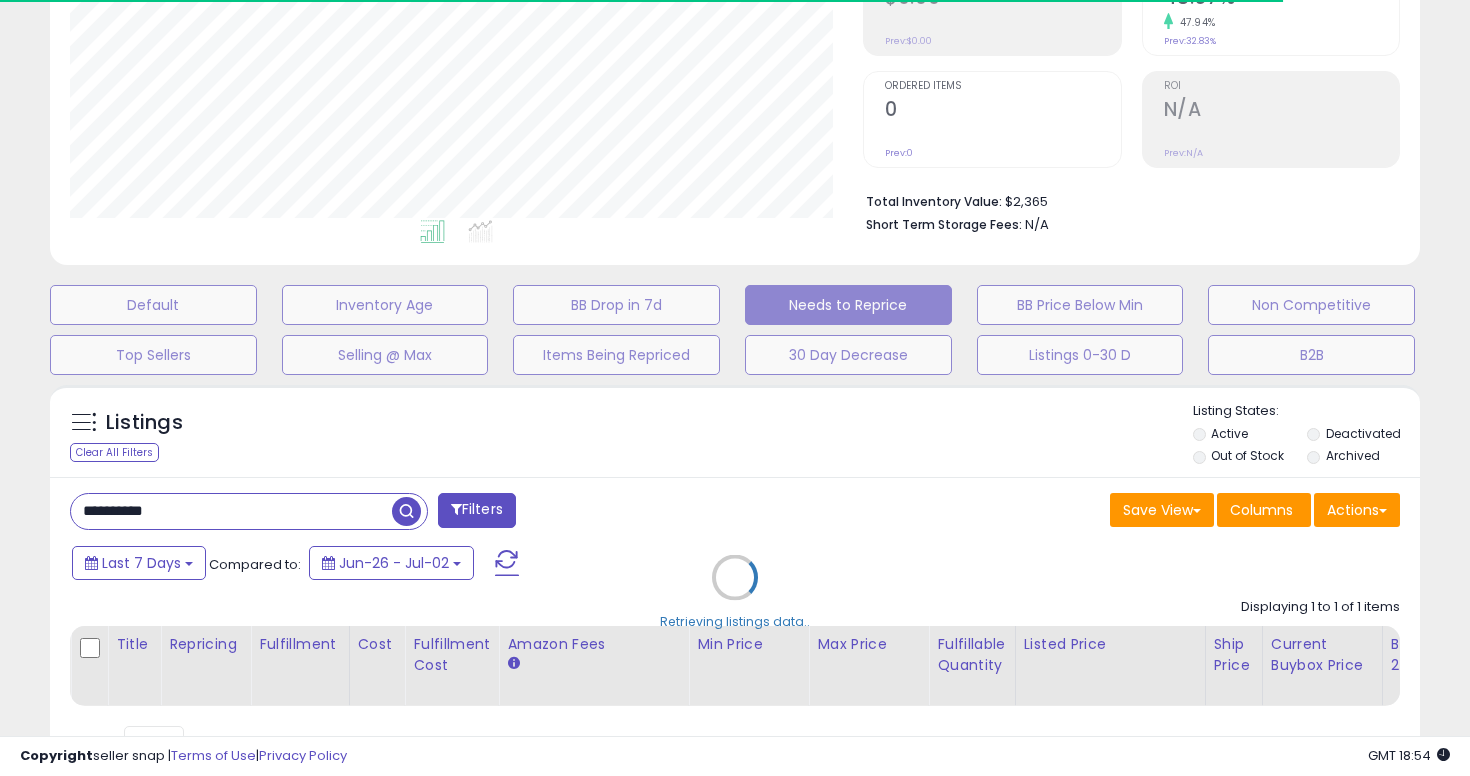 type 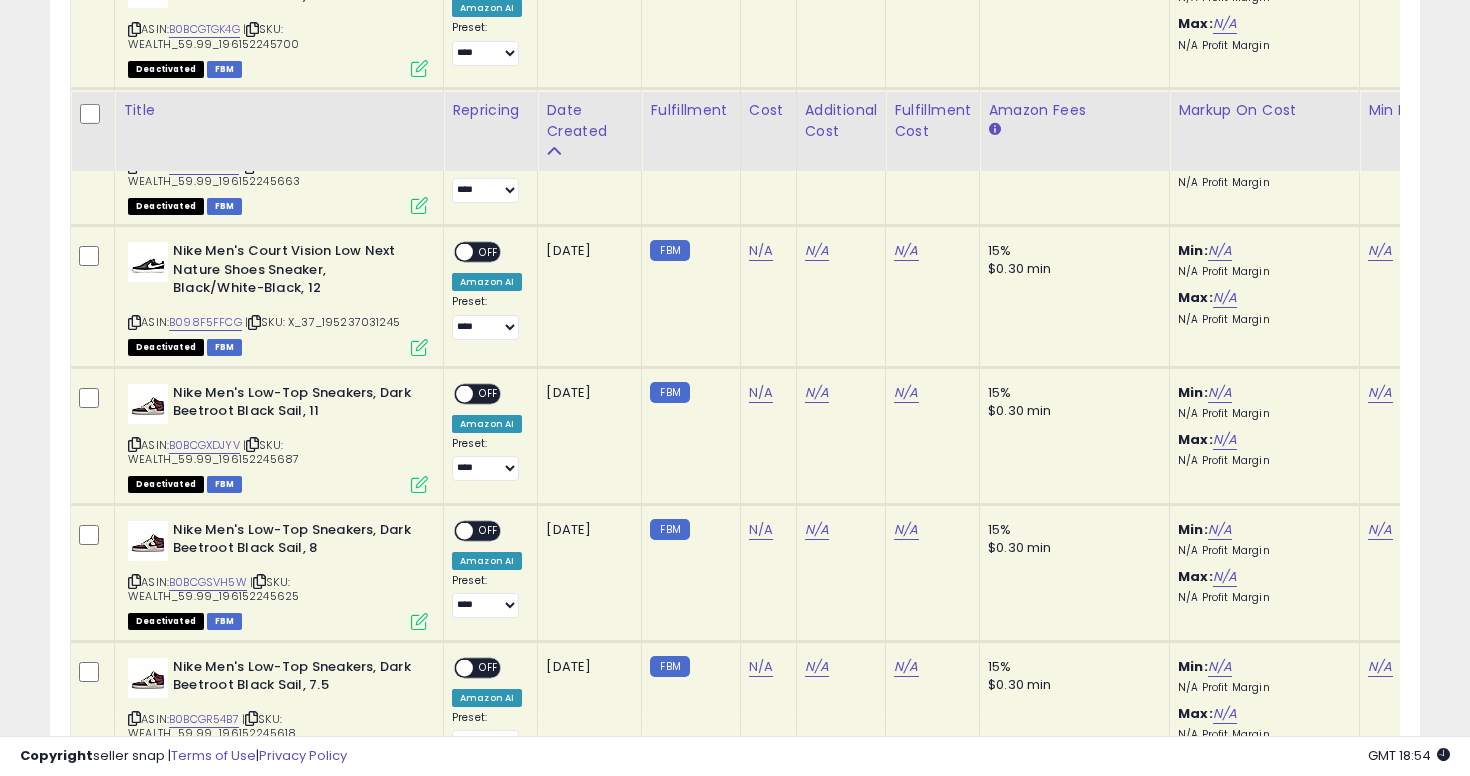 scroll, scrollTop: 1326, scrollLeft: 0, axis: vertical 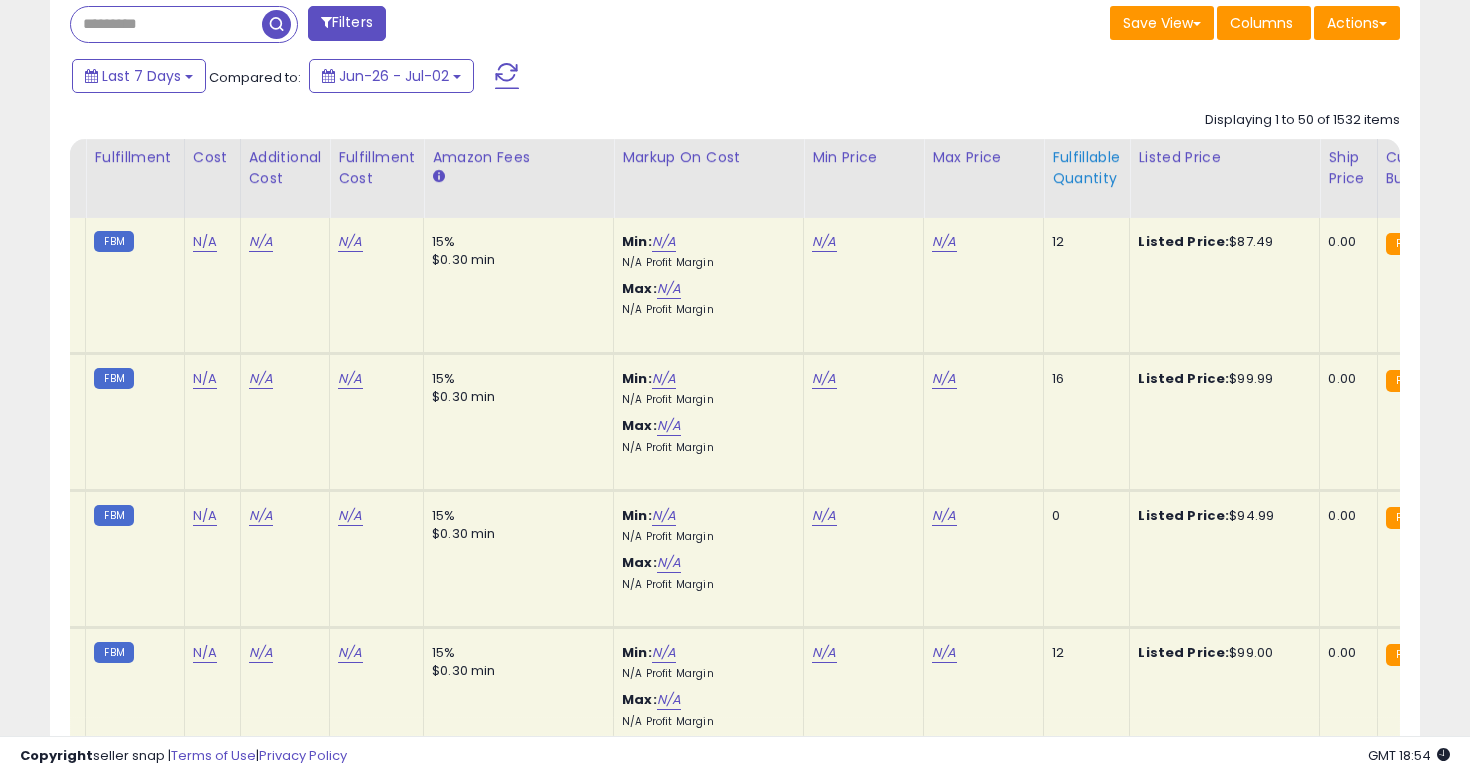 click on "Fulfillable Quantity" at bounding box center (1086, 168) 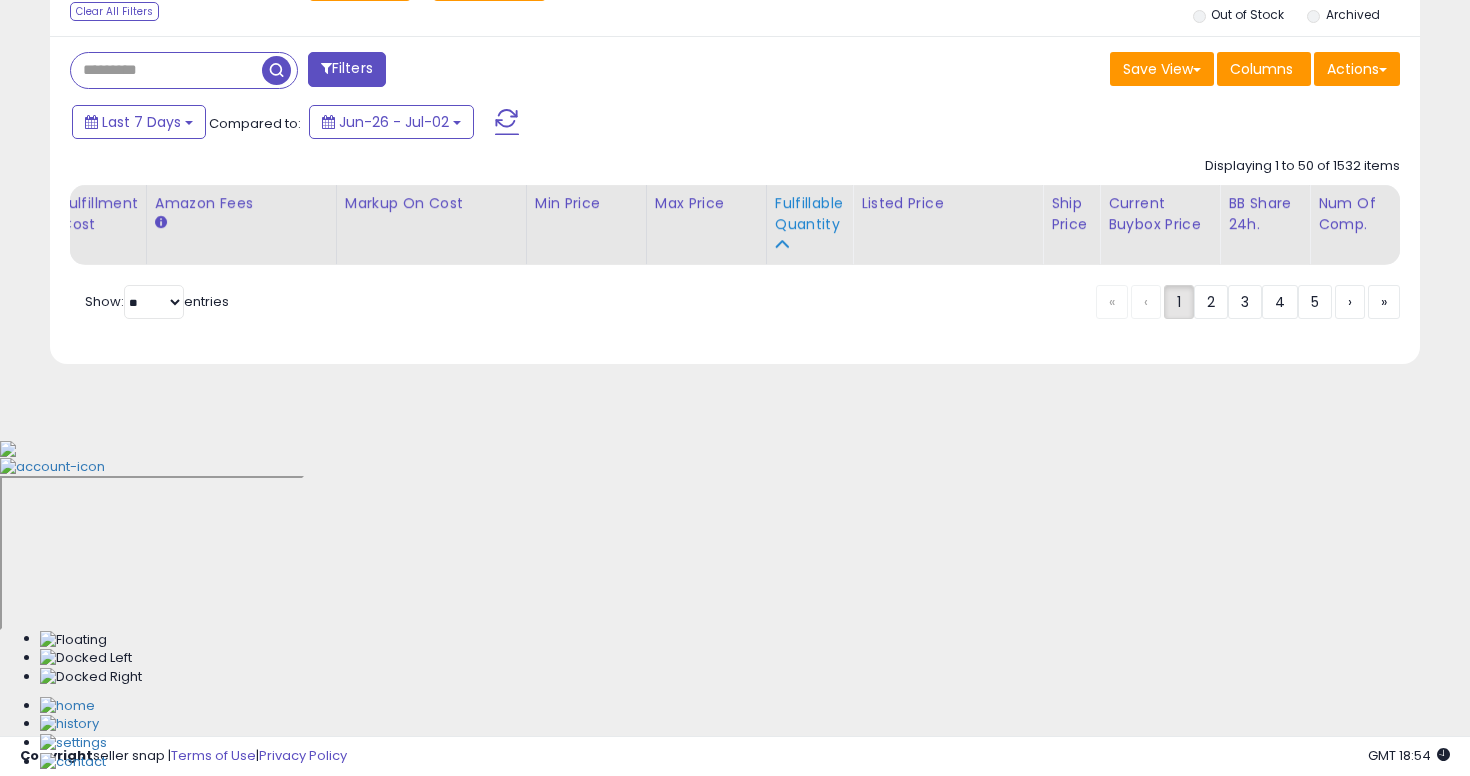 scroll, scrollTop: 449, scrollLeft: 0, axis: vertical 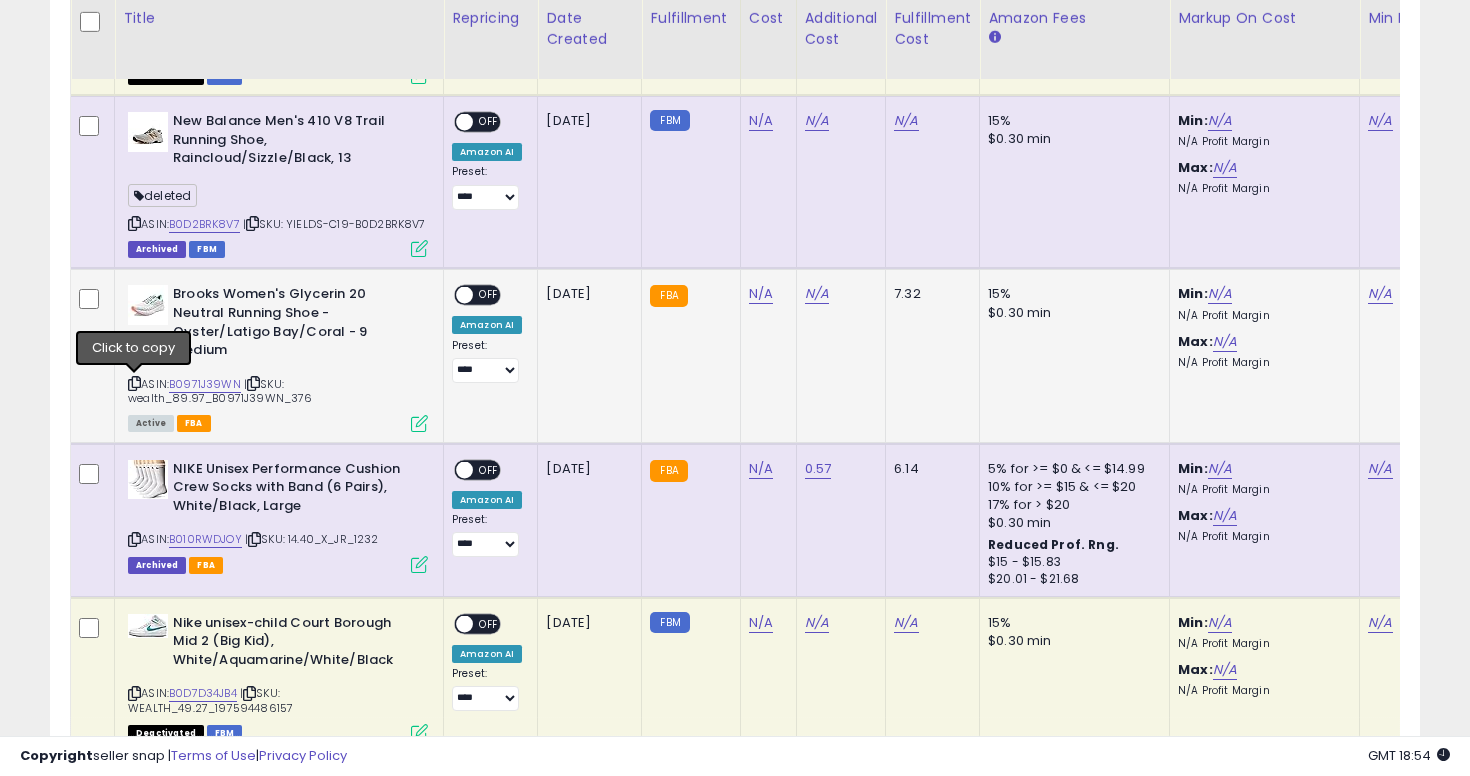 click at bounding box center (134, 383) 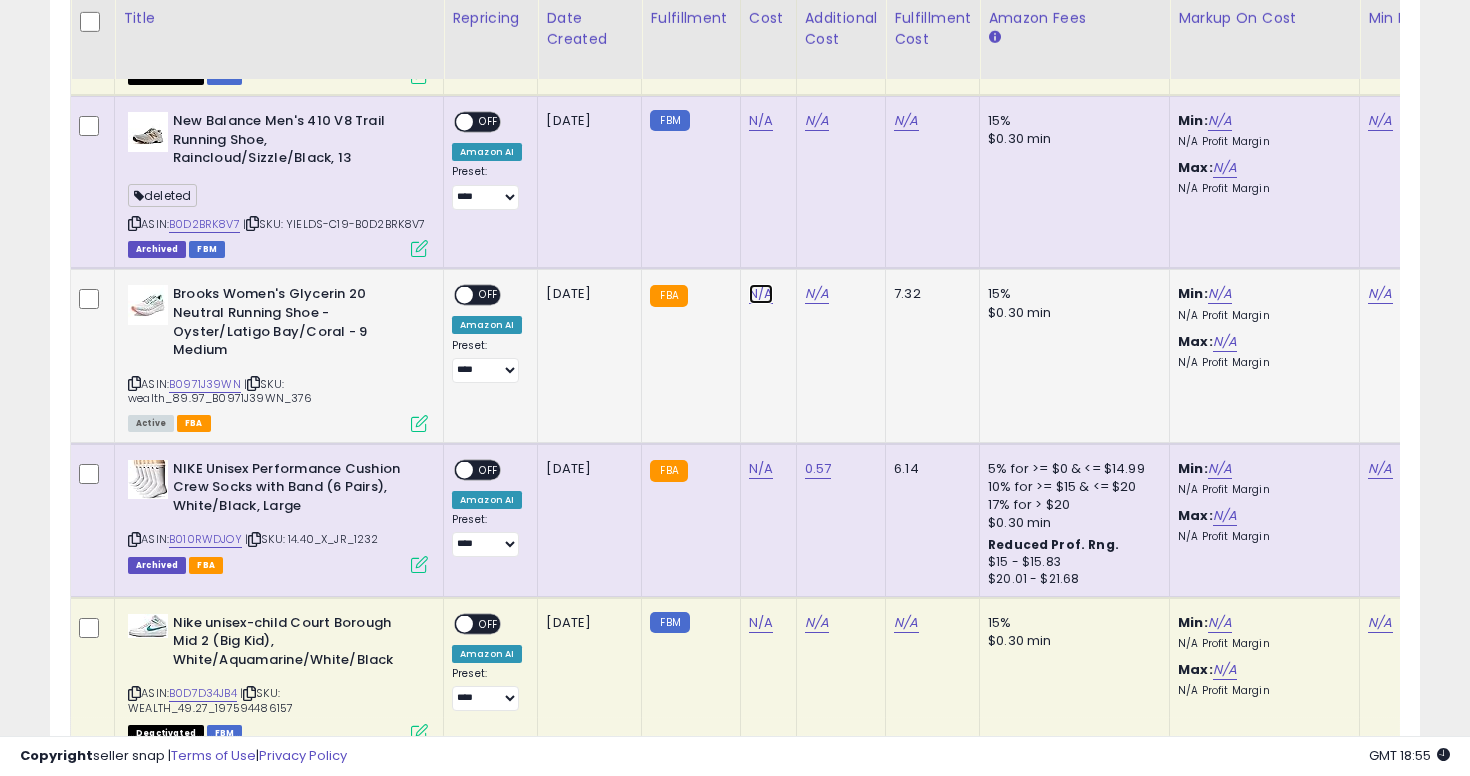click on "N/A" at bounding box center [761, -1492] 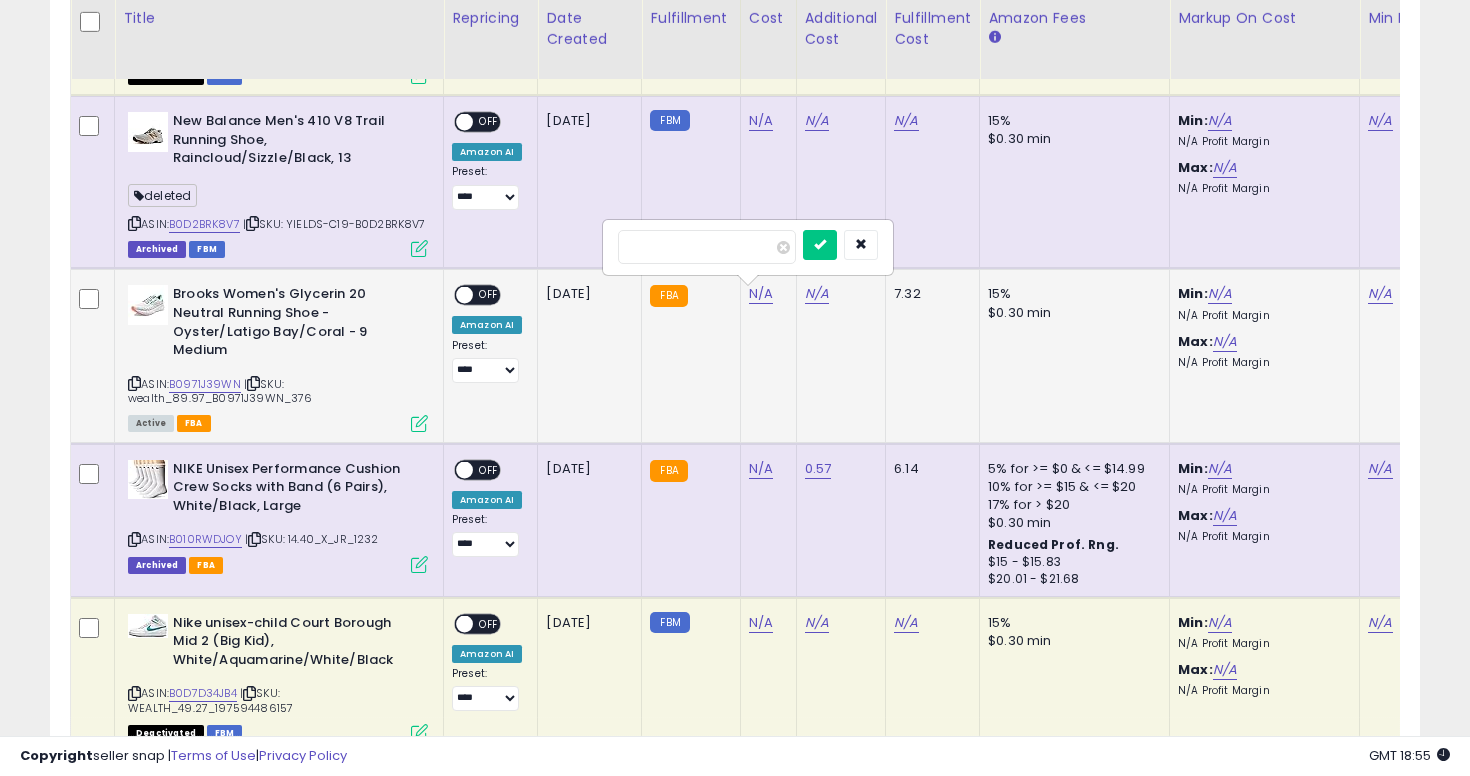 type on "**" 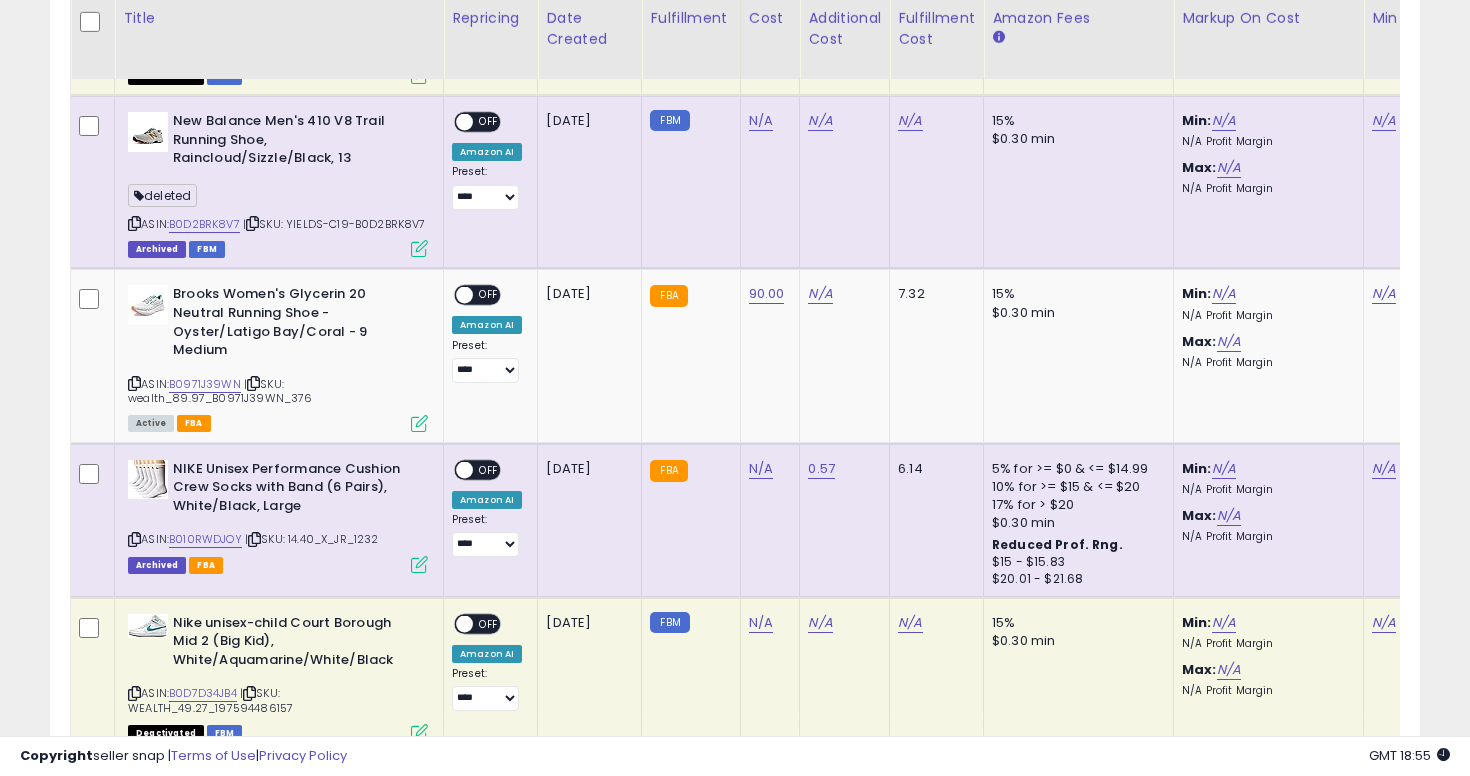 scroll, scrollTop: 0, scrollLeft: 213, axis: horizontal 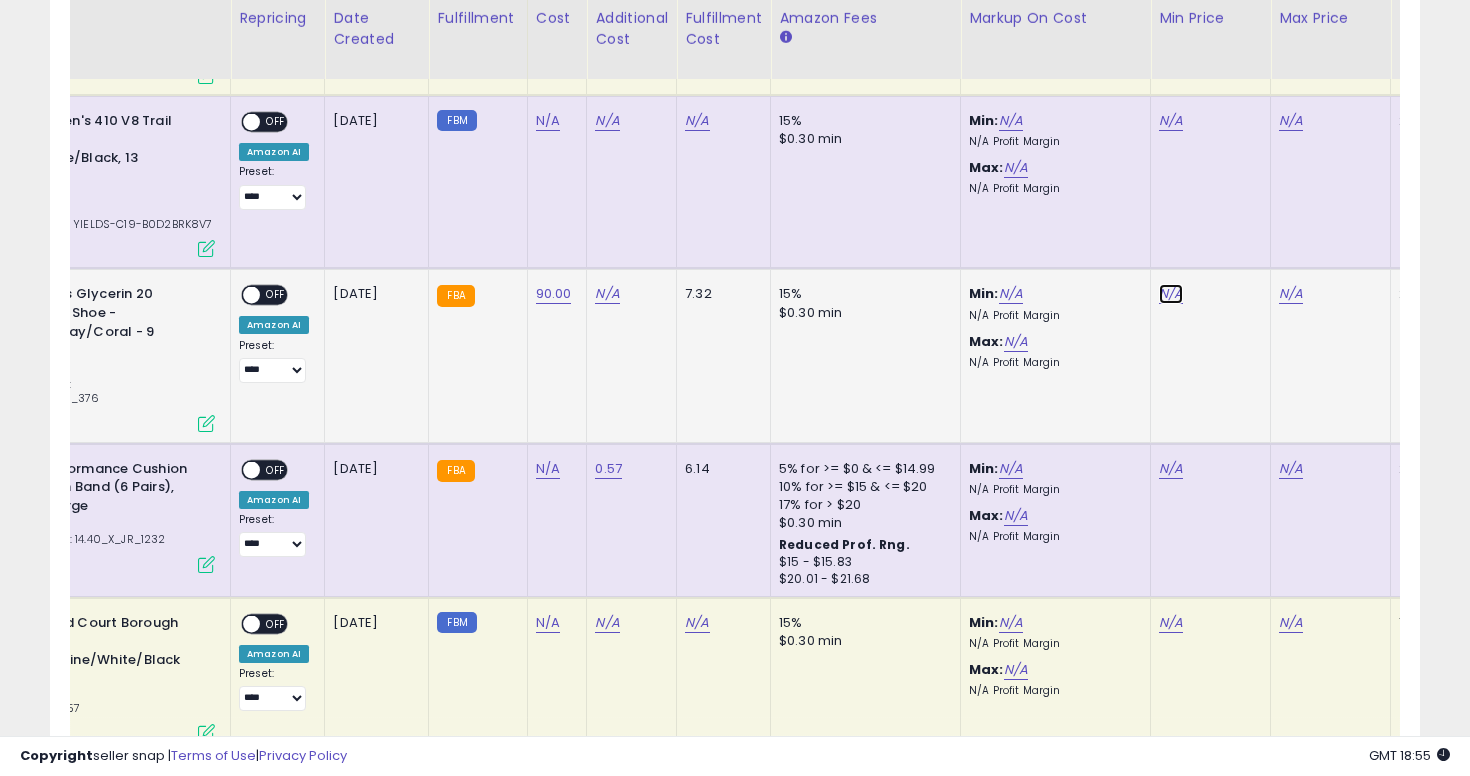 click on "N/A" at bounding box center (1171, -1492) 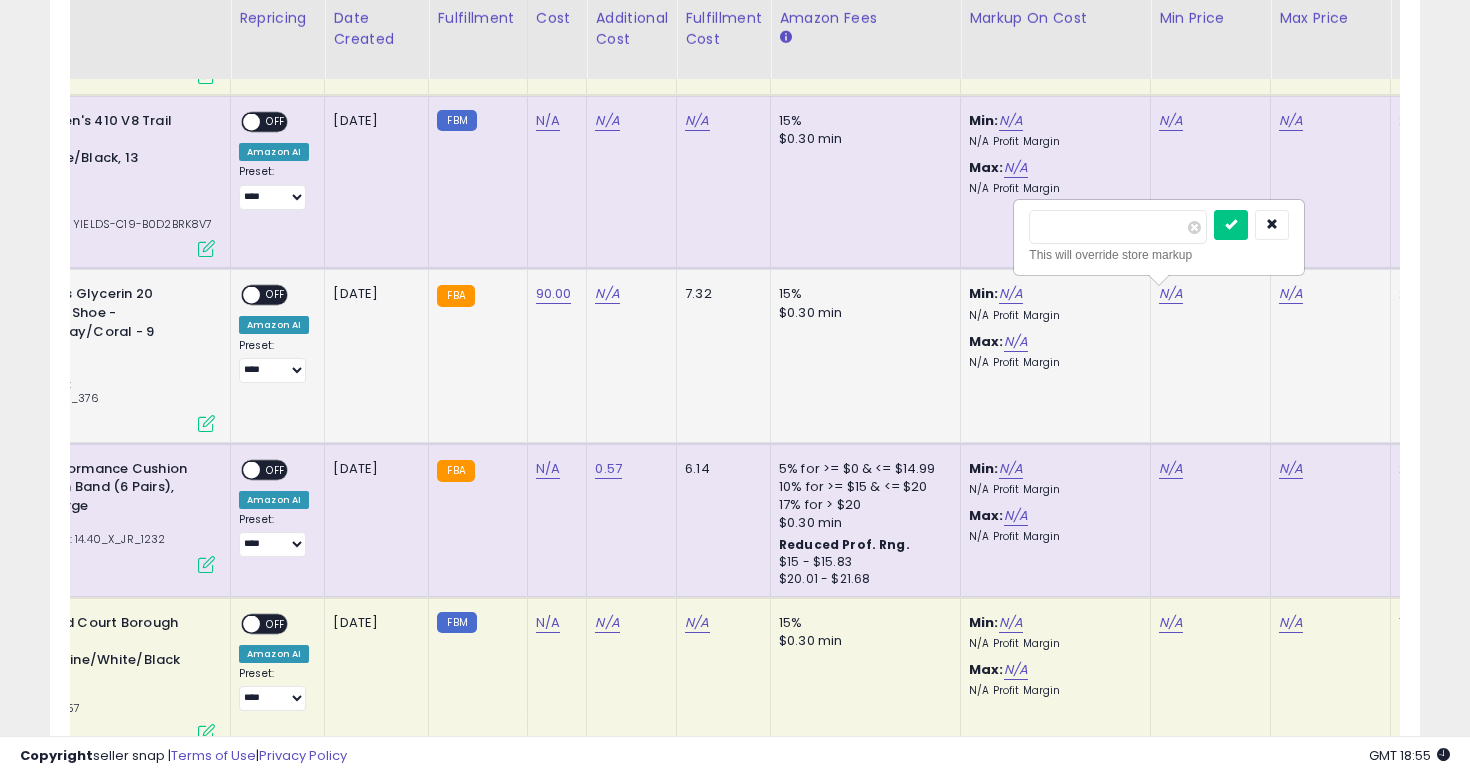 type on "***" 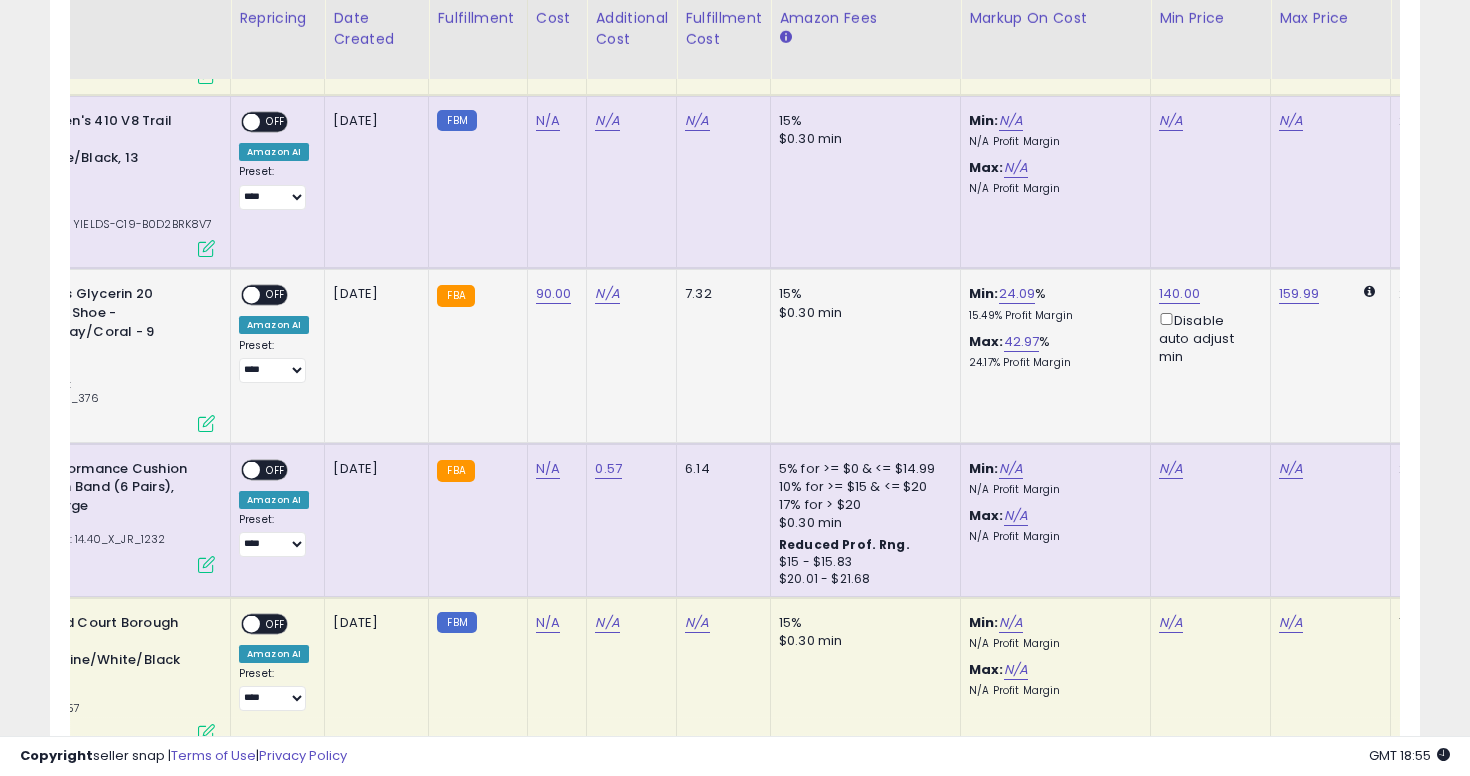 scroll, scrollTop: 0, scrollLeft: 0, axis: both 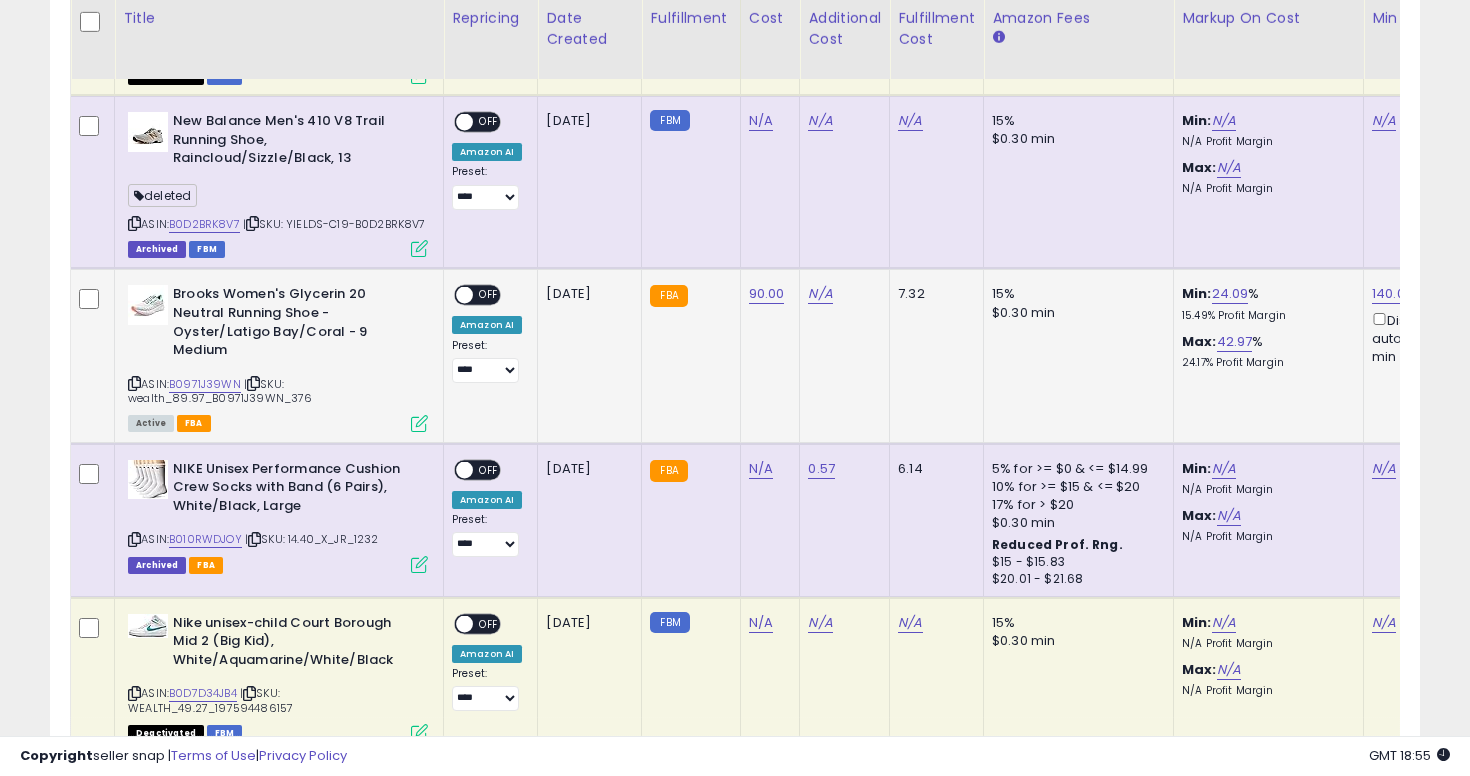 click on "OFF" at bounding box center [489, 295] 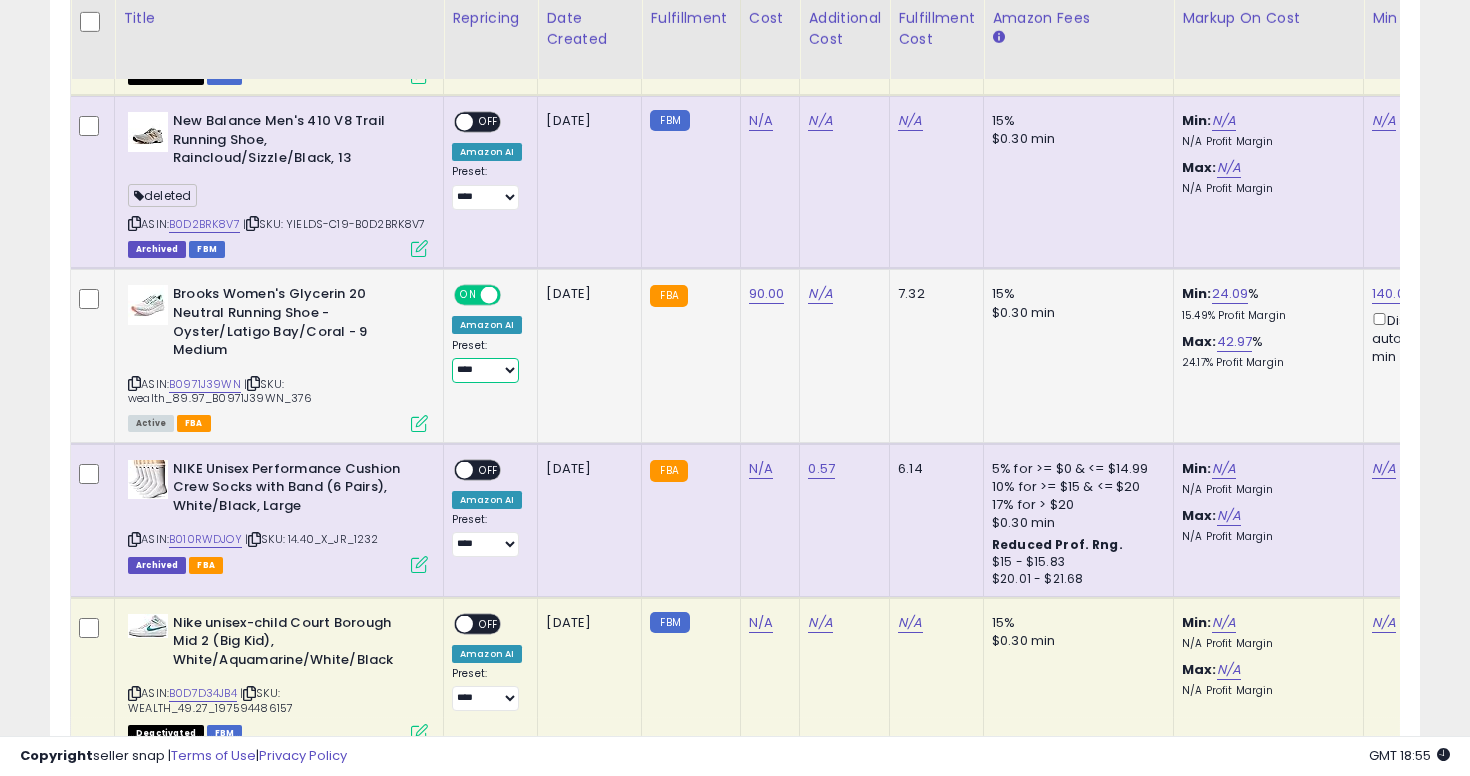 click on "**********" at bounding box center [485, 370] 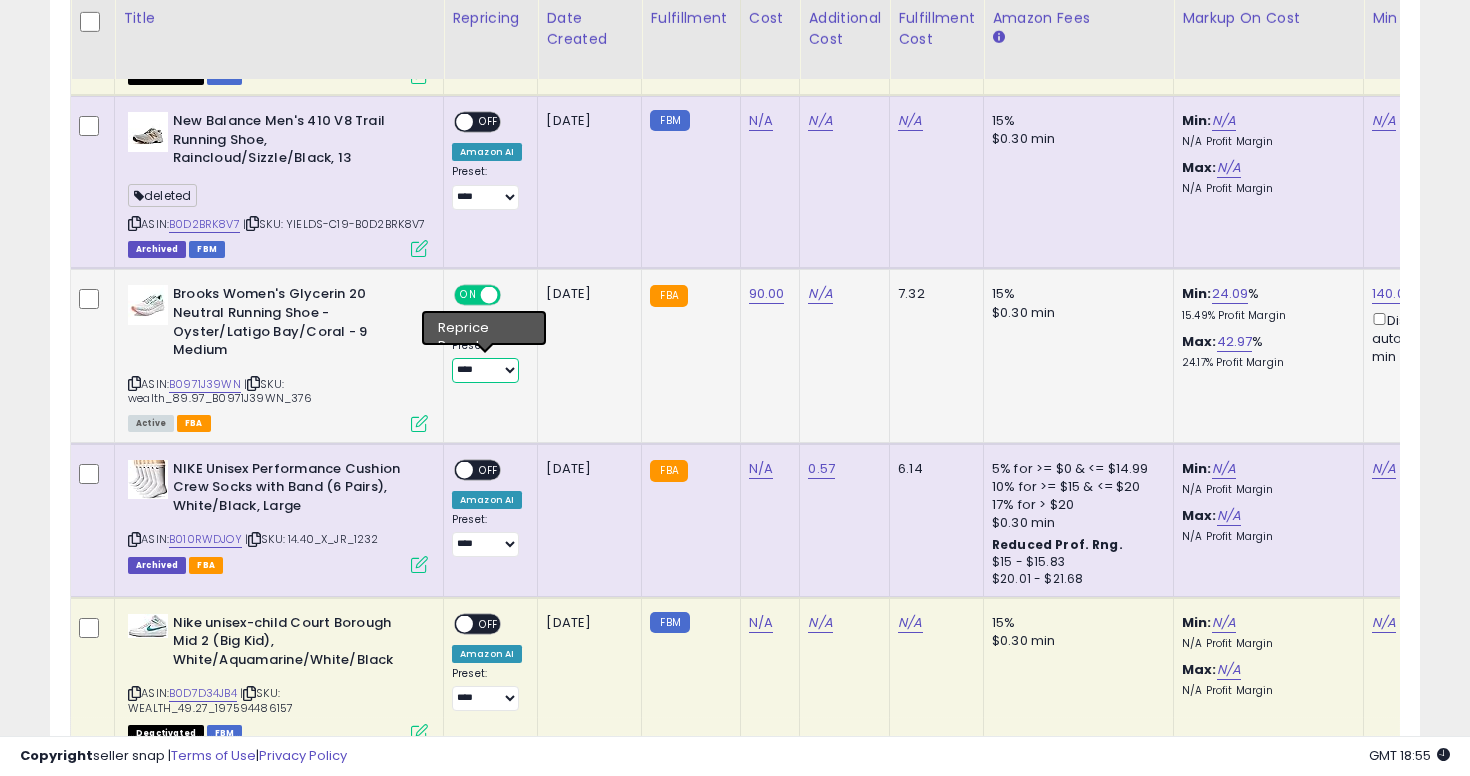 select on "**********" 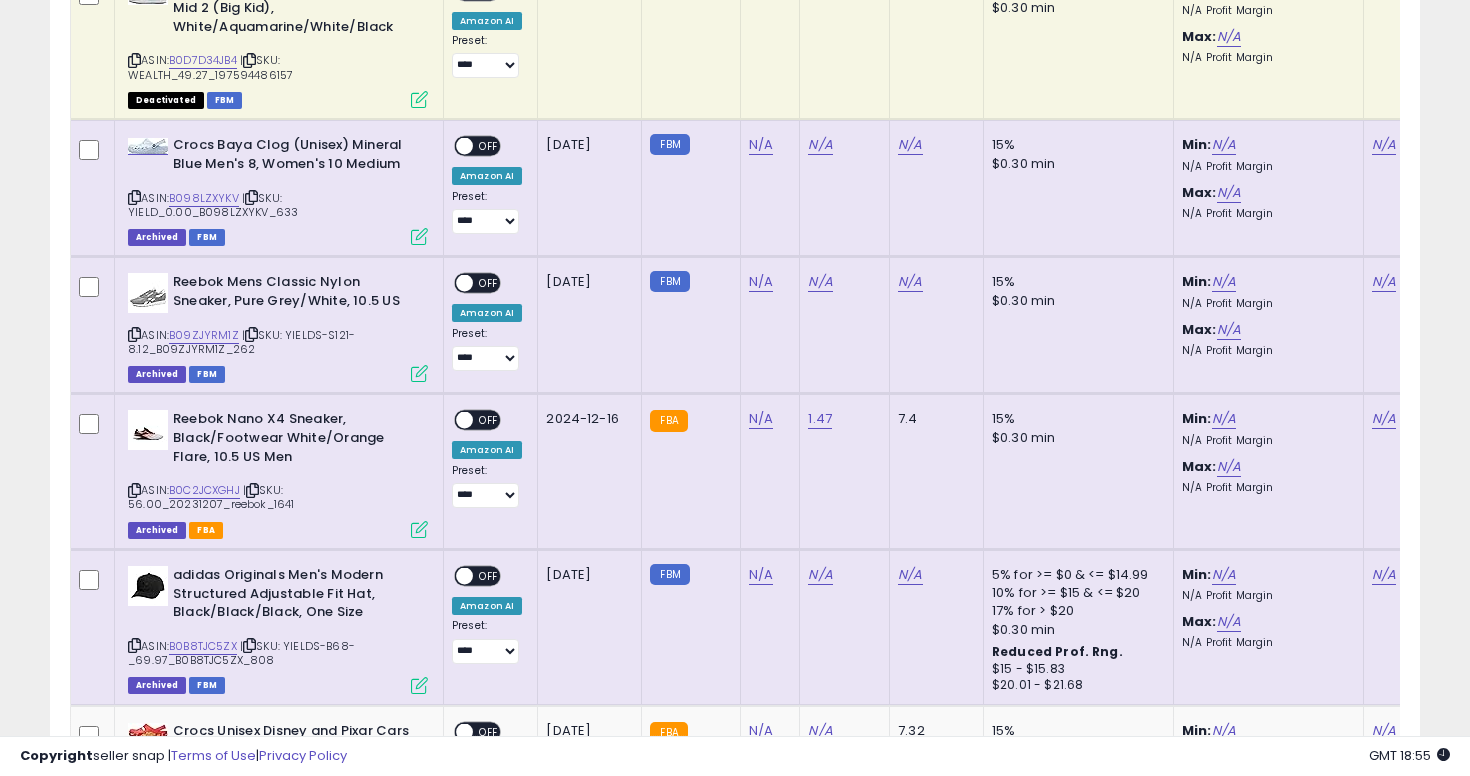 scroll, scrollTop: 3536, scrollLeft: 0, axis: vertical 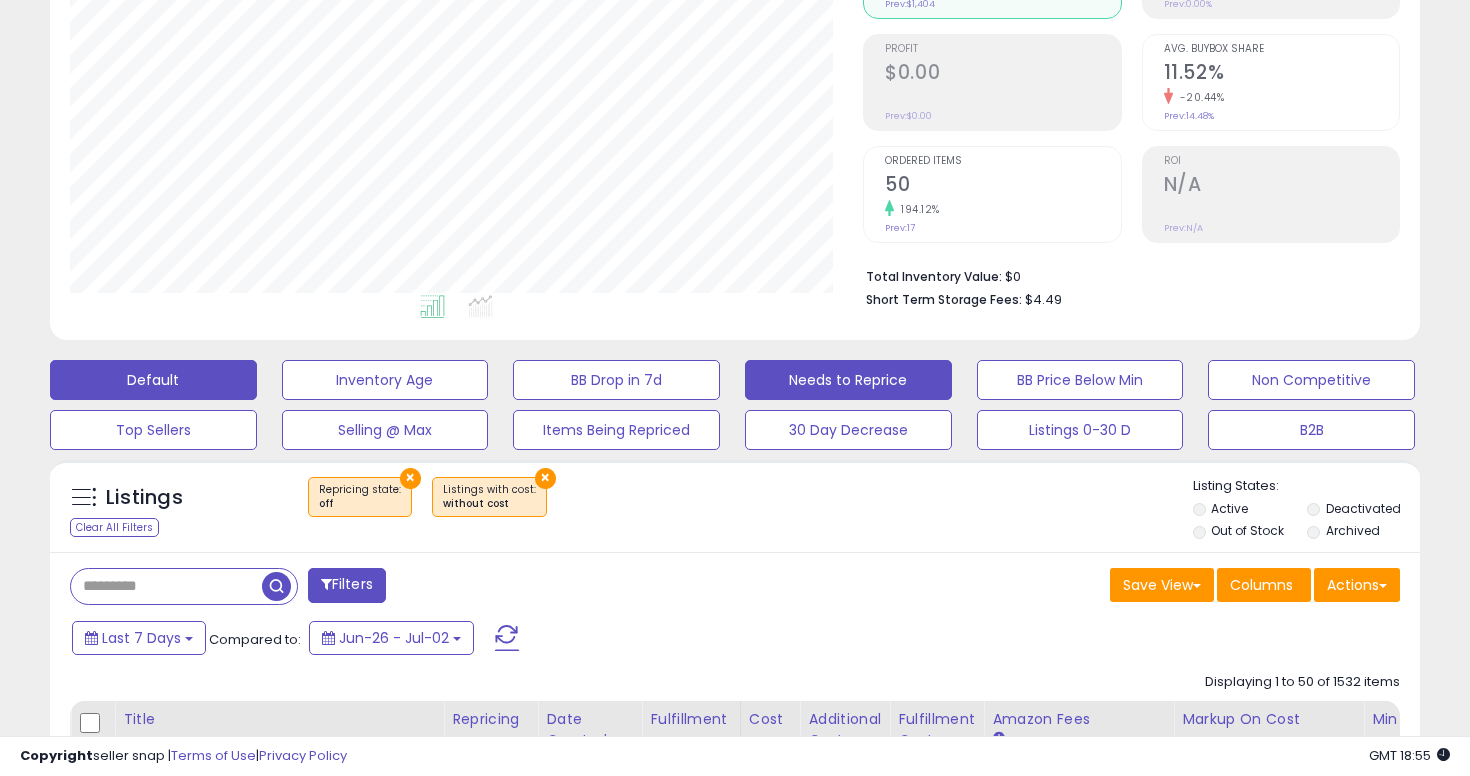 click on "Default" at bounding box center [153, 380] 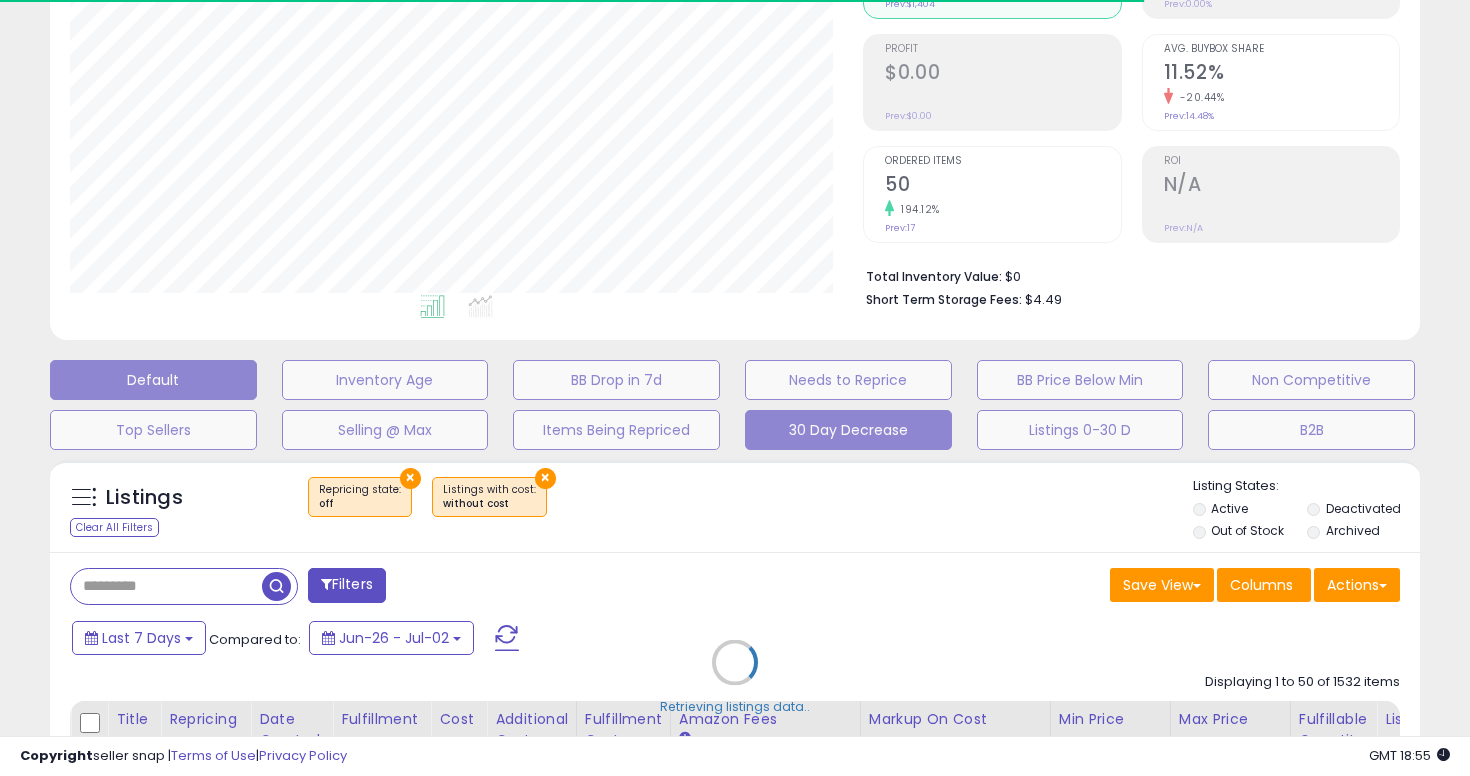 select on "**" 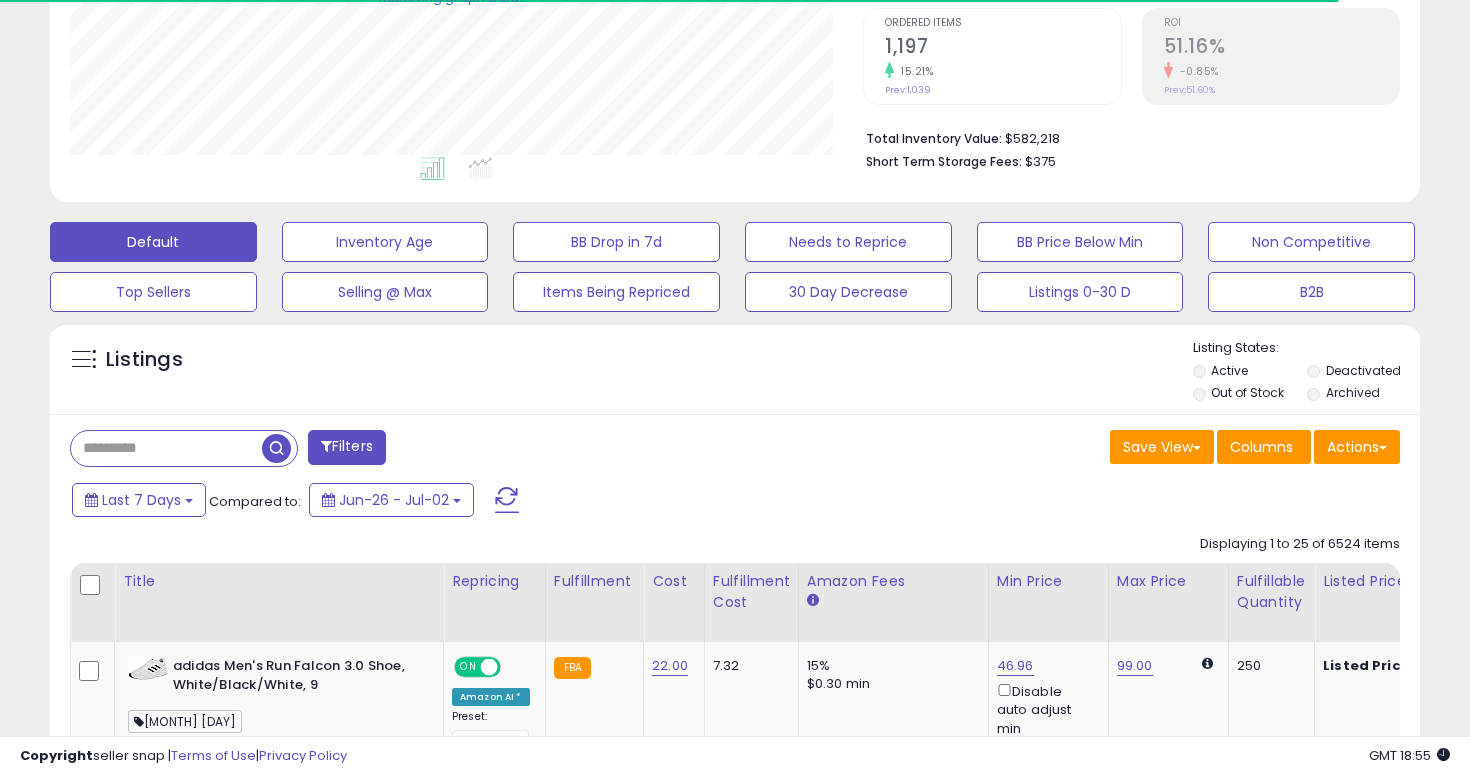 scroll, scrollTop: 419, scrollLeft: 0, axis: vertical 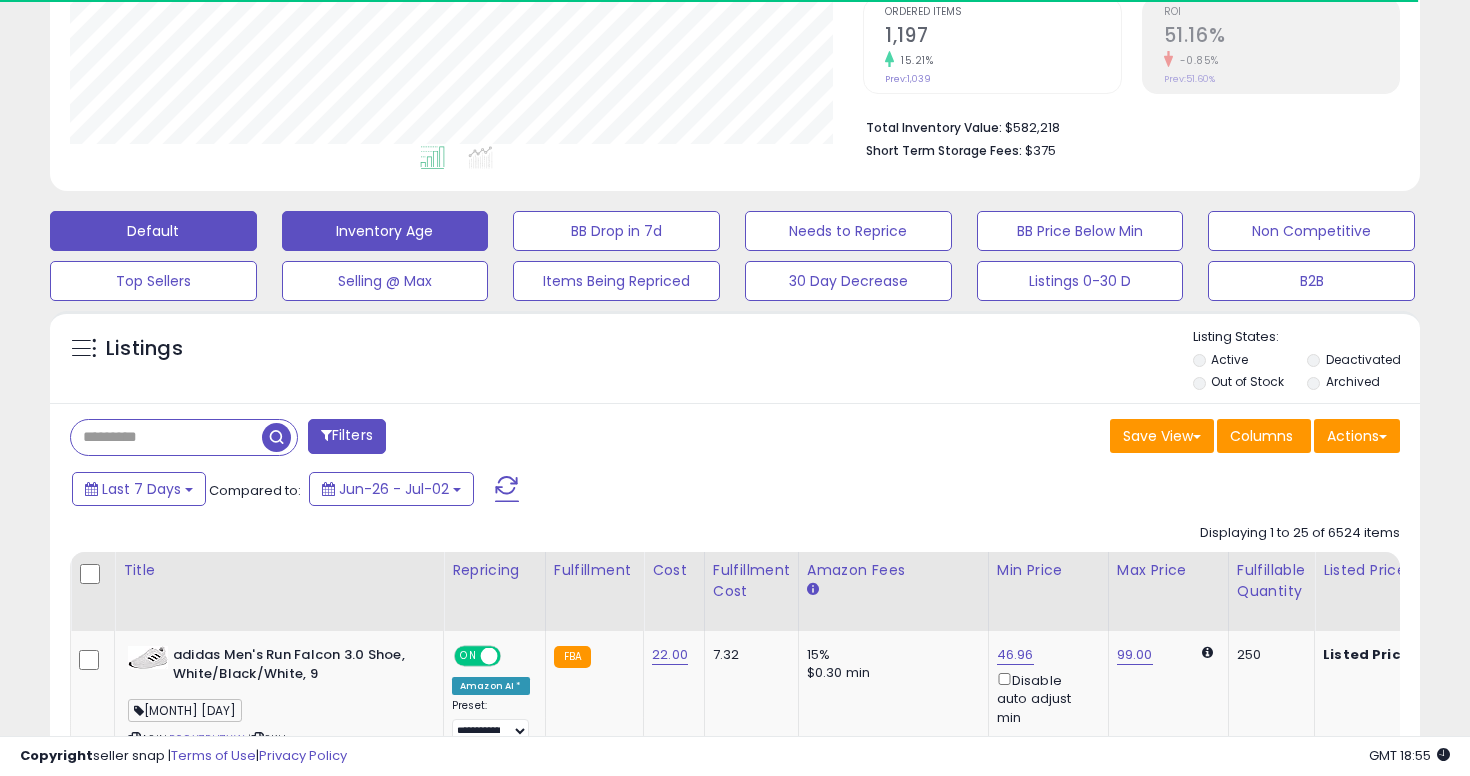 click on "Inventory Age" at bounding box center [385, 231] 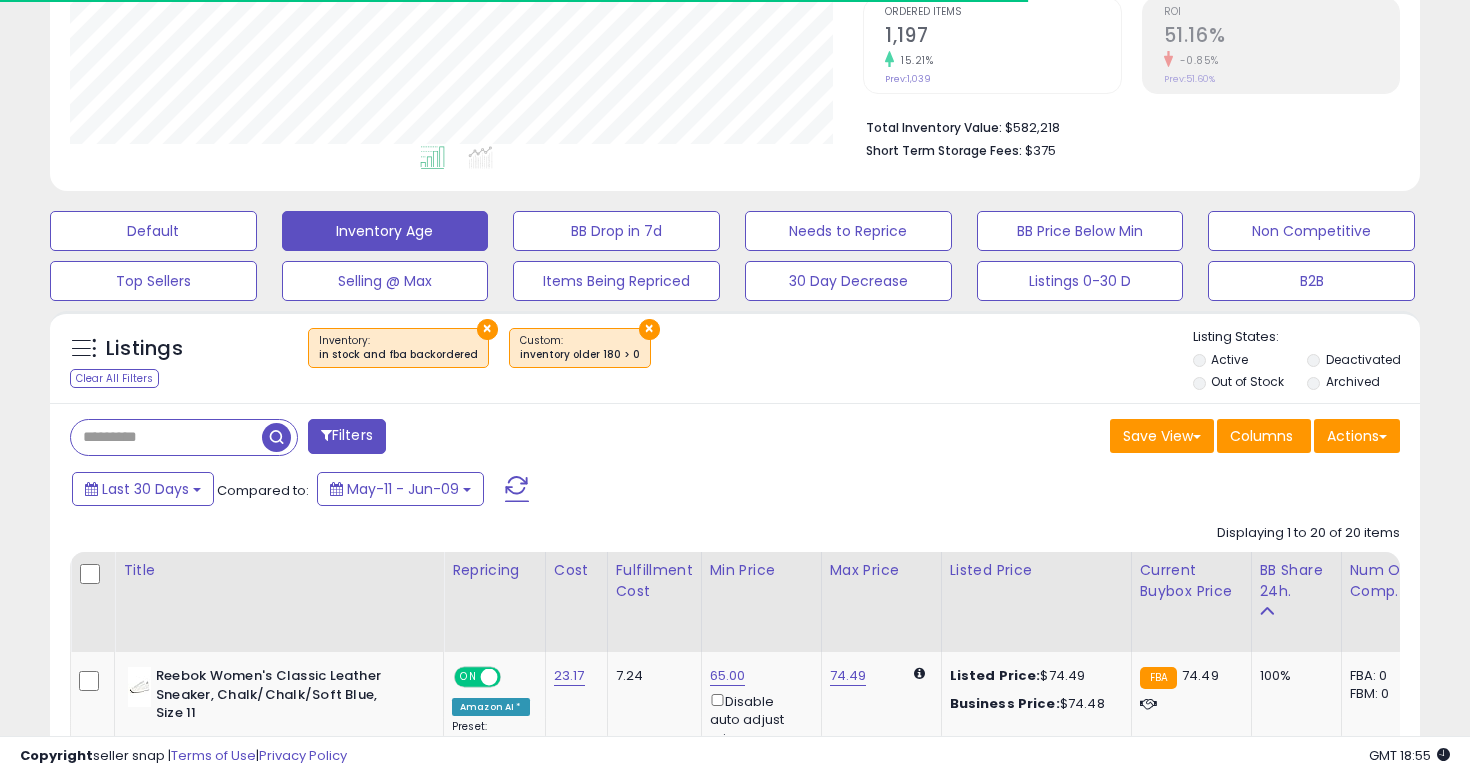 scroll, scrollTop: 999590, scrollLeft: 999206, axis: both 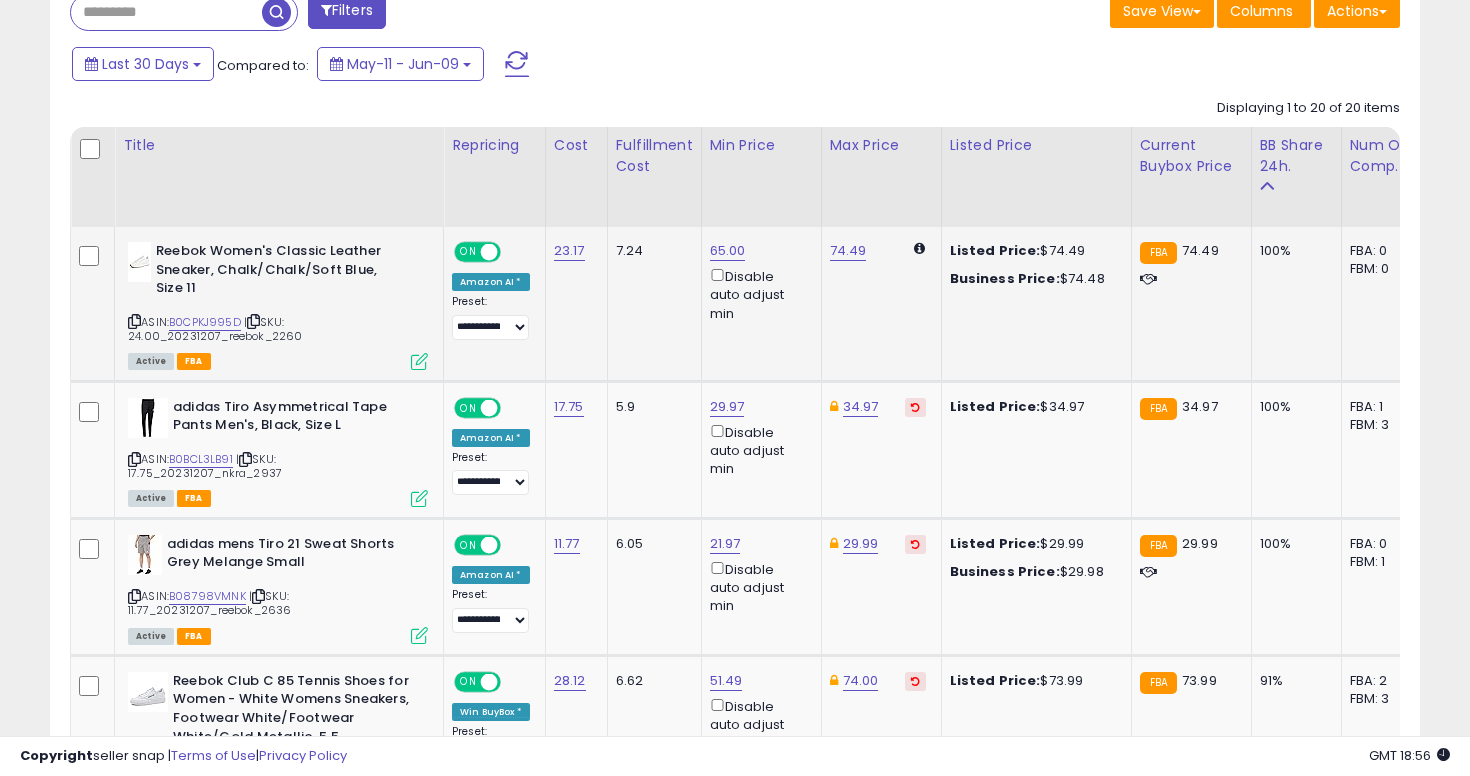 click at bounding box center (134, 321) 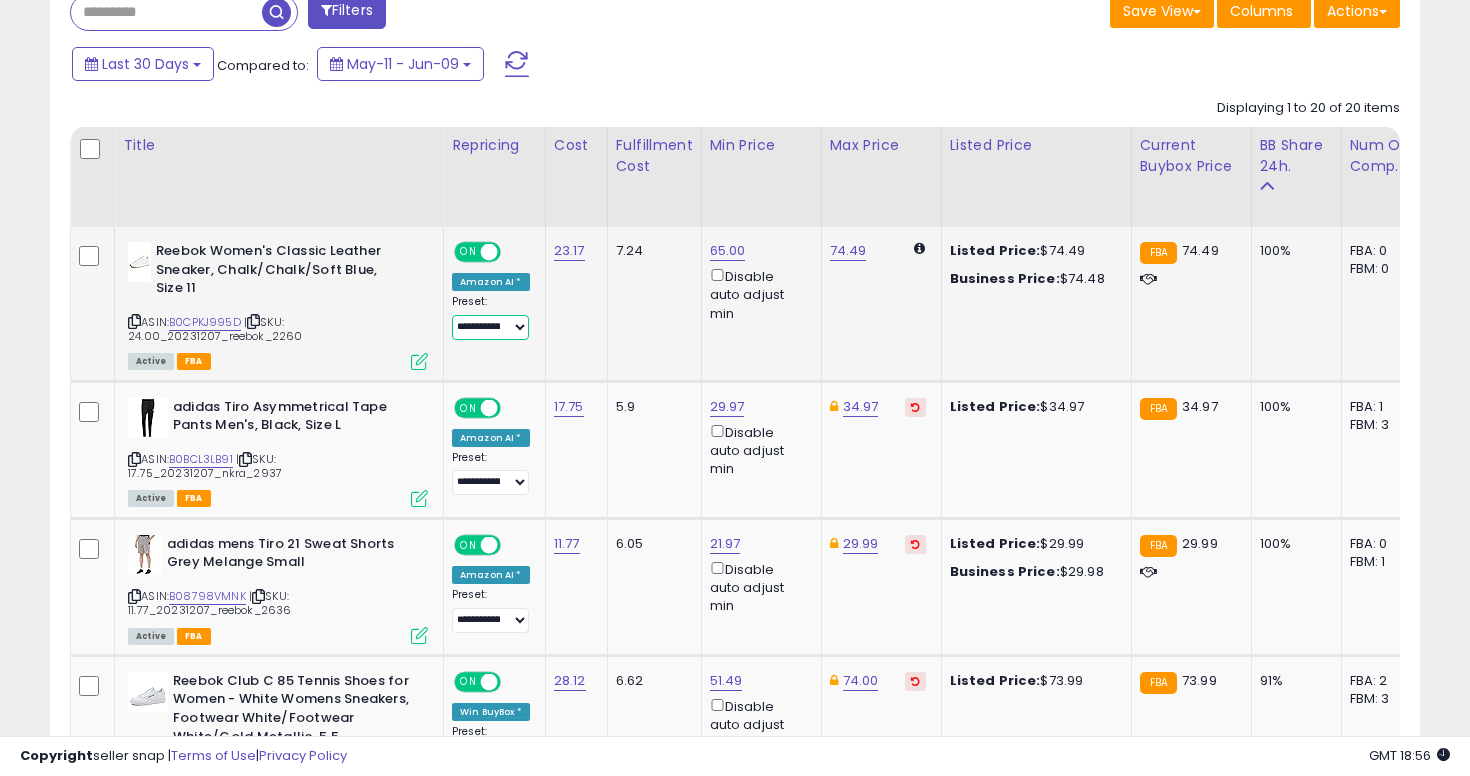 click on "**********" at bounding box center (490, 327) 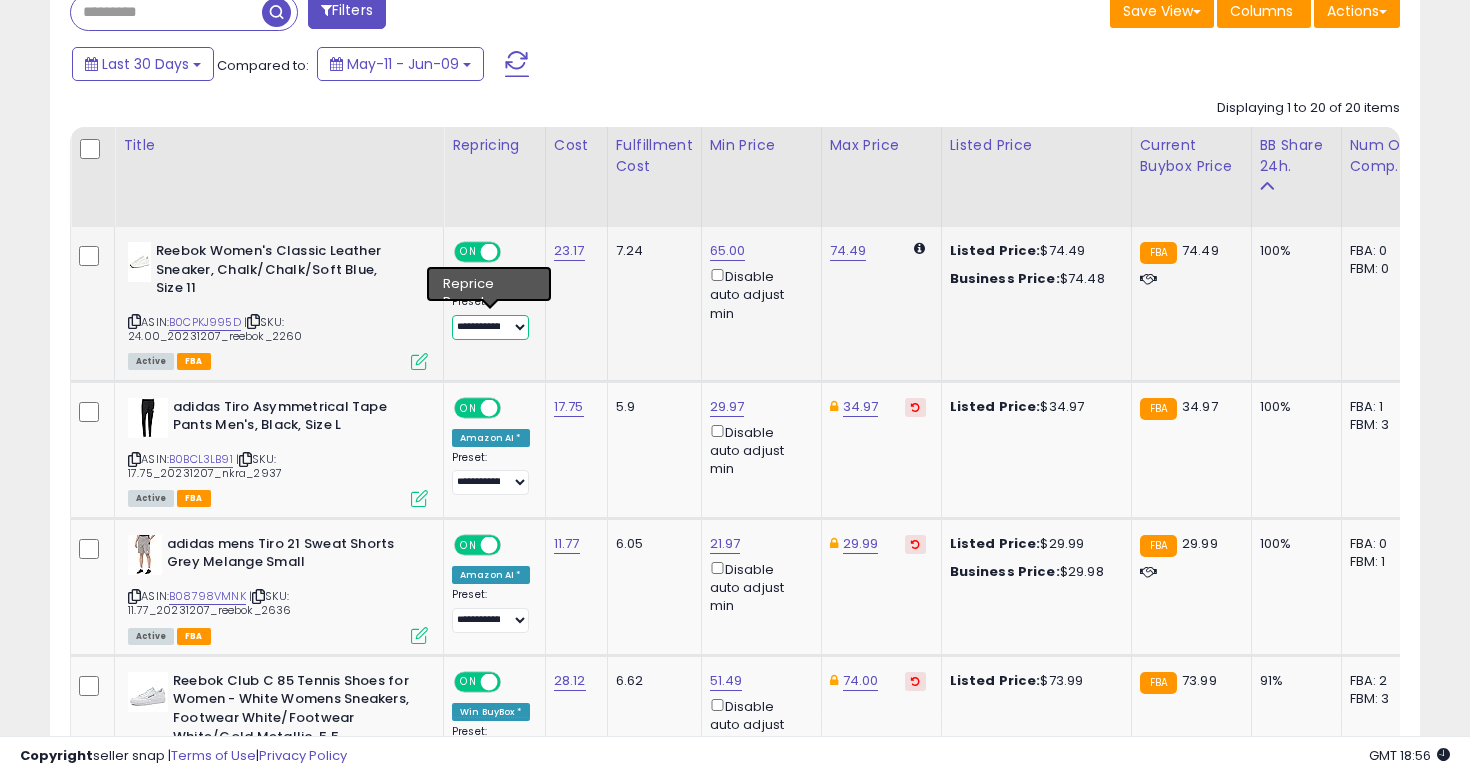 select on "****" 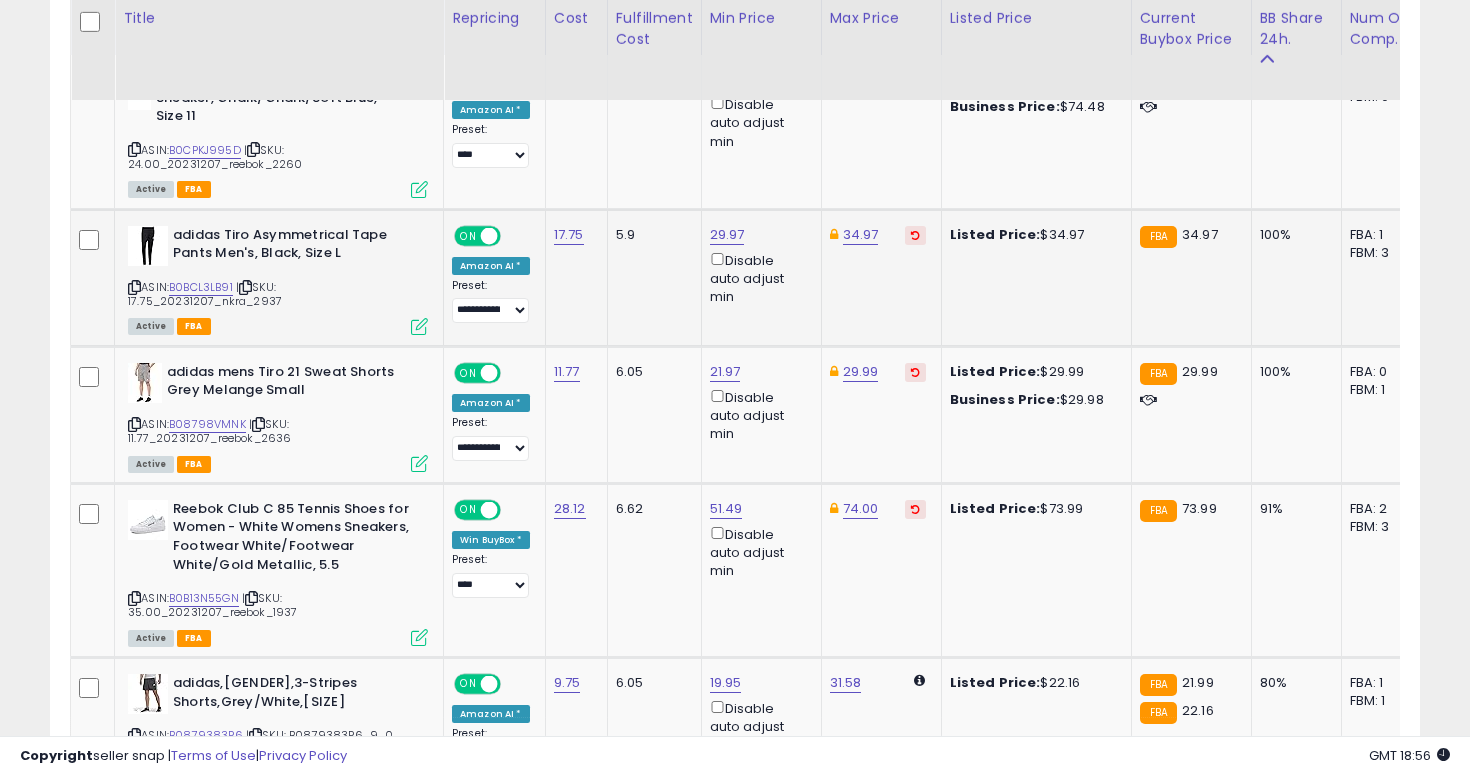 click at bounding box center [134, 287] 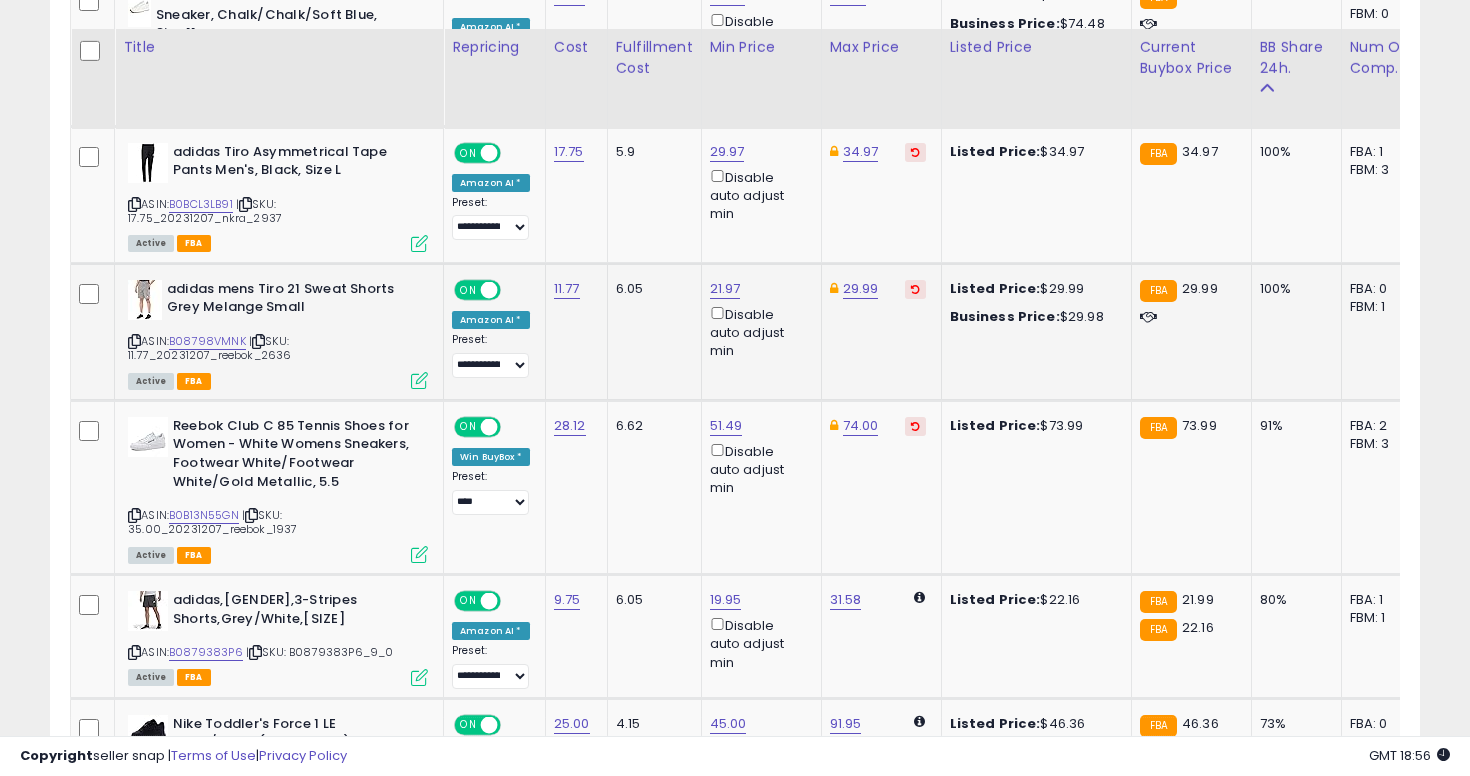 scroll, scrollTop: 1212, scrollLeft: 0, axis: vertical 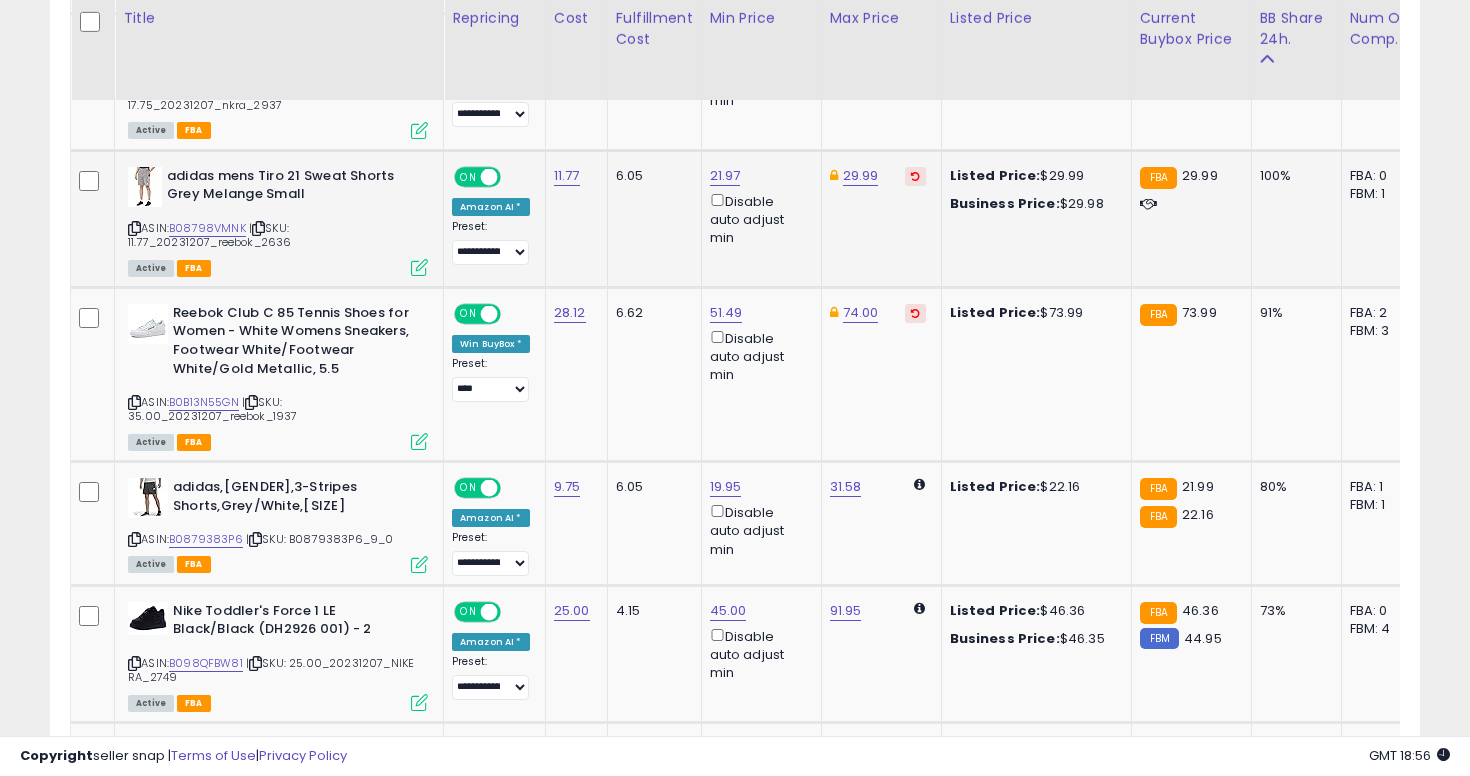 click at bounding box center [134, 228] 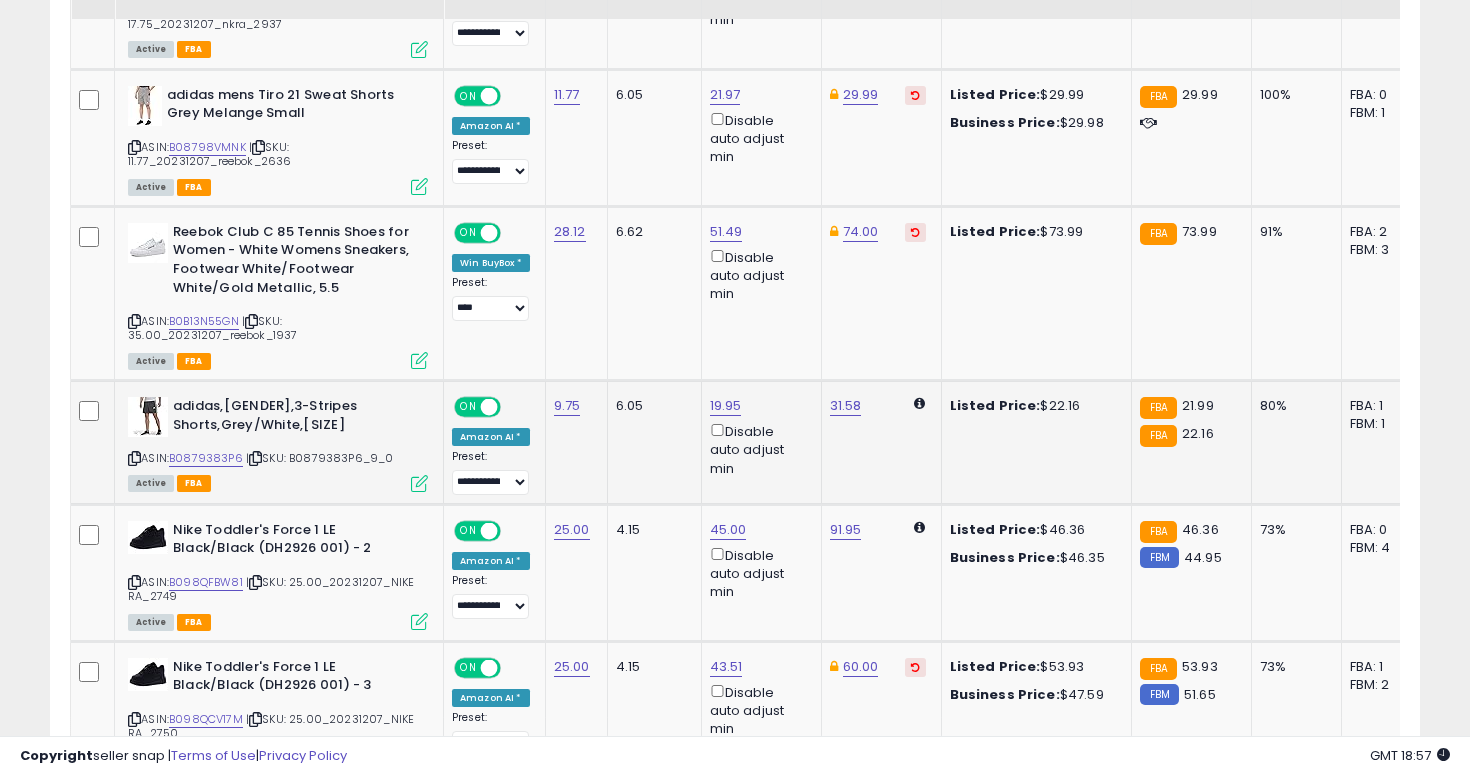 scroll, scrollTop: 1335, scrollLeft: 0, axis: vertical 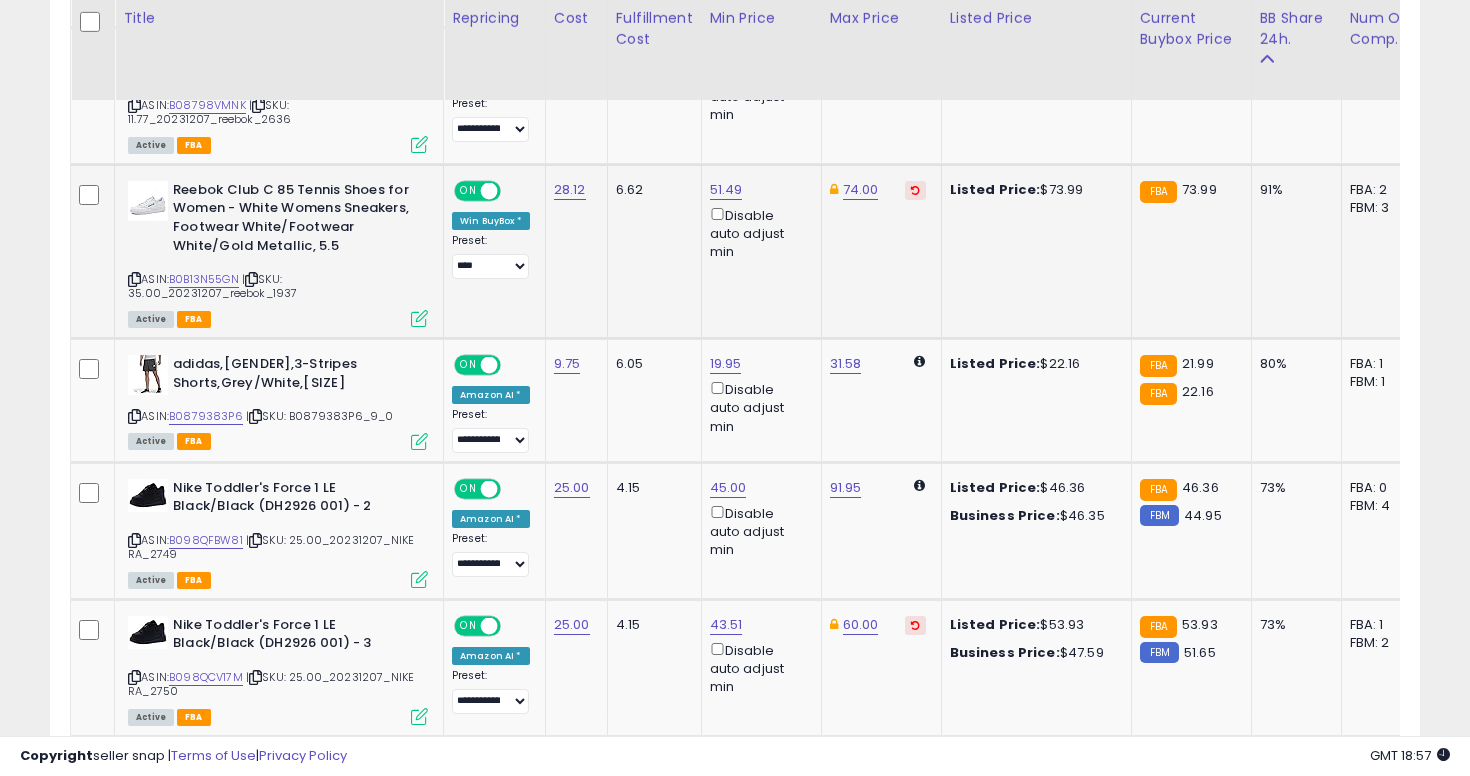 click at bounding box center [134, 279] 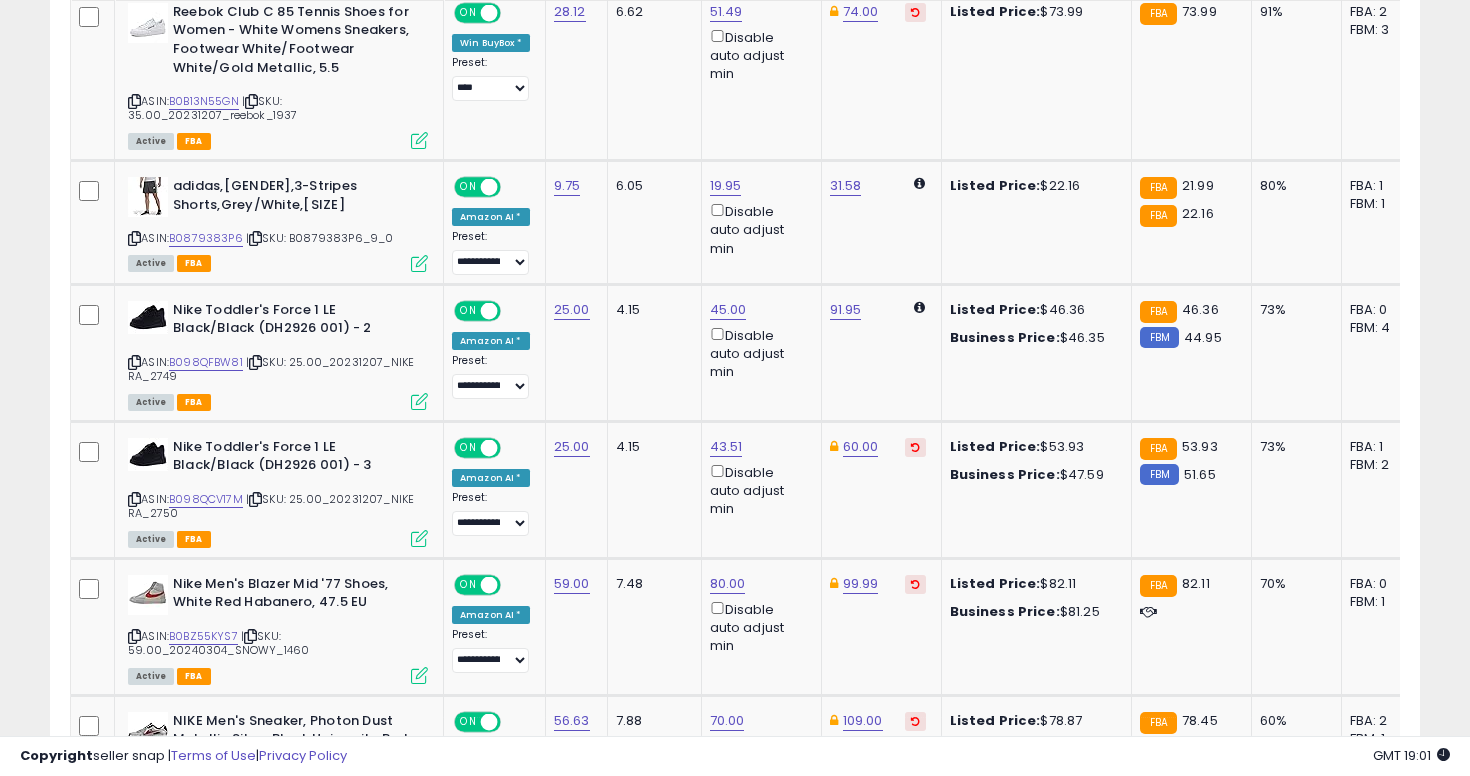 scroll, scrollTop: 1516, scrollLeft: 0, axis: vertical 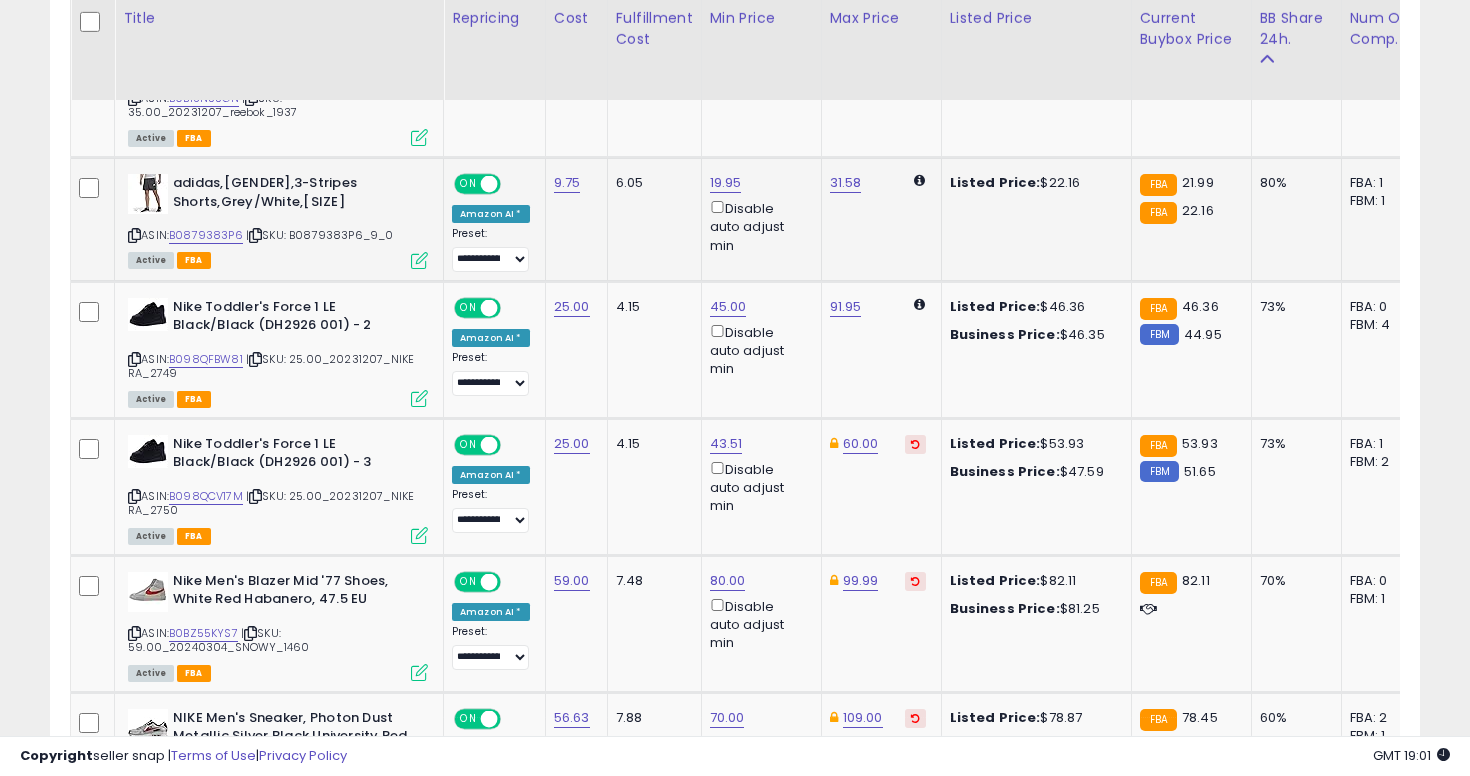 click at bounding box center (134, 235) 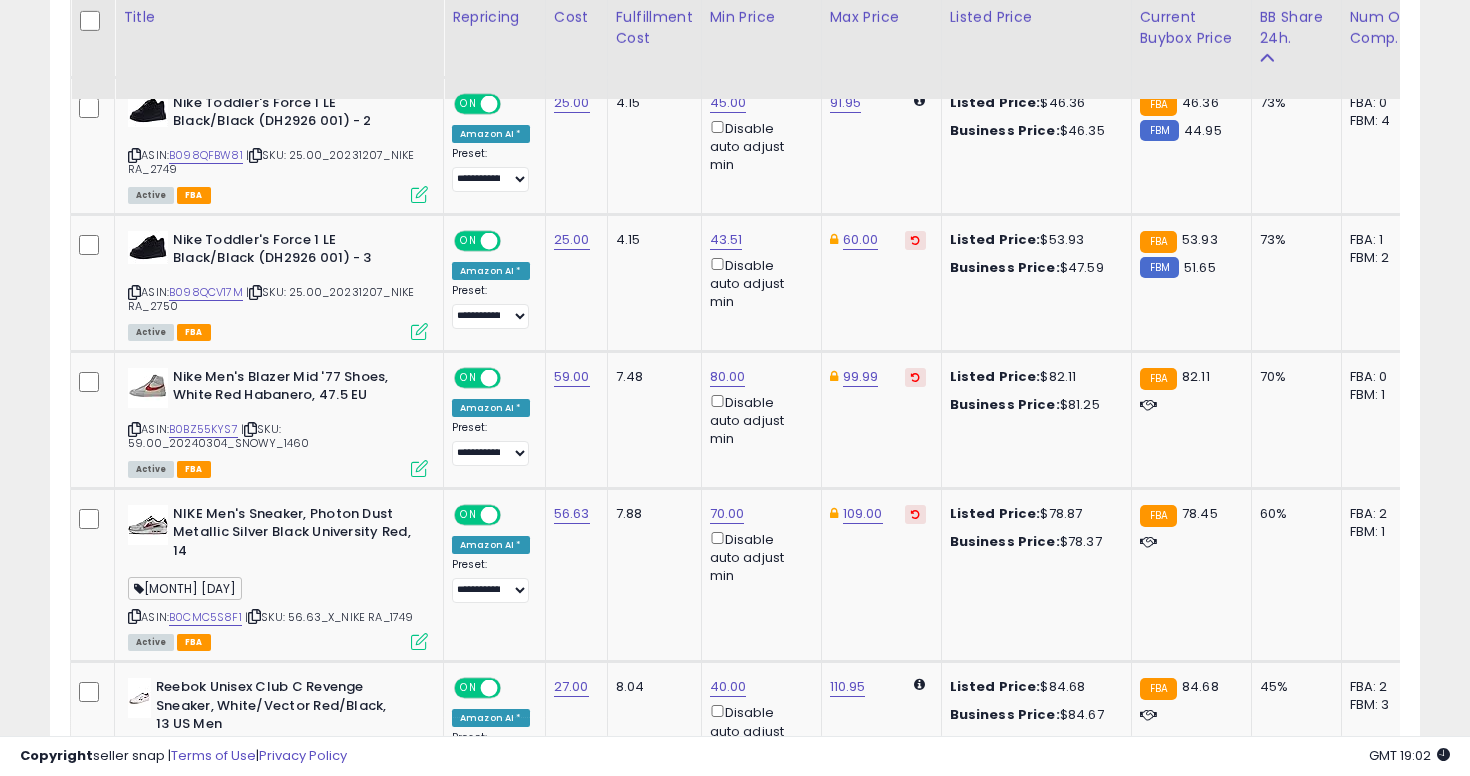 scroll, scrollTop: 1721, scrollLeft: 0, axis: vertical 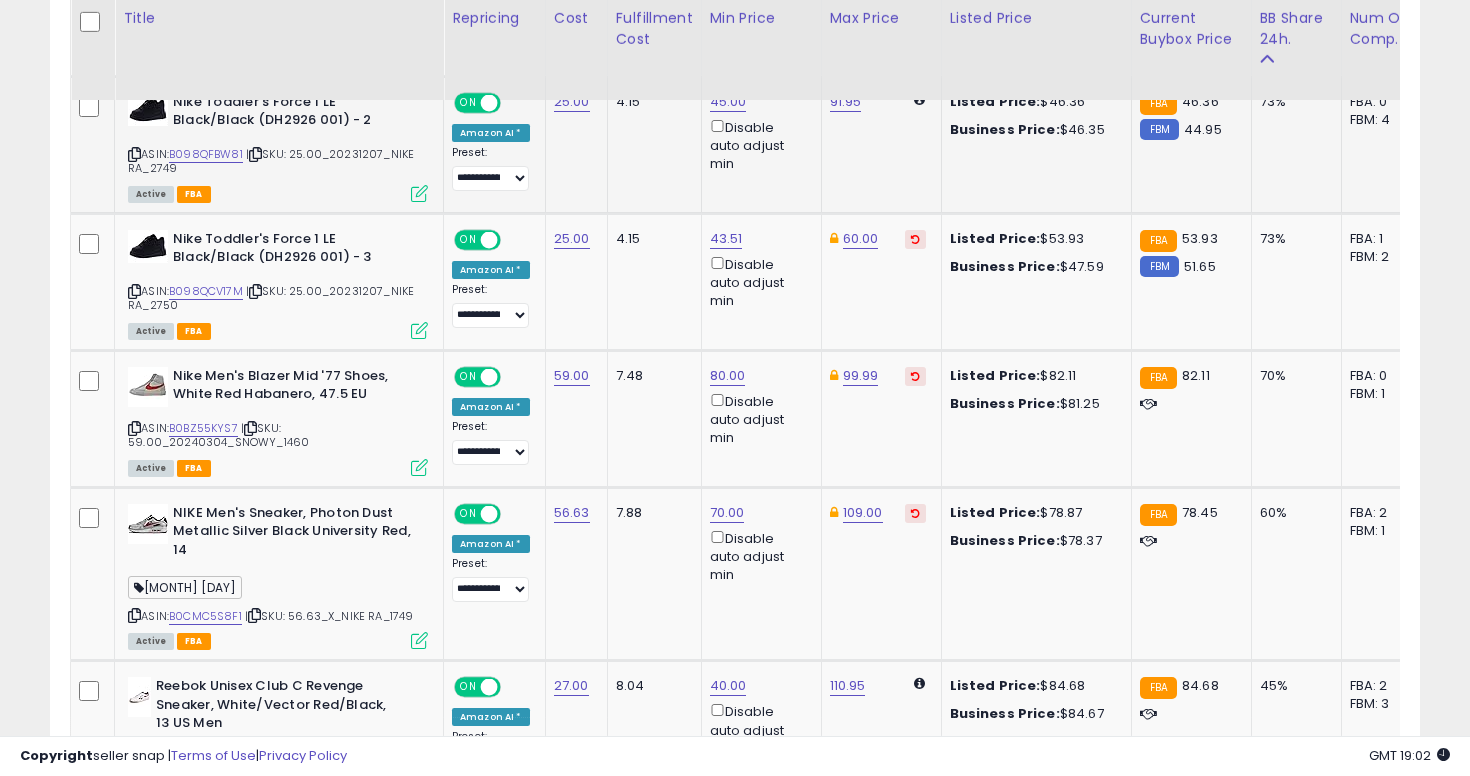 click at bounding box center [134, 154] 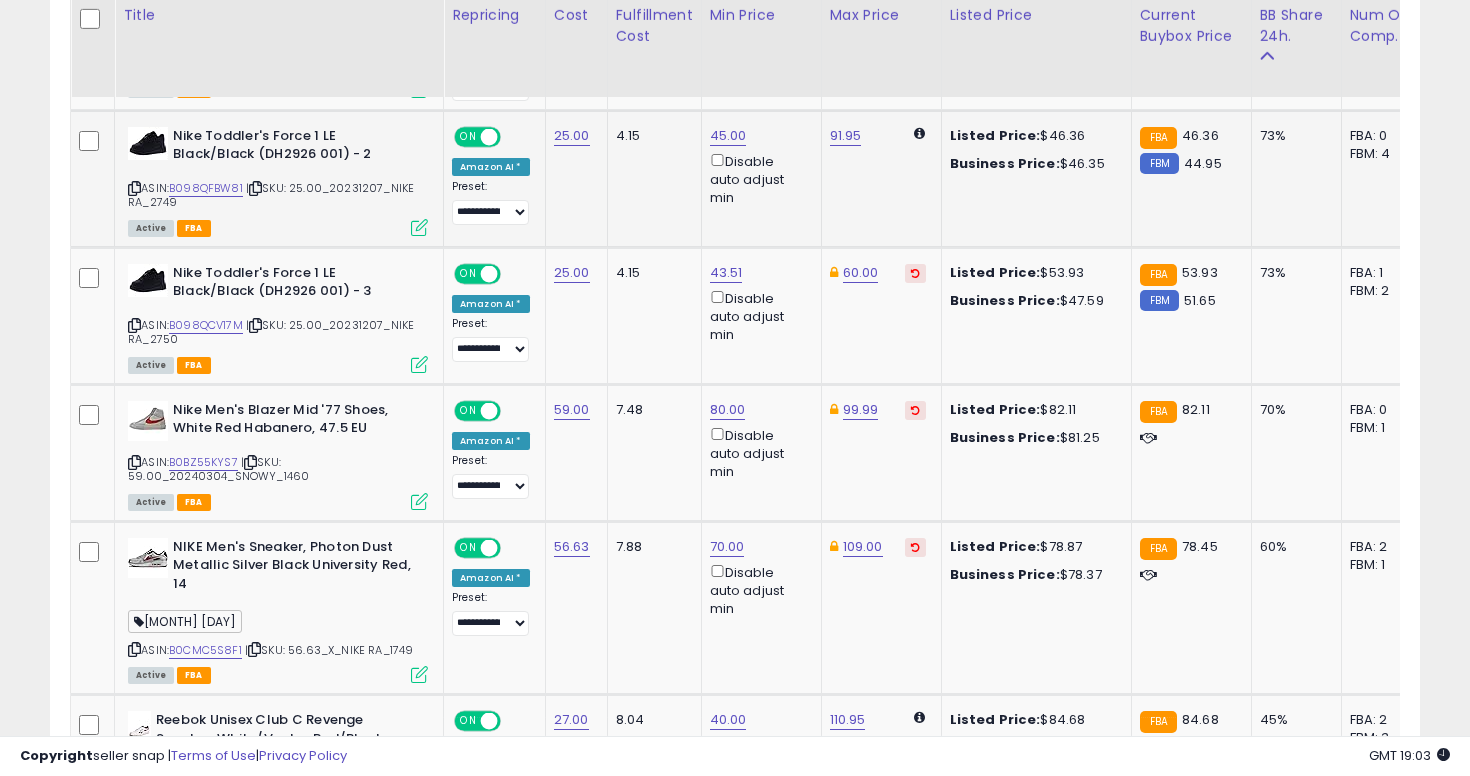 scroll, scrollTop: 1685, scrollLeft: 0, axis: vertical 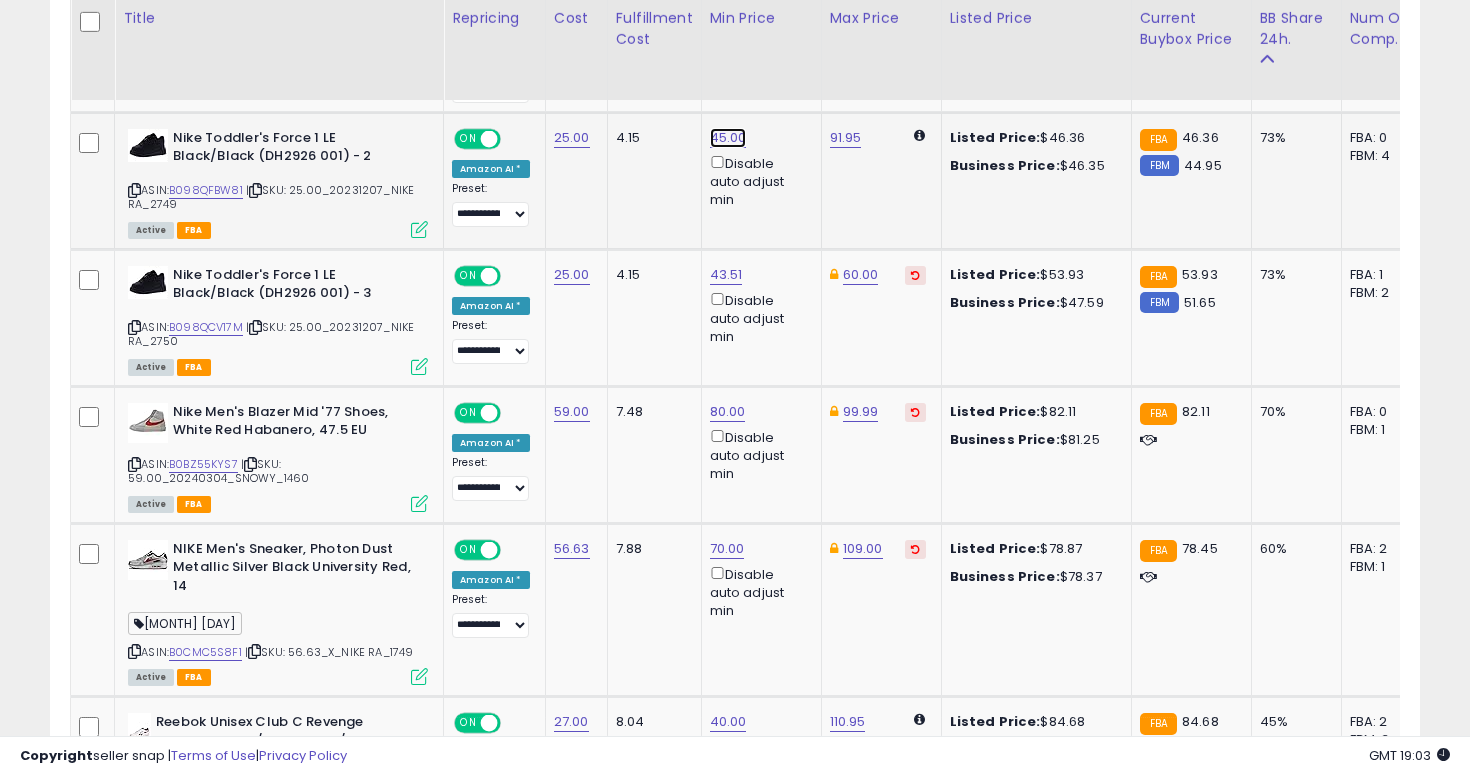 click on "45.00" at bounding box center (728, -590) 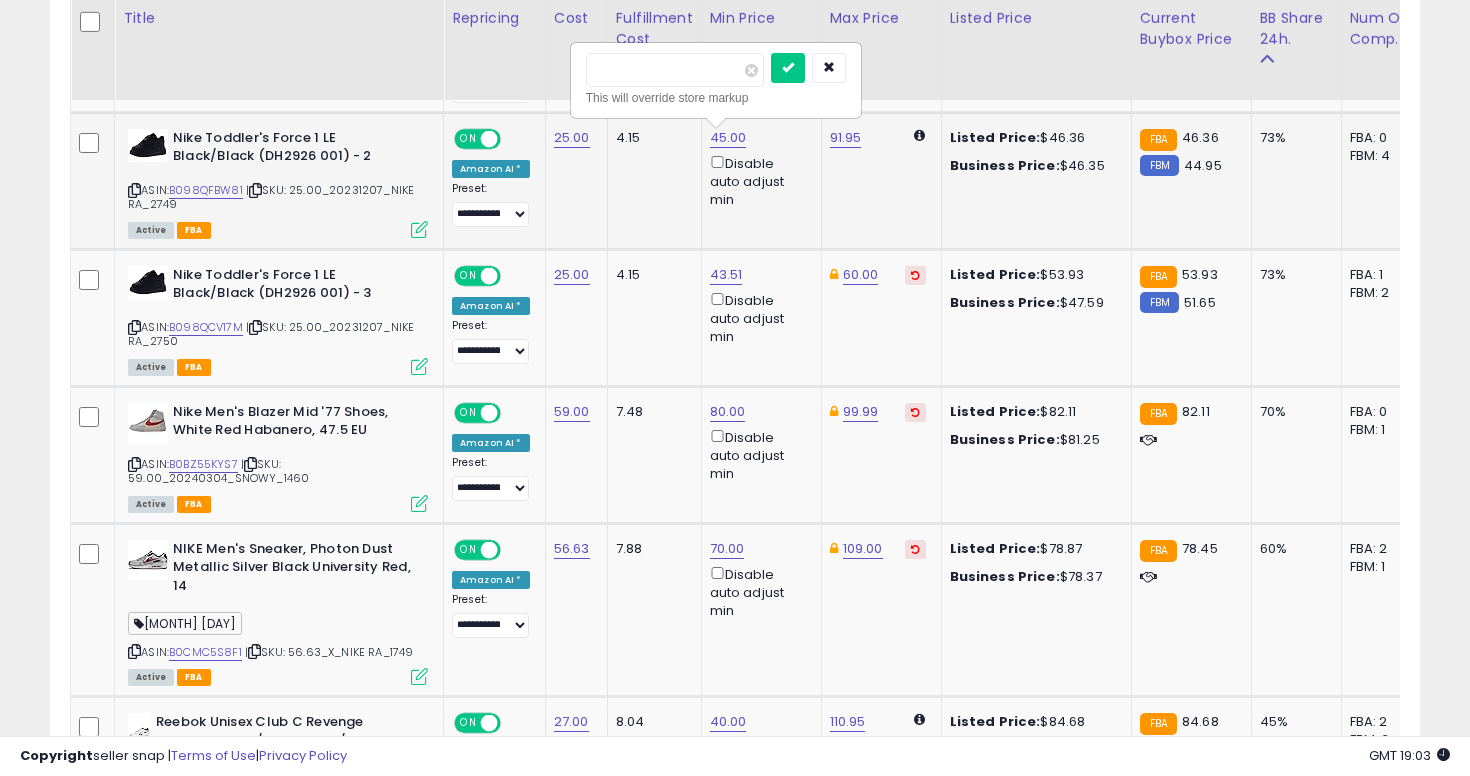 click on "*****" at bounding box center [675, 70] 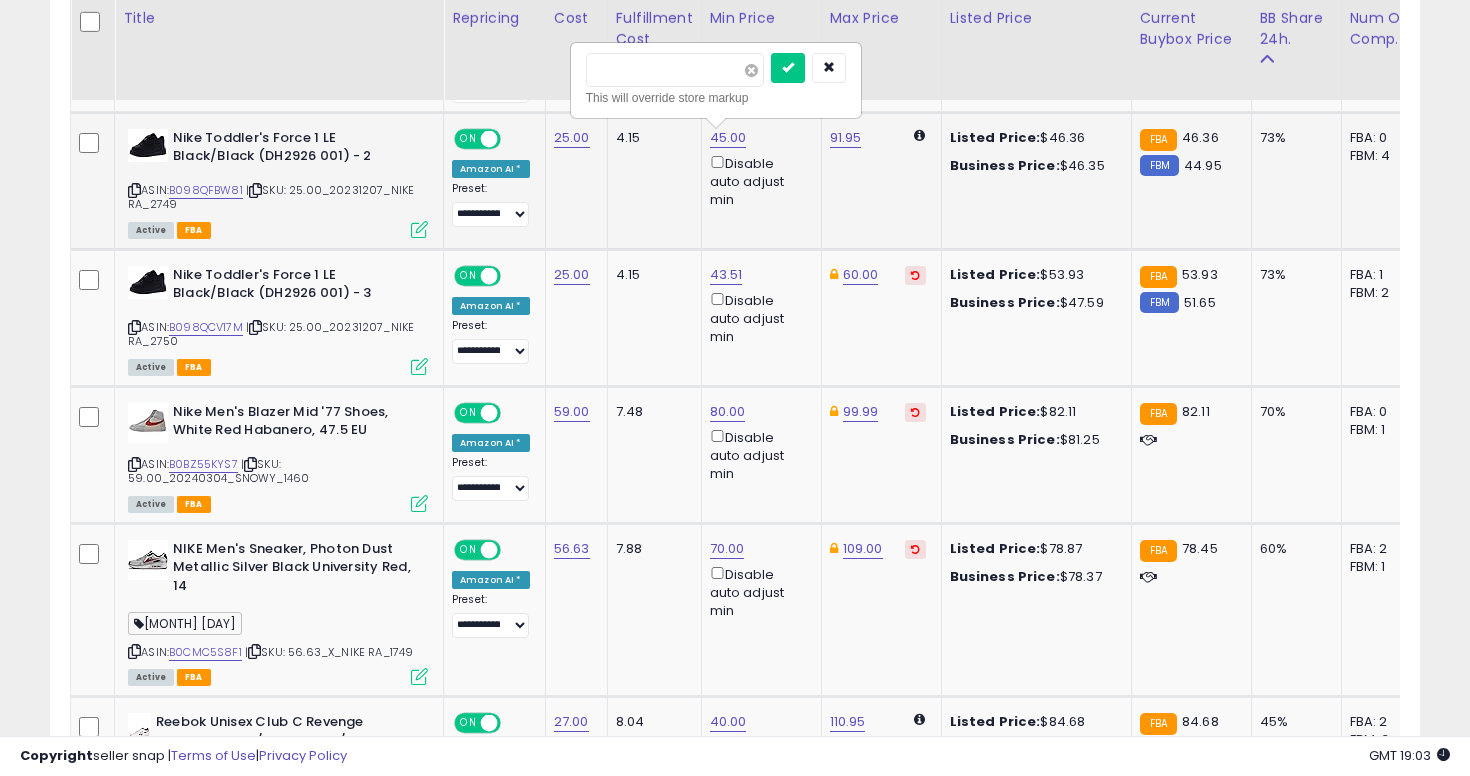 click at bounding box center (751, 70) 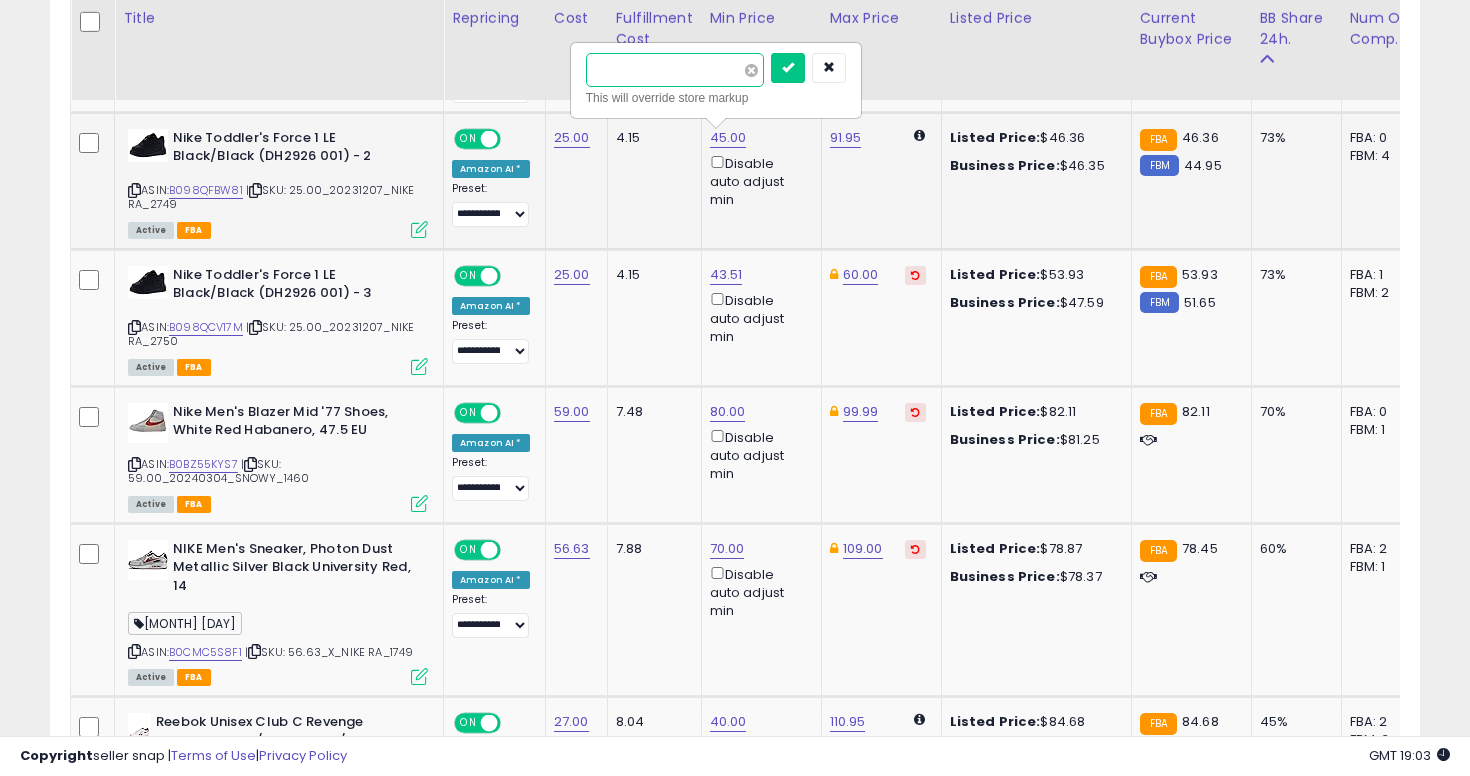 type on "****" 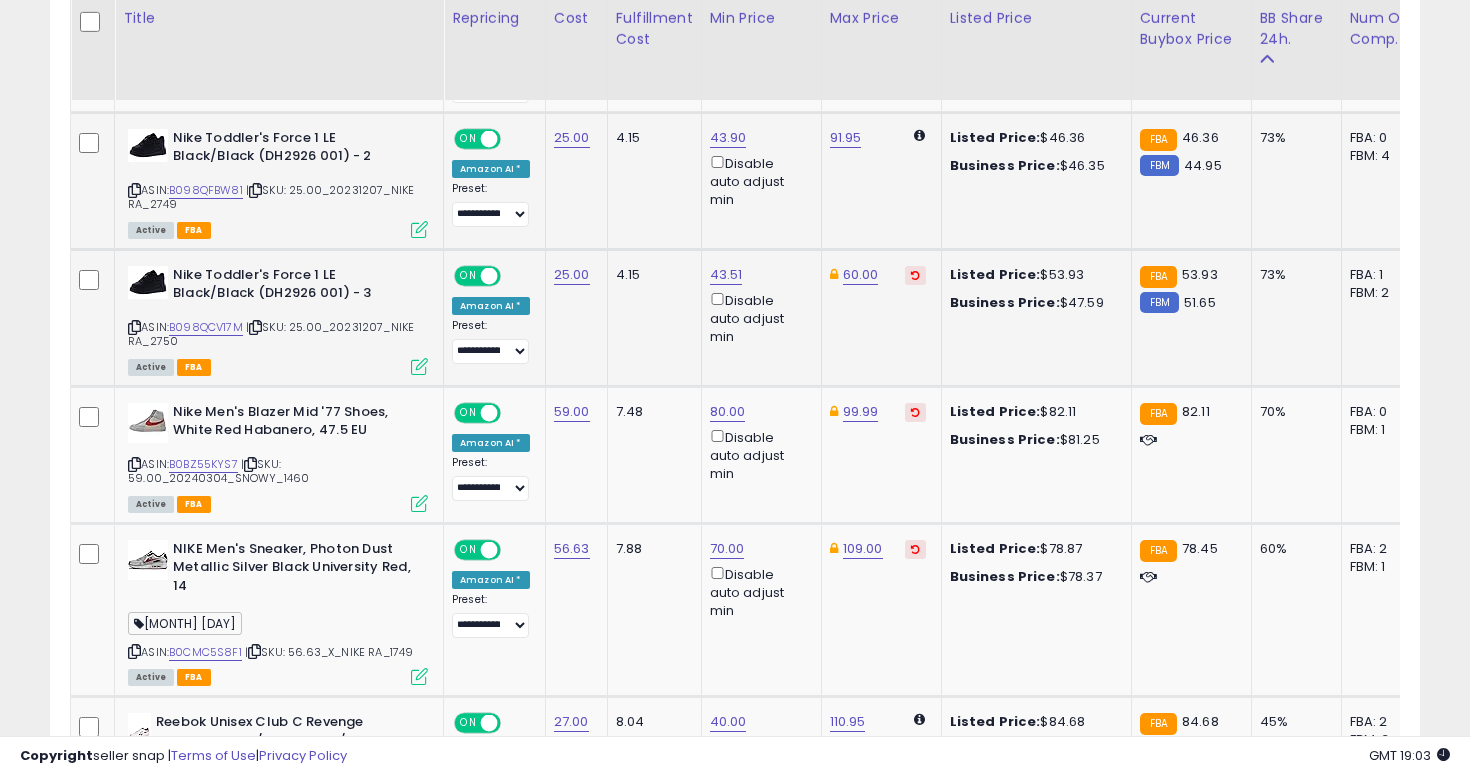 click on "[DATE] [TIME]" at bounding box center (275, 319) 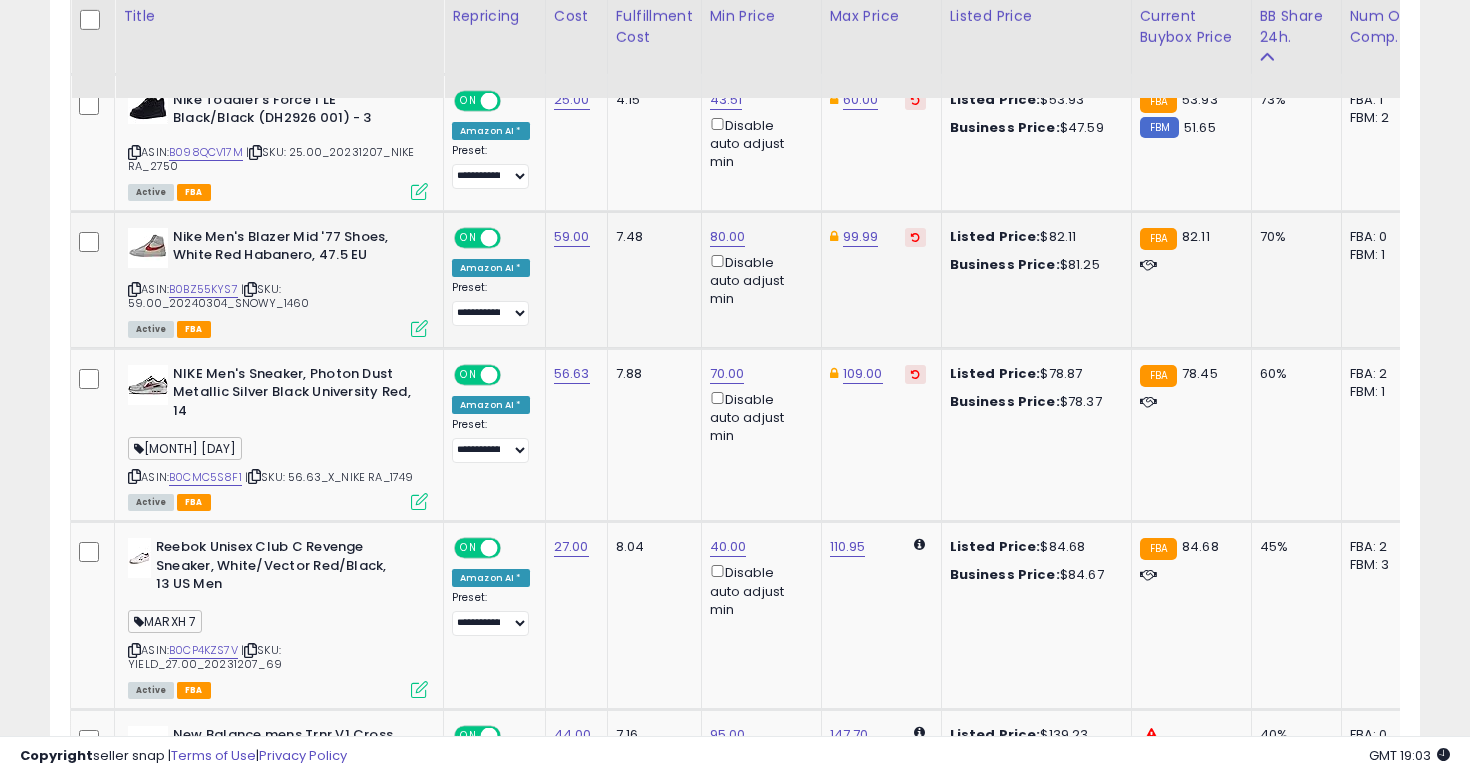 scroll, scrollTop: 1862, scrollLeft: 0, axis: vertical 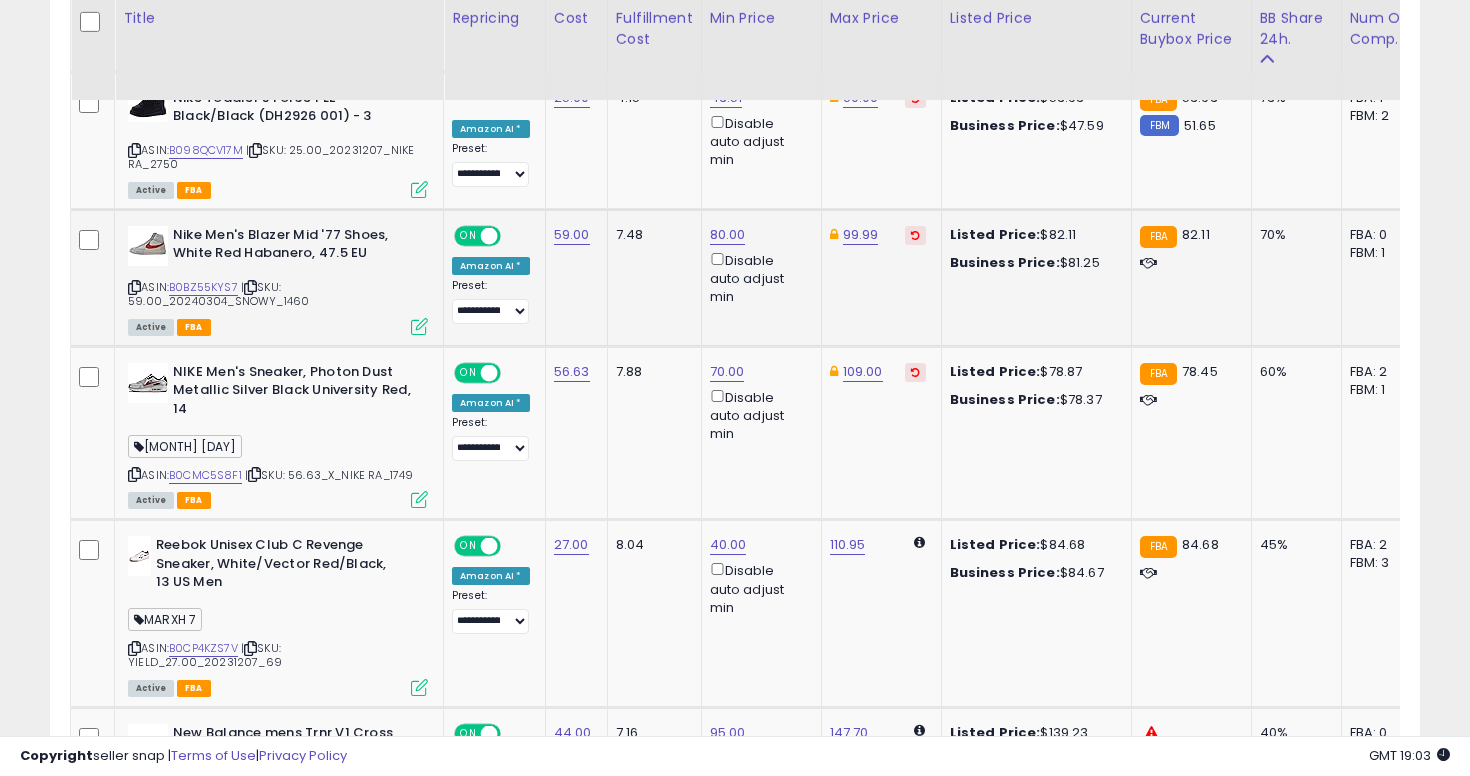 click on "ASIN: B0BZ55KYS7 | SKU: 59.00_20240304_SNOWY_1460 Active FBA" at bounding box center [278, 279] 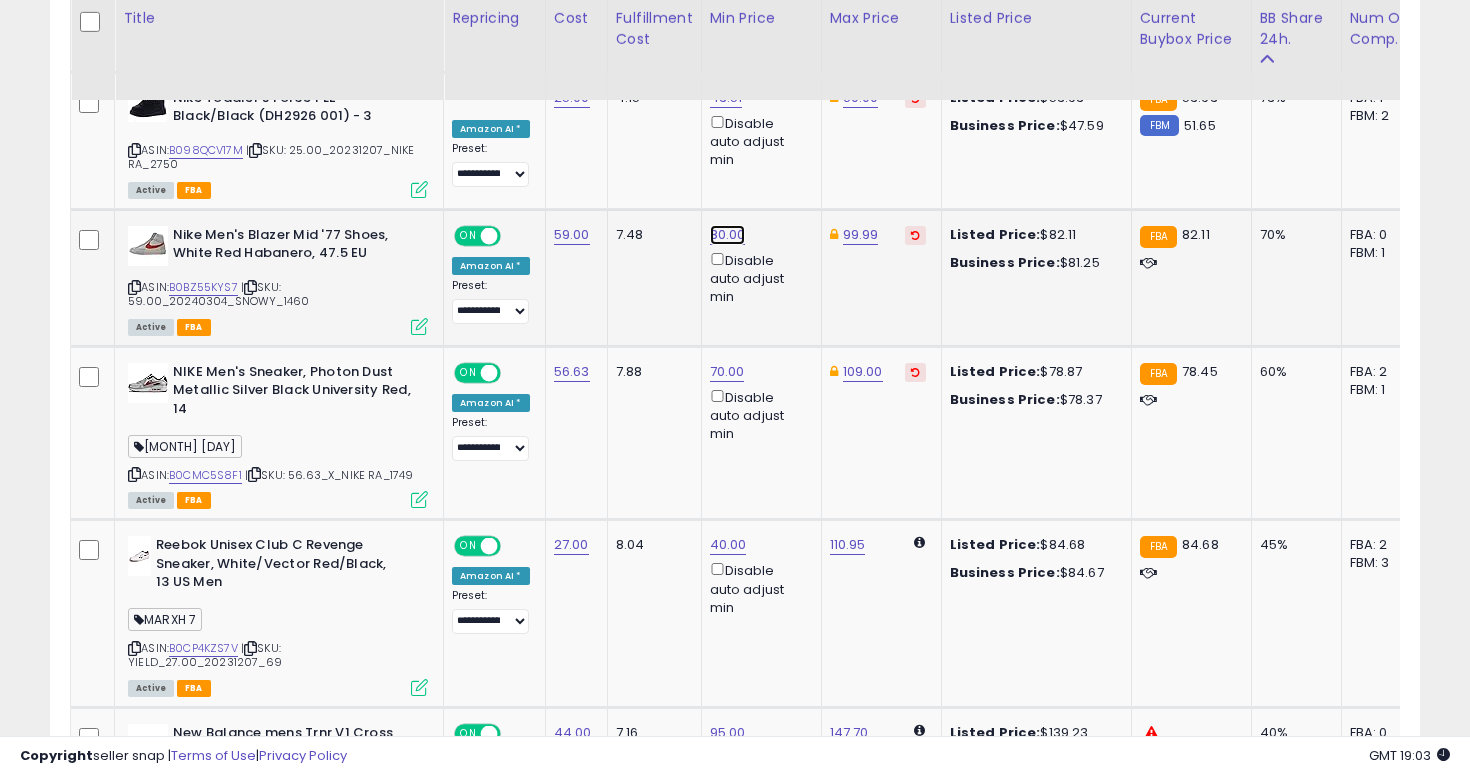 click on "80.00" at bounding box center [728, -767] 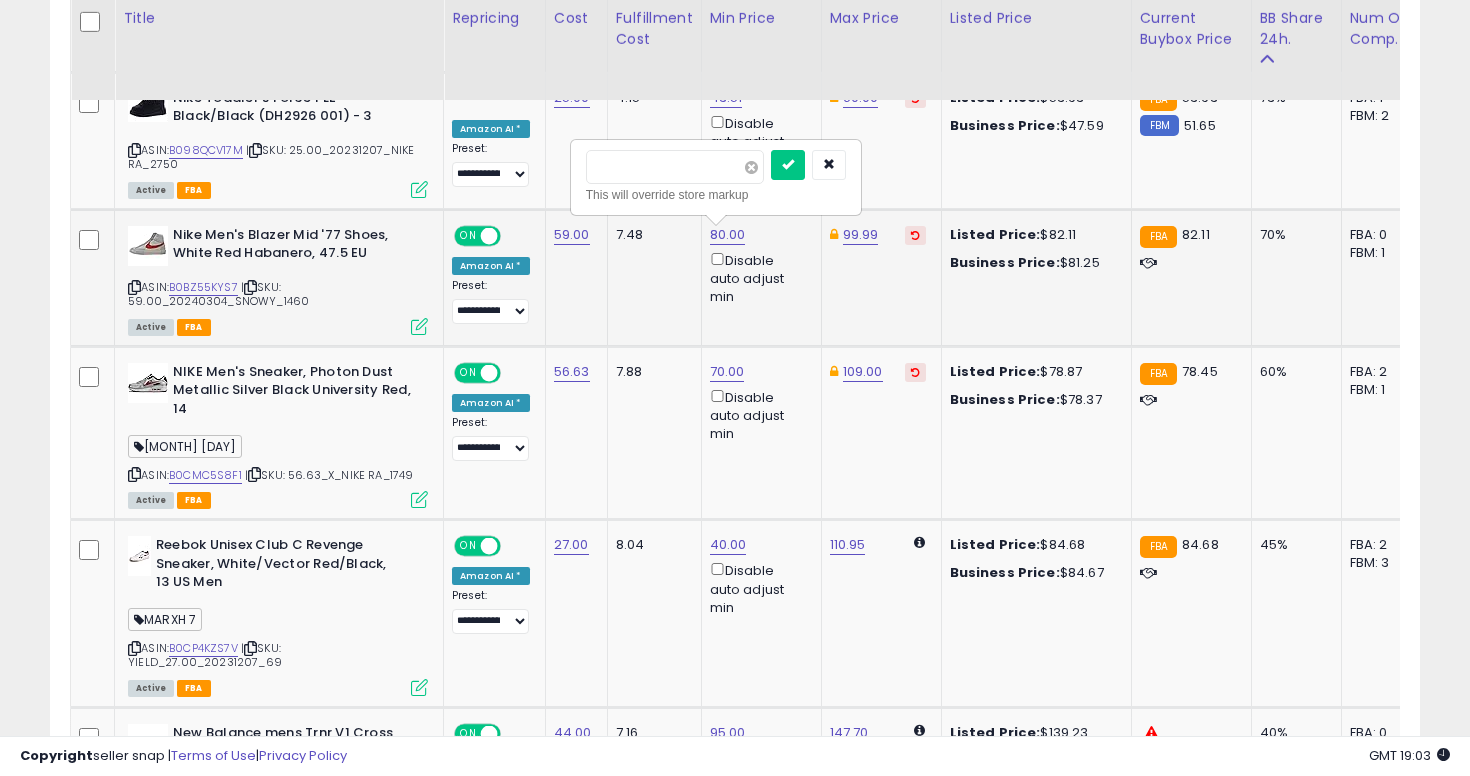 click at bounding box center (751, 167) 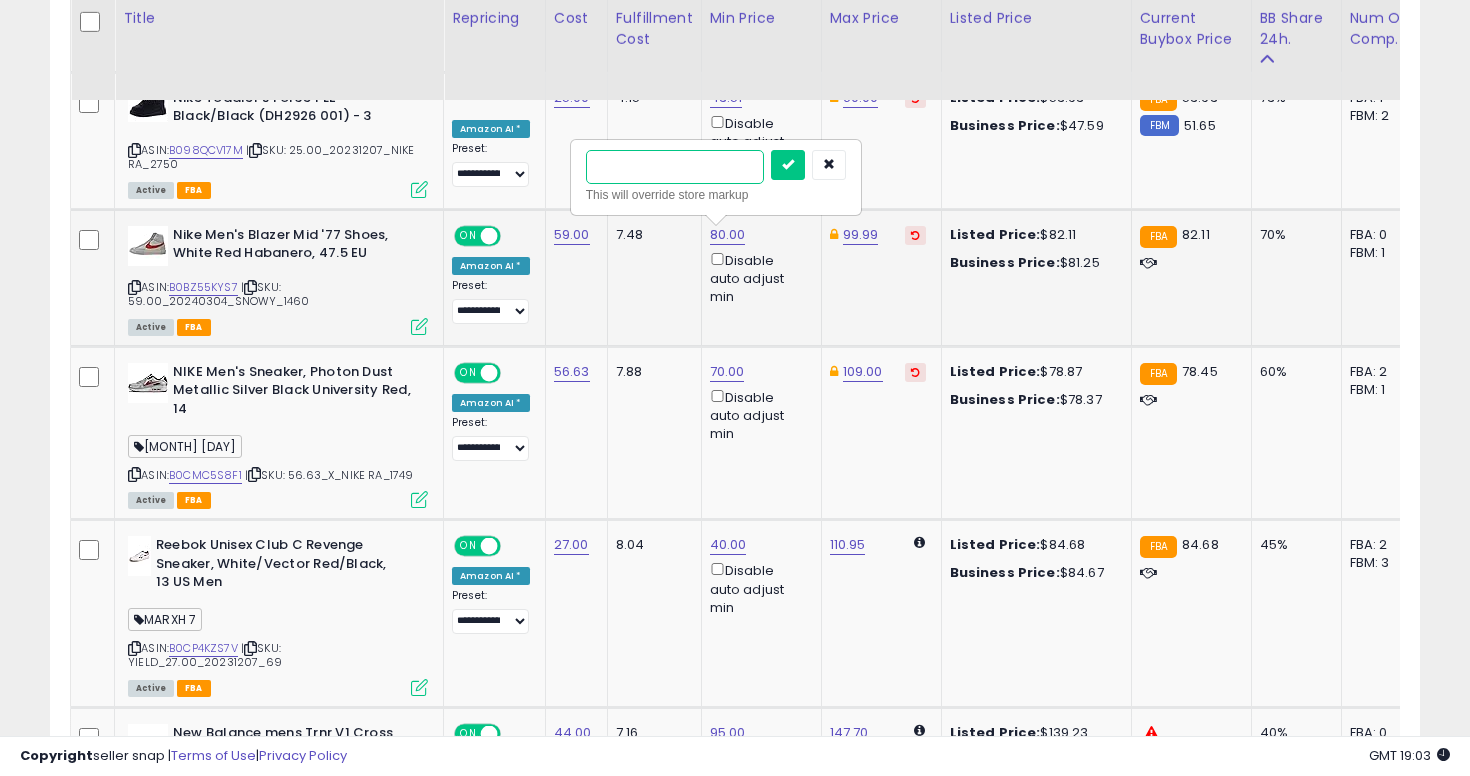 type on "**" 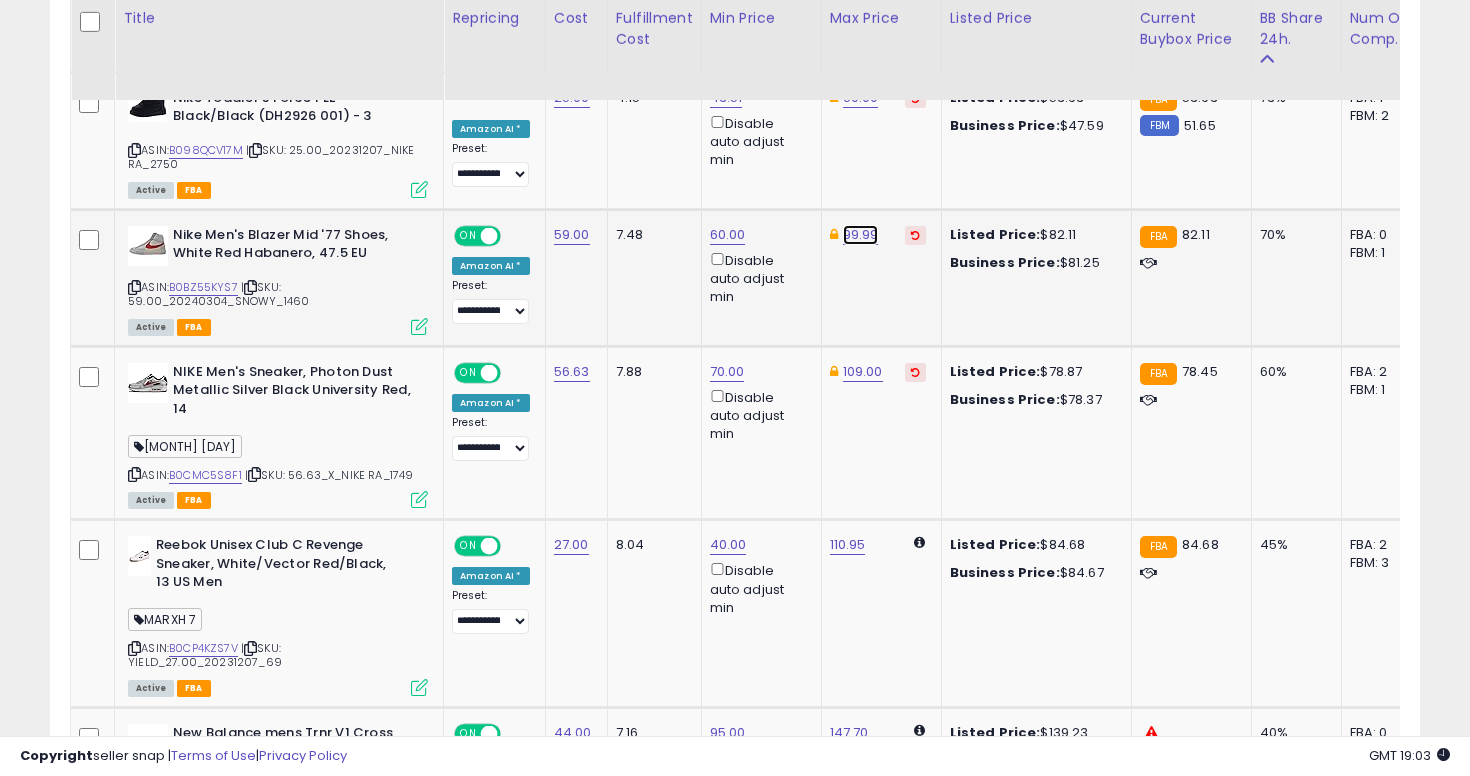 click on "99.99" at bounding box center (861, -611) 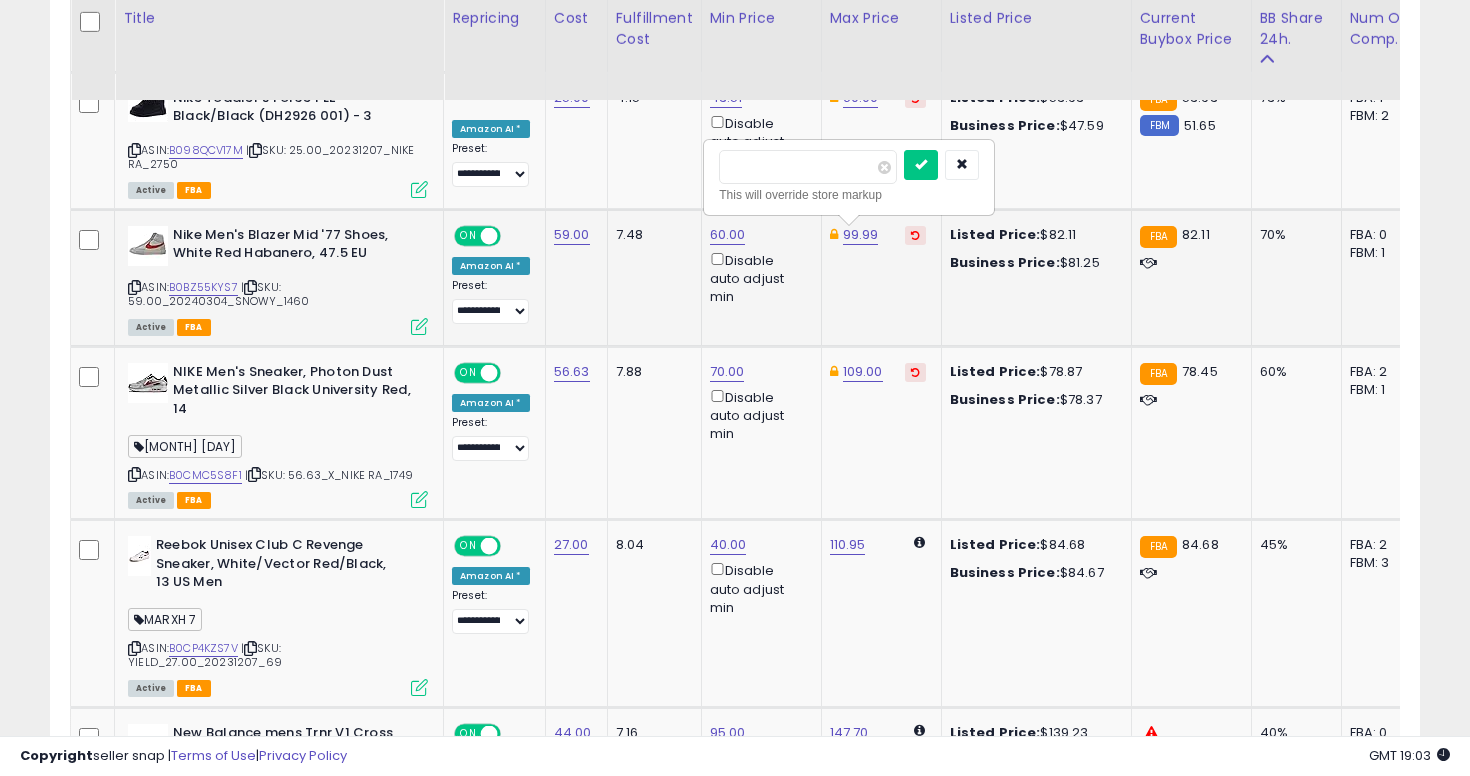 click on "*****" at bounding box center (808, 167) 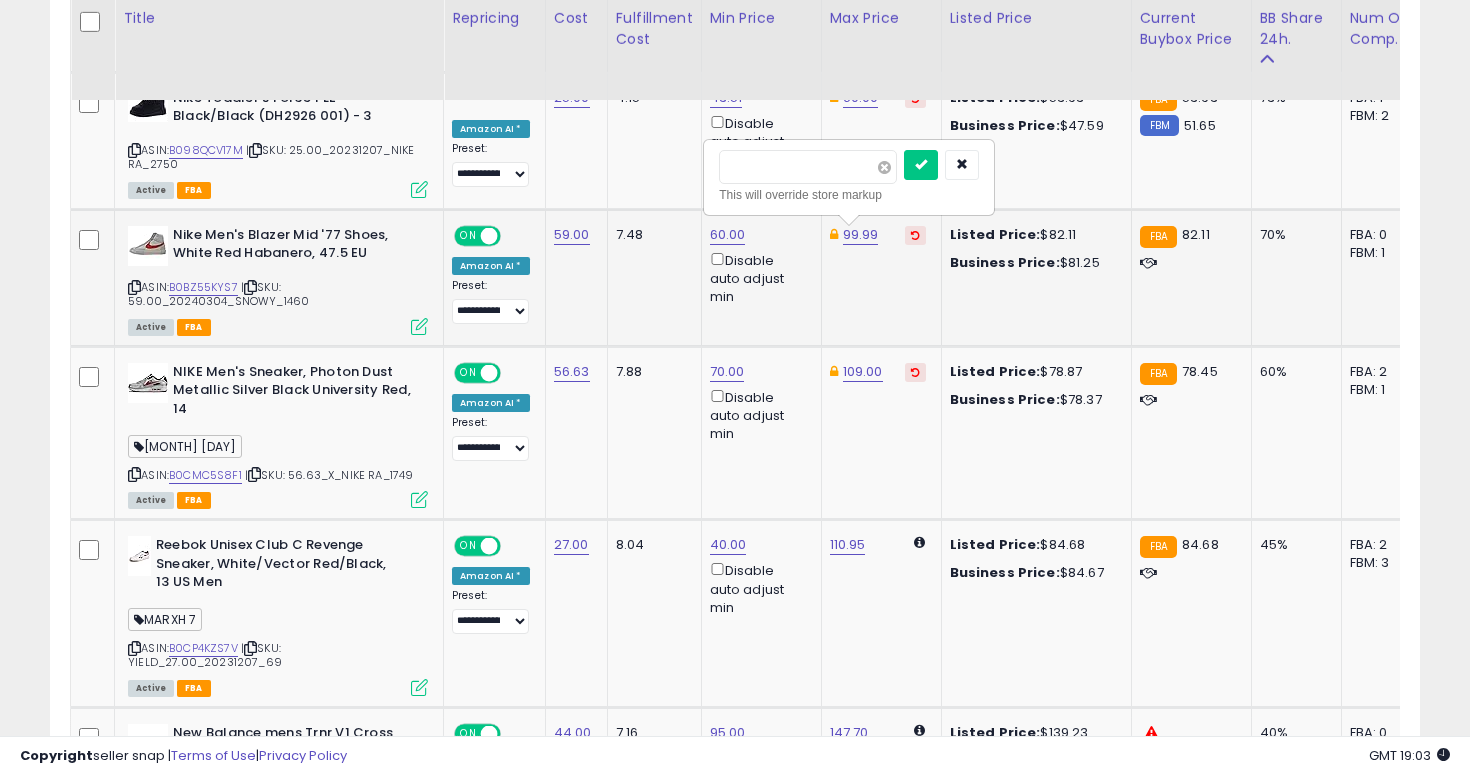 click at bounding box center (884, 167) 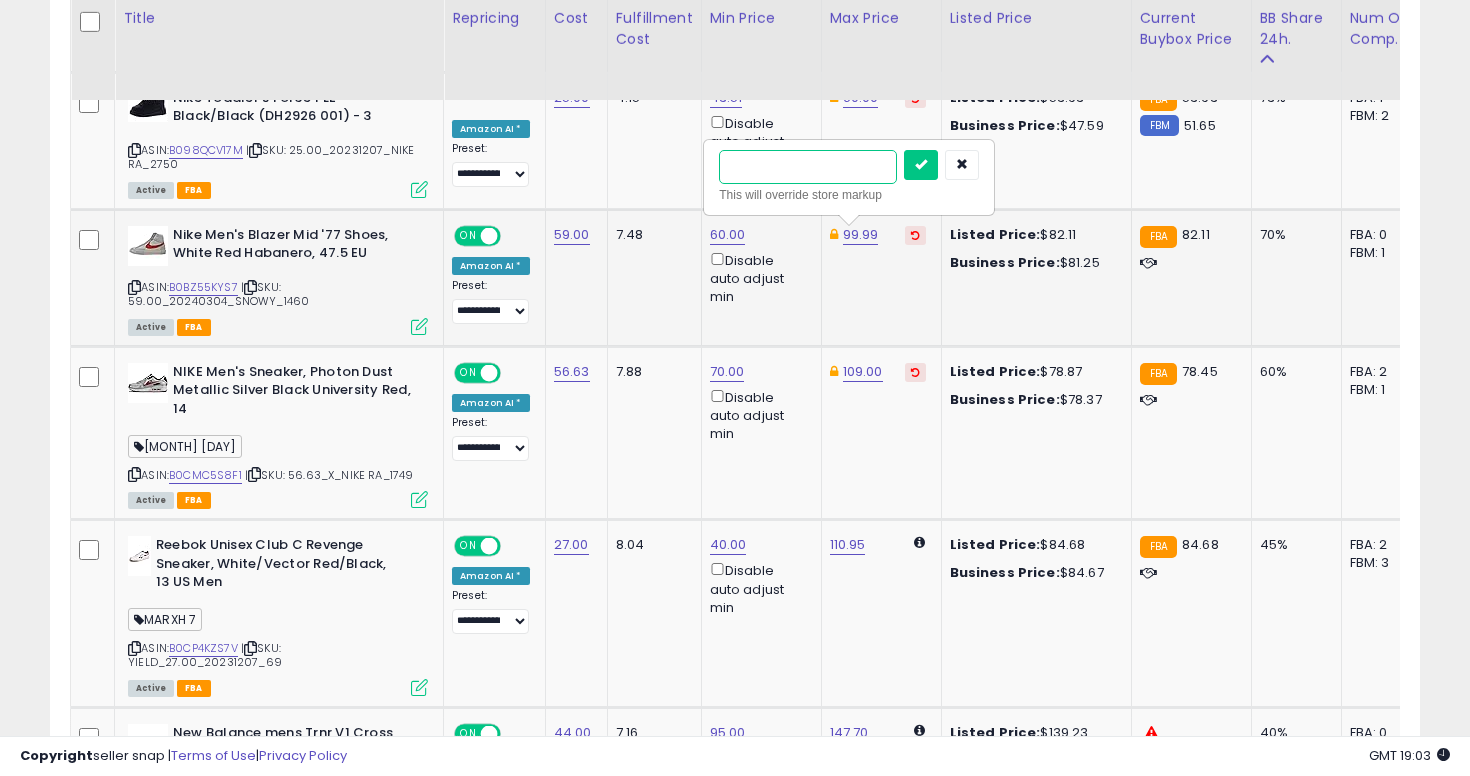 type on "**" 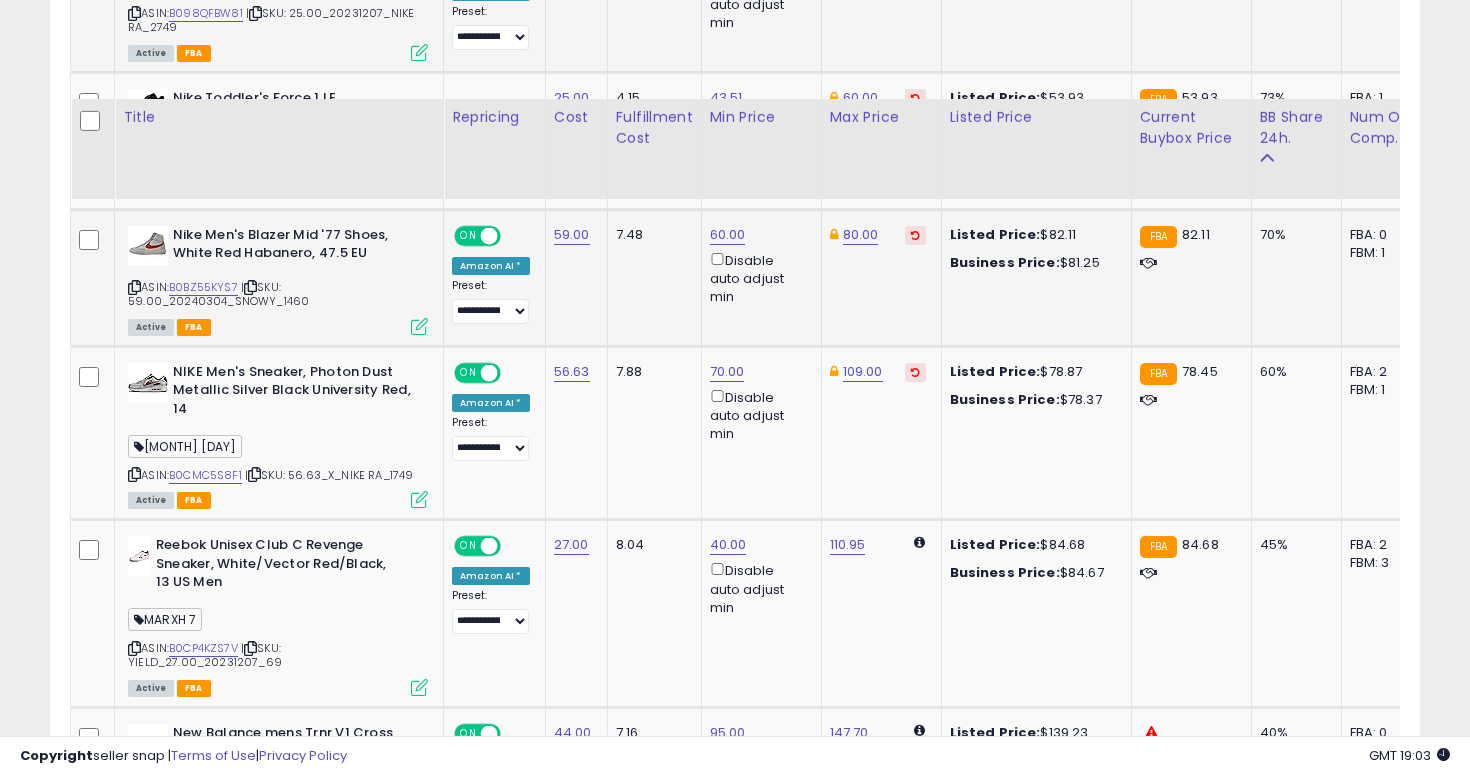scroll, scrollTop: 2001, scrollLeft: 0, axis: vertical 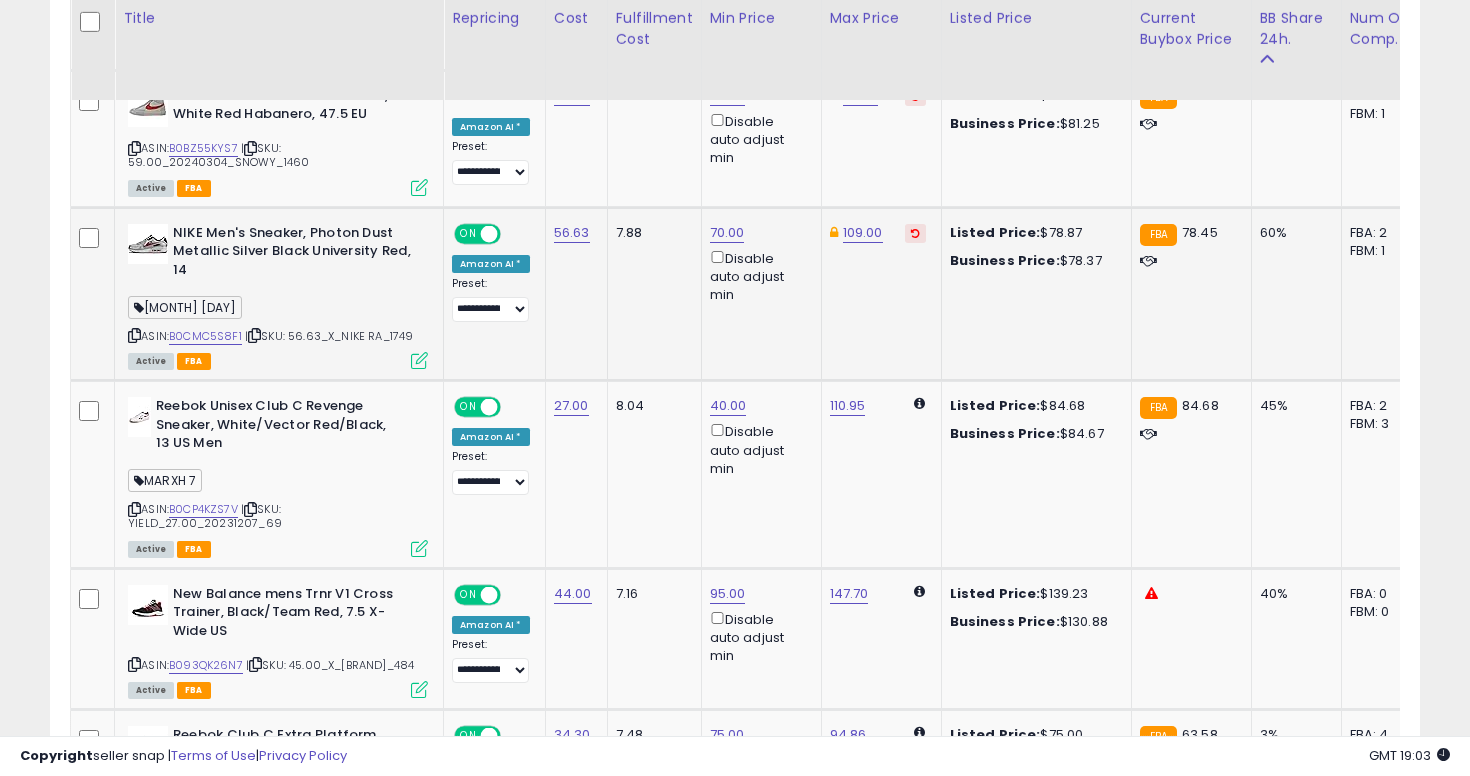 click at bounding box center [134, 335] 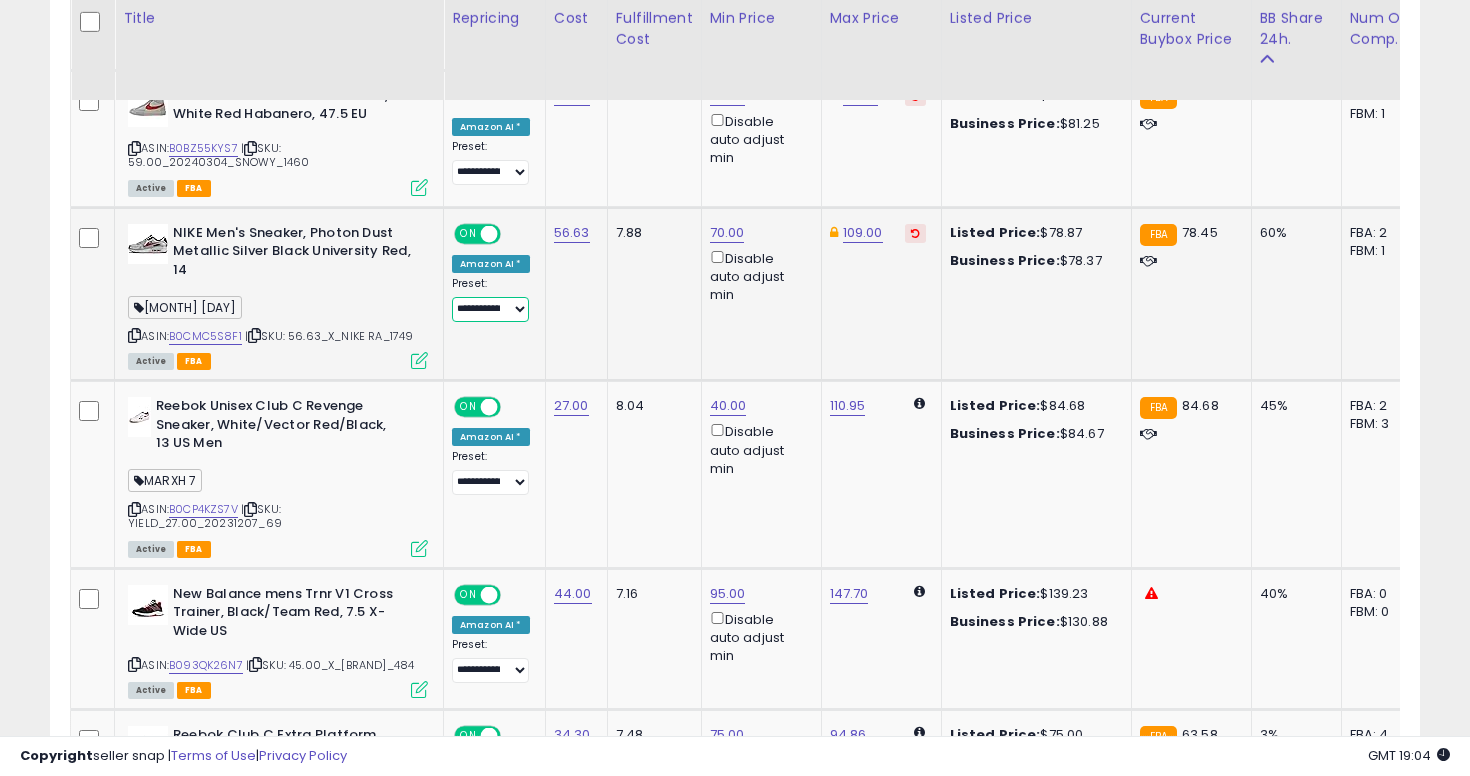 click on "**********" at bounding box center (490, 309) 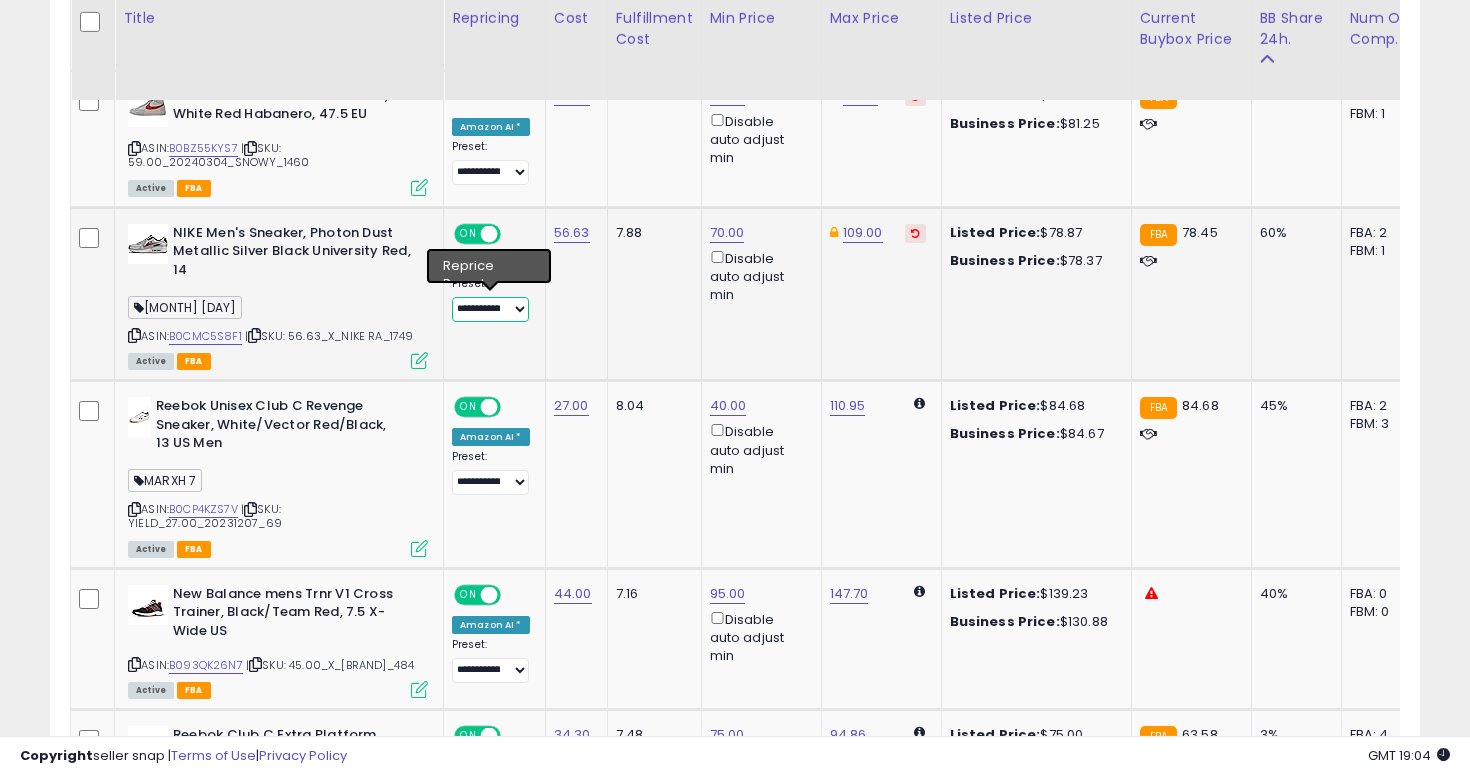 select on "****" 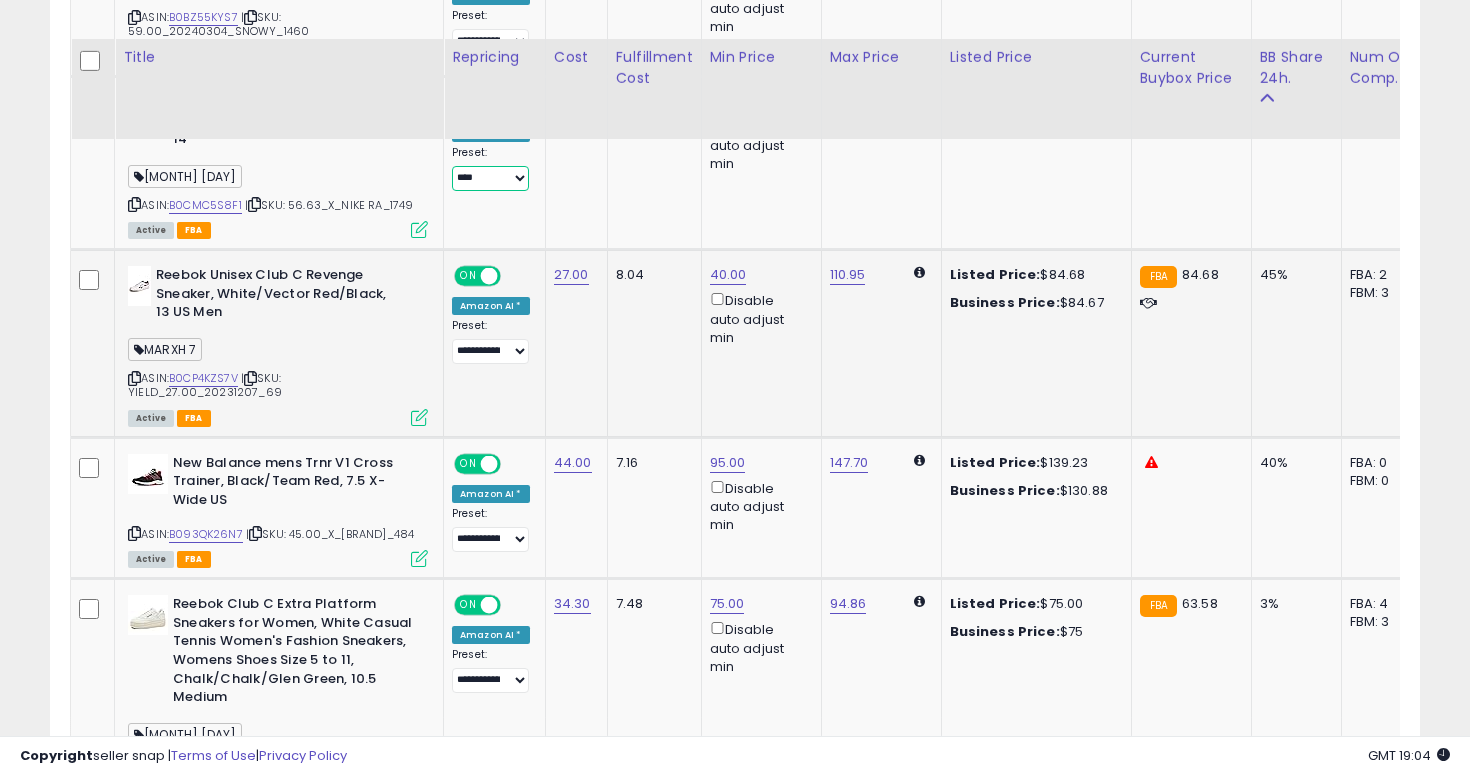 scroll, scrollTop: 2171, scrollLeft: 0, axis: vertical 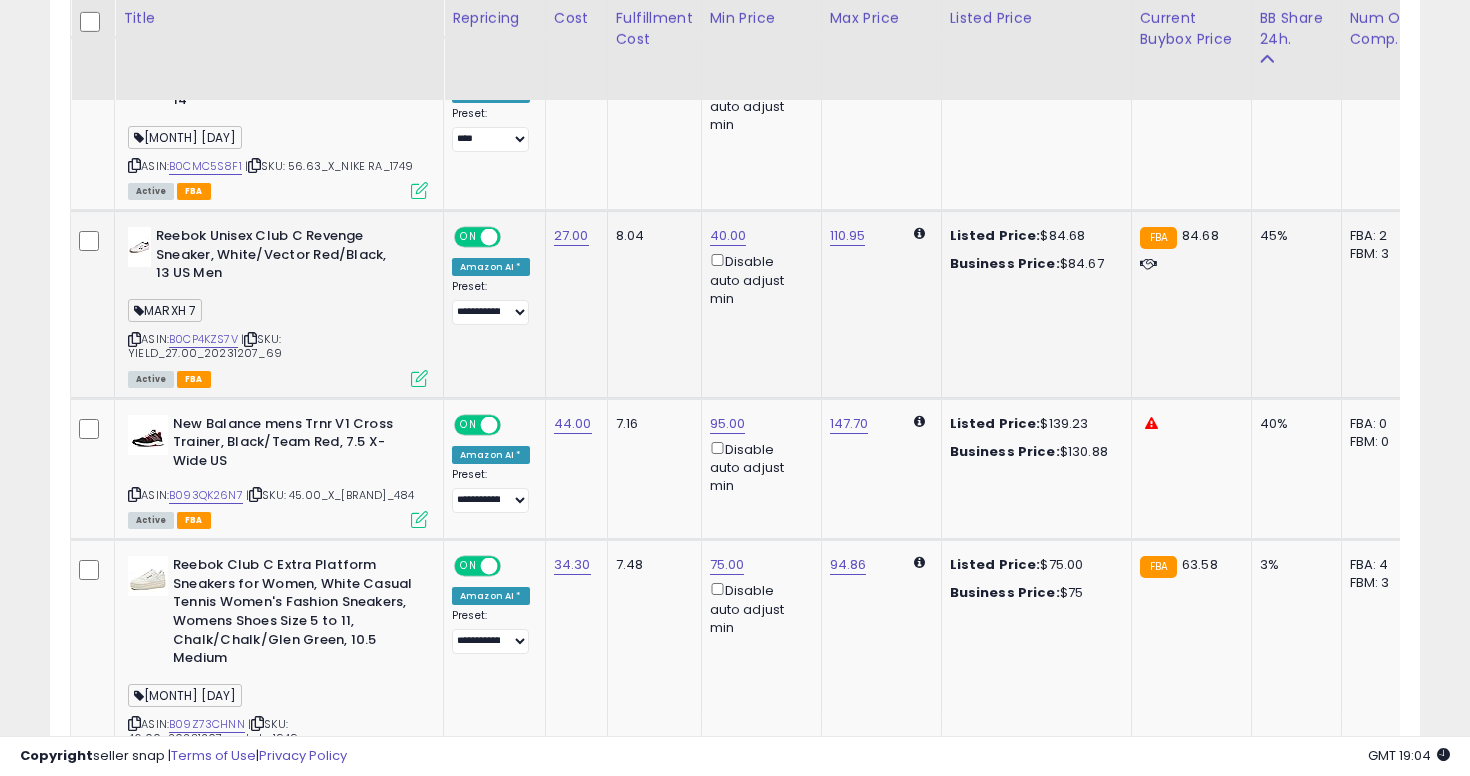 click on "27.00" 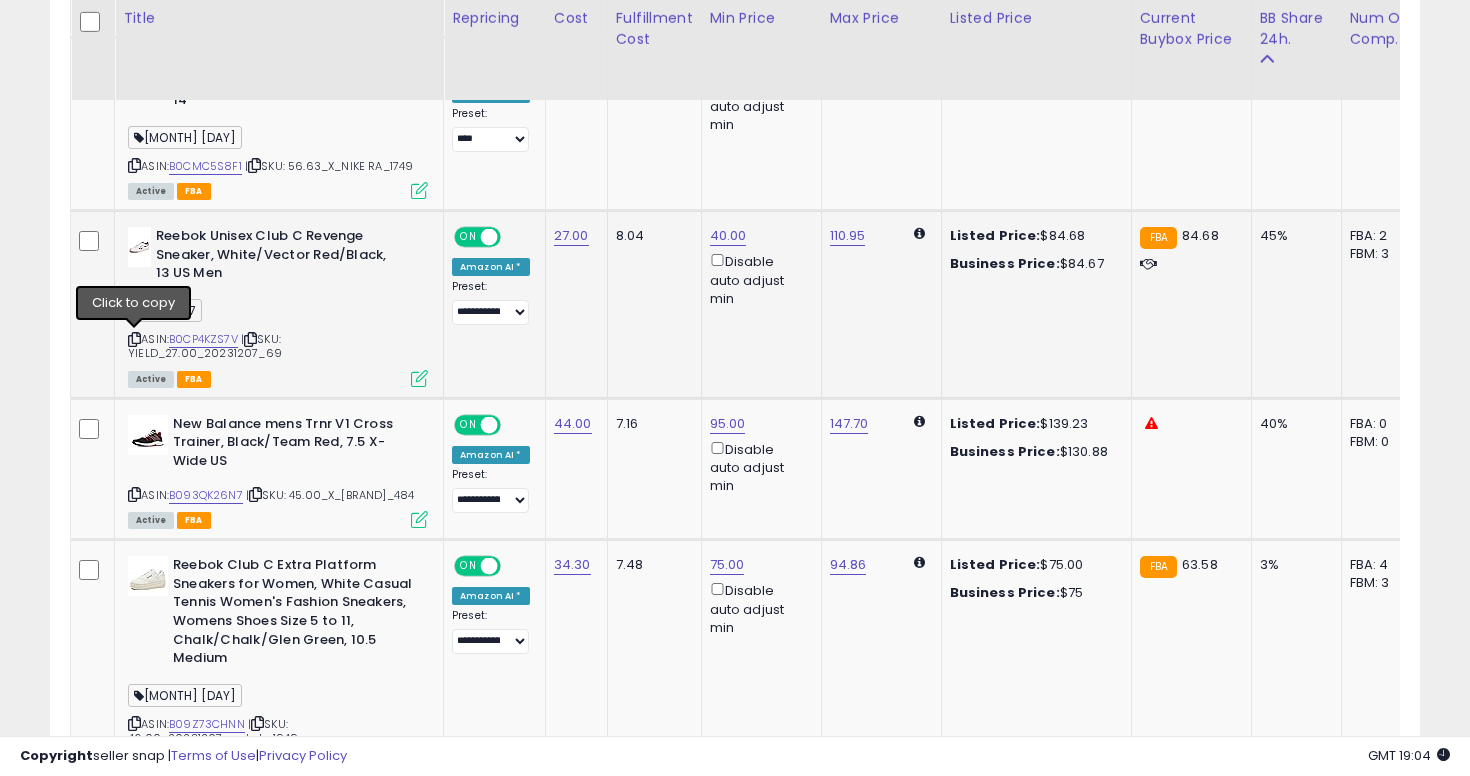 click at bounding box center [134, 339] 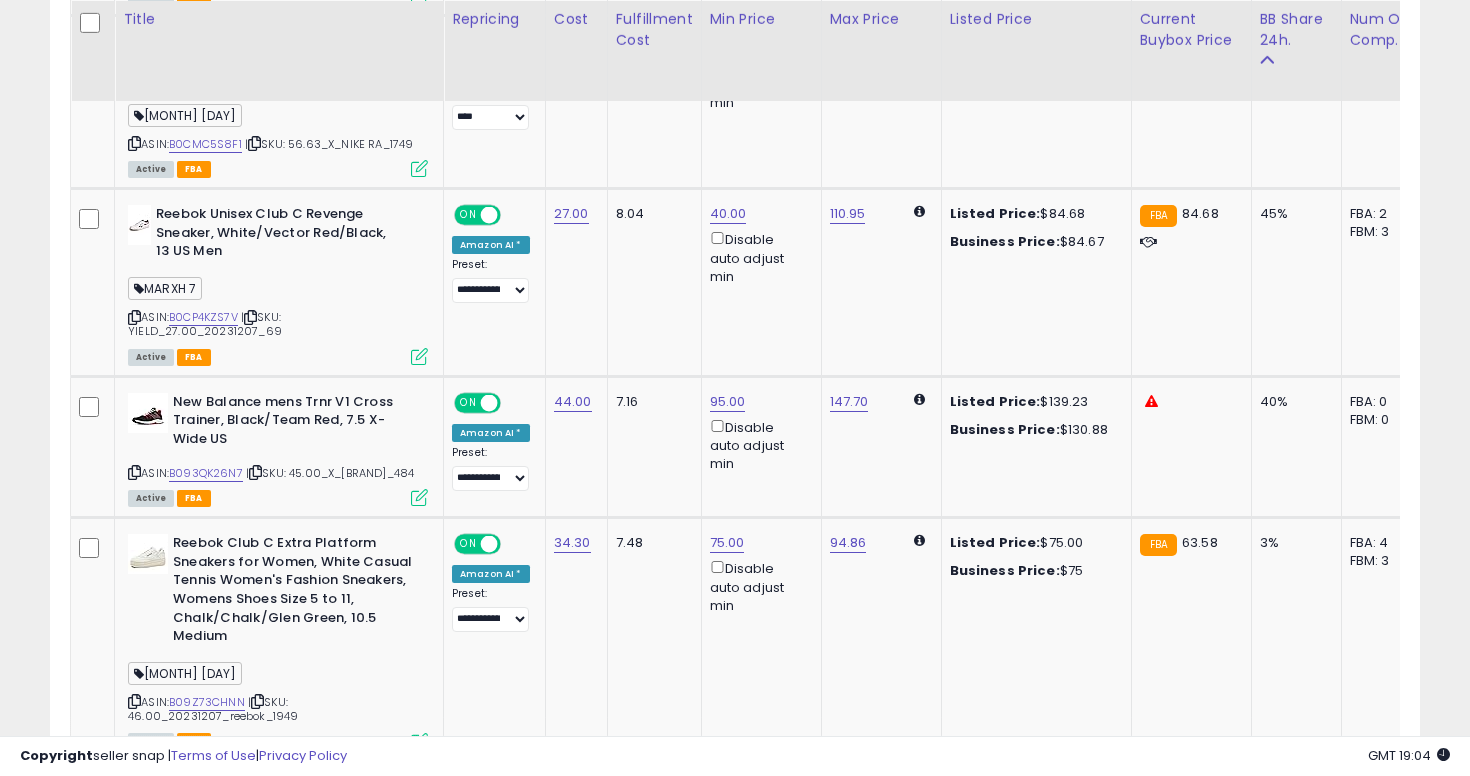 scroll, scrollTop: 2194, scrollLeft: 0, axis: vertical 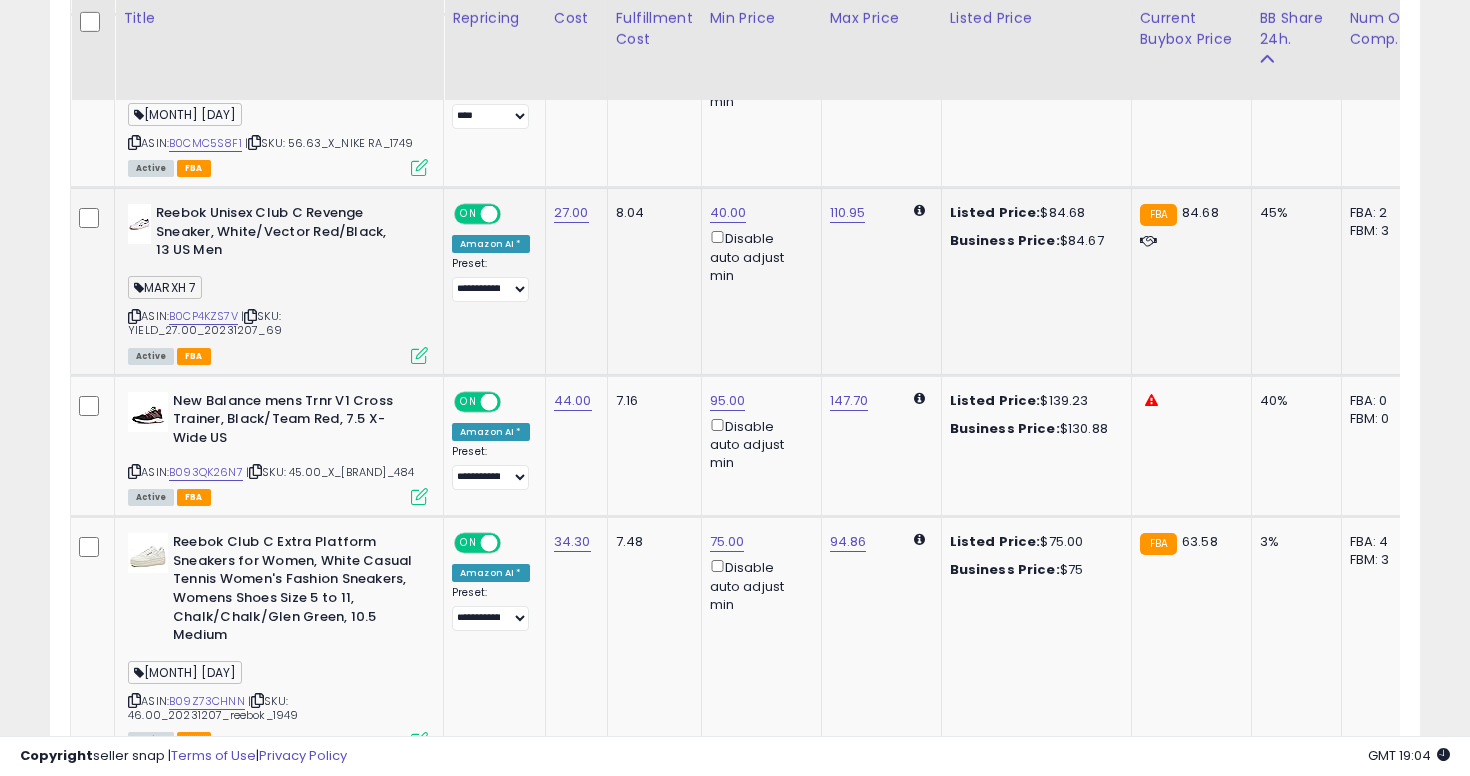click on "**********" 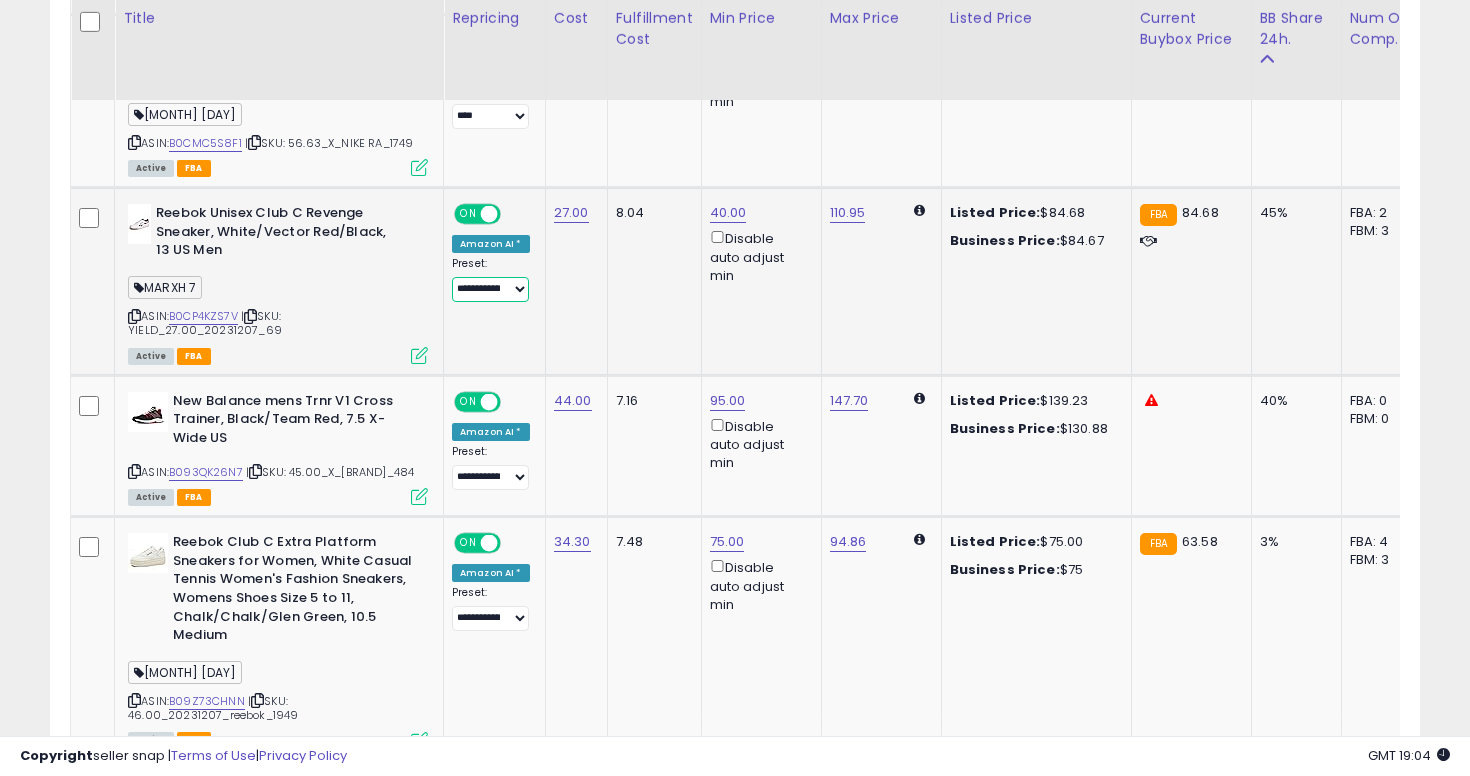click on "**********" at bounding box center (490, 289) 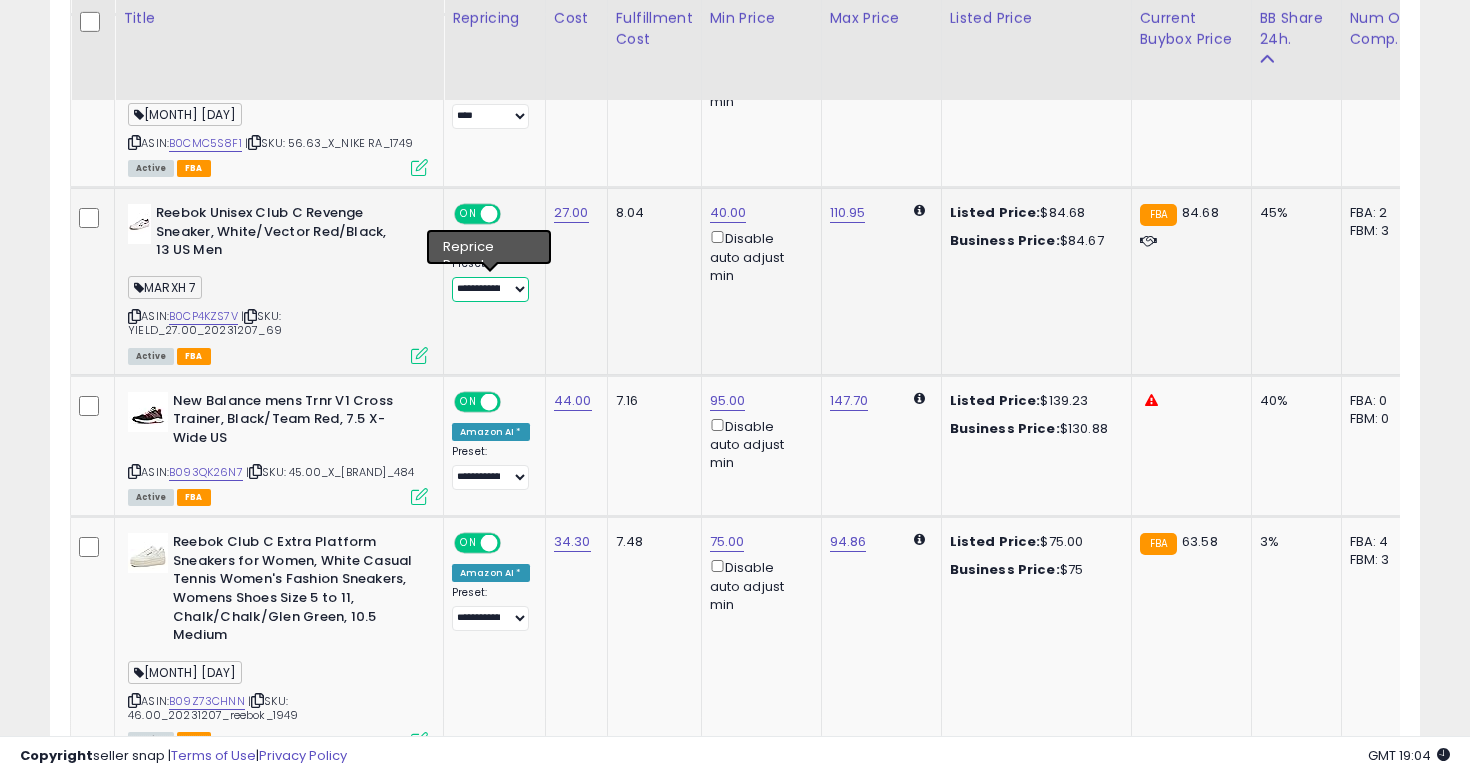 select on "****" 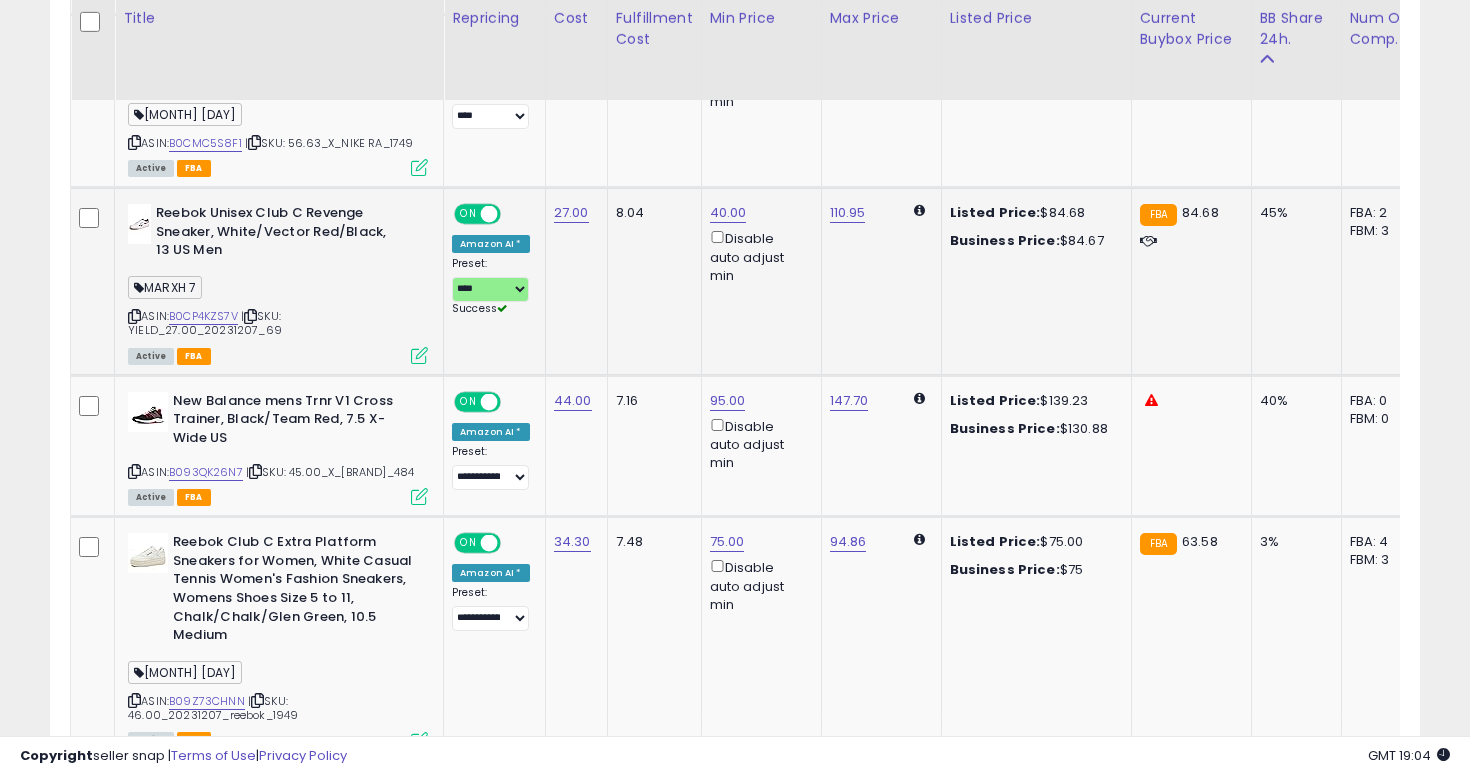 click on "110.95" 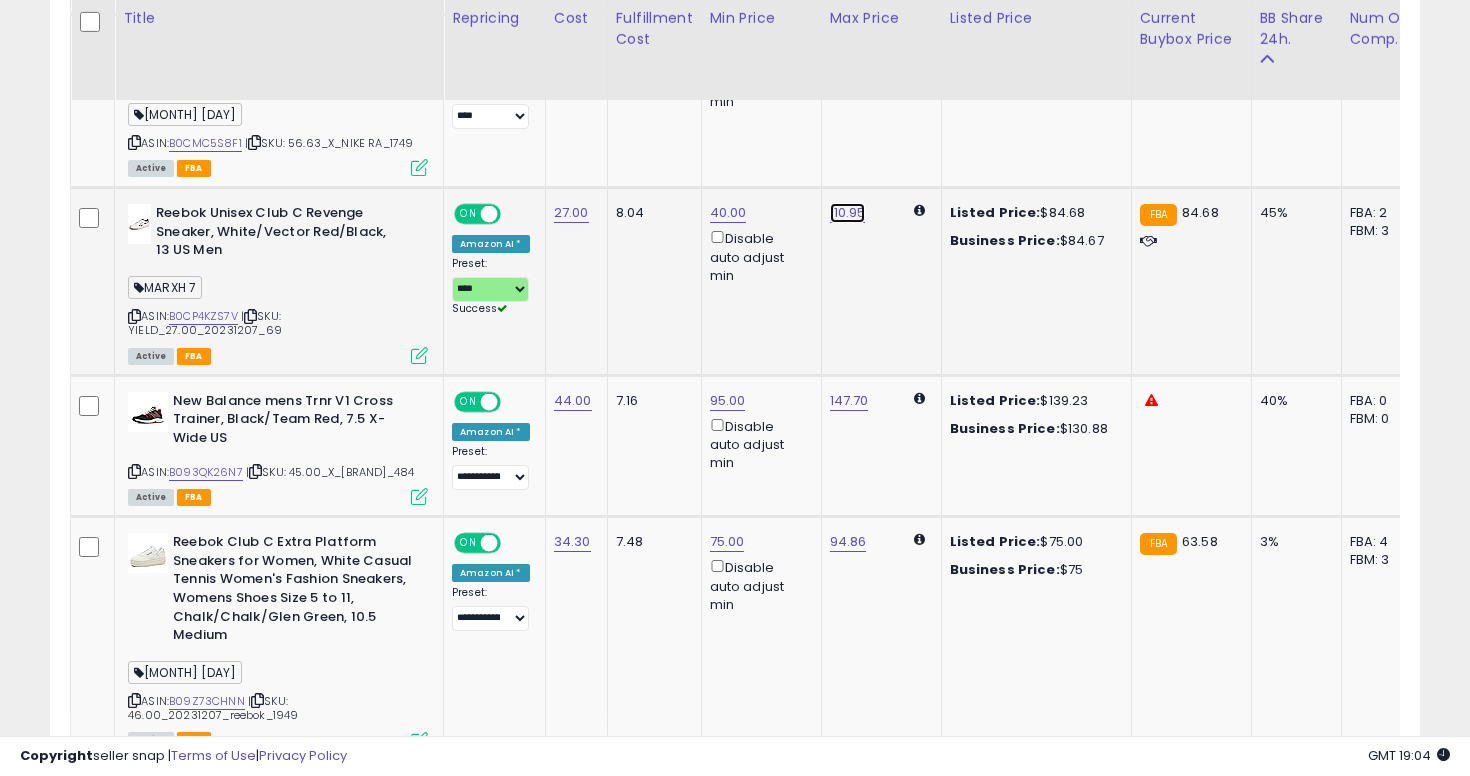 click on "110.95" at bounding box center [848, -1099] 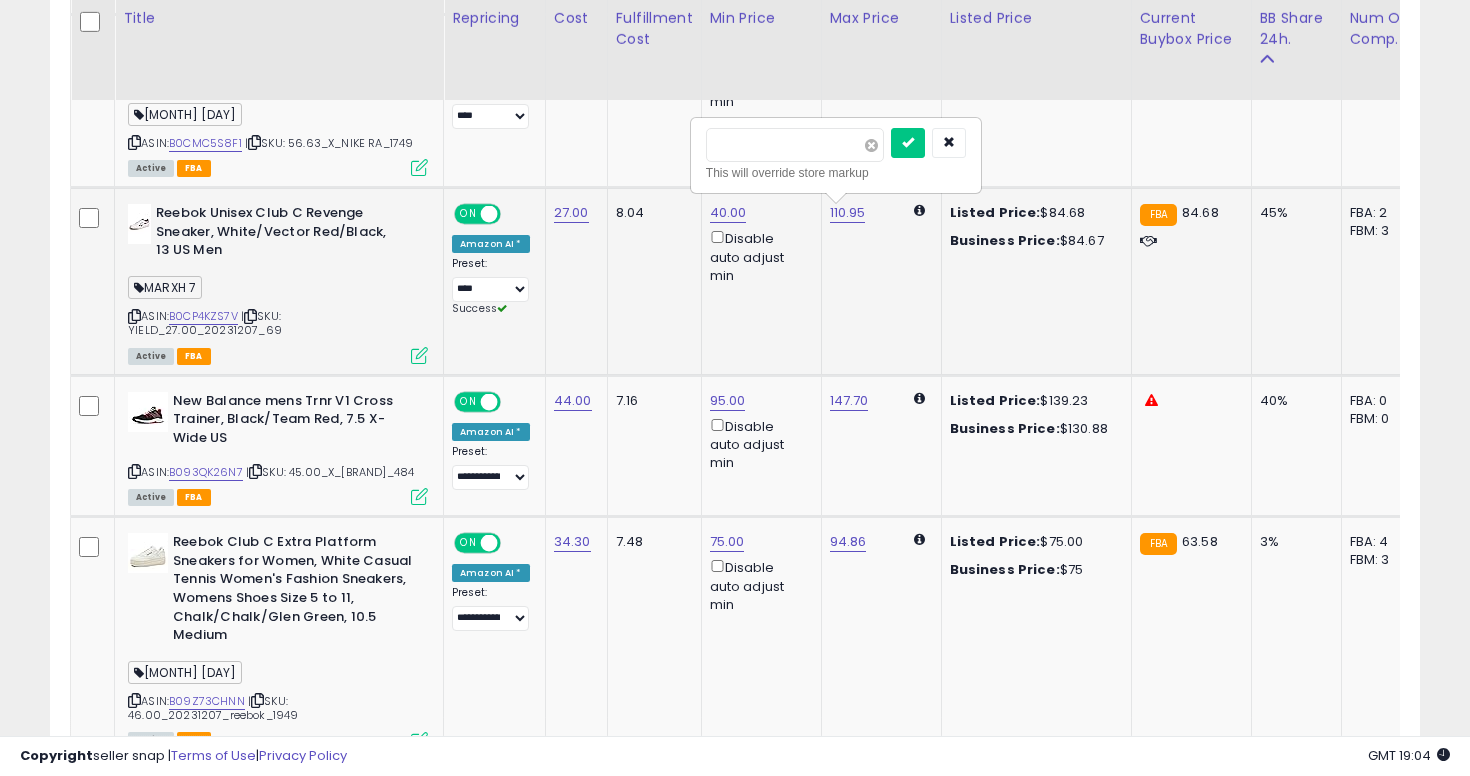 click at bounding box center [871, 145] 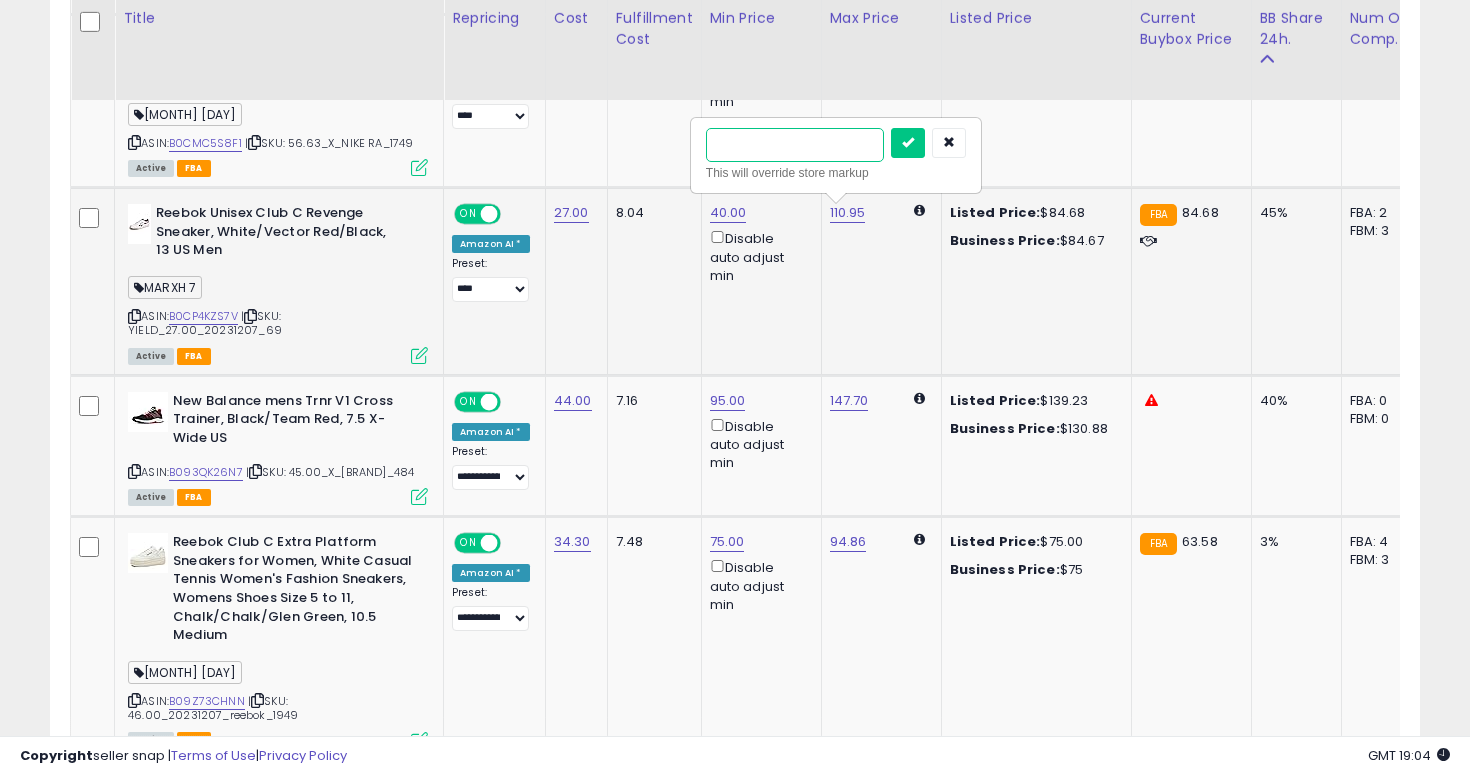 type on "**" 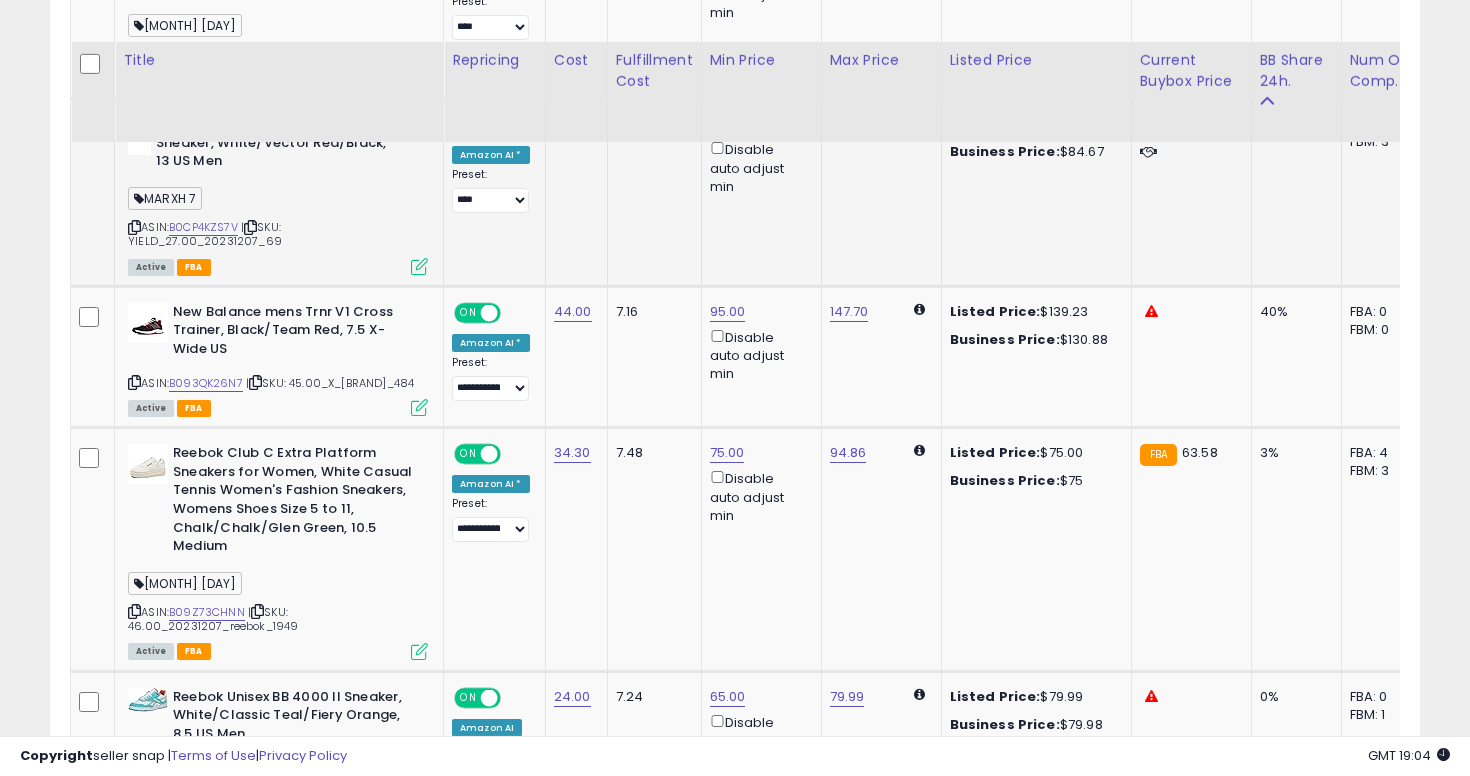 scroll, scrollTop: 2330, scrollLeft: 0, axis: vertical 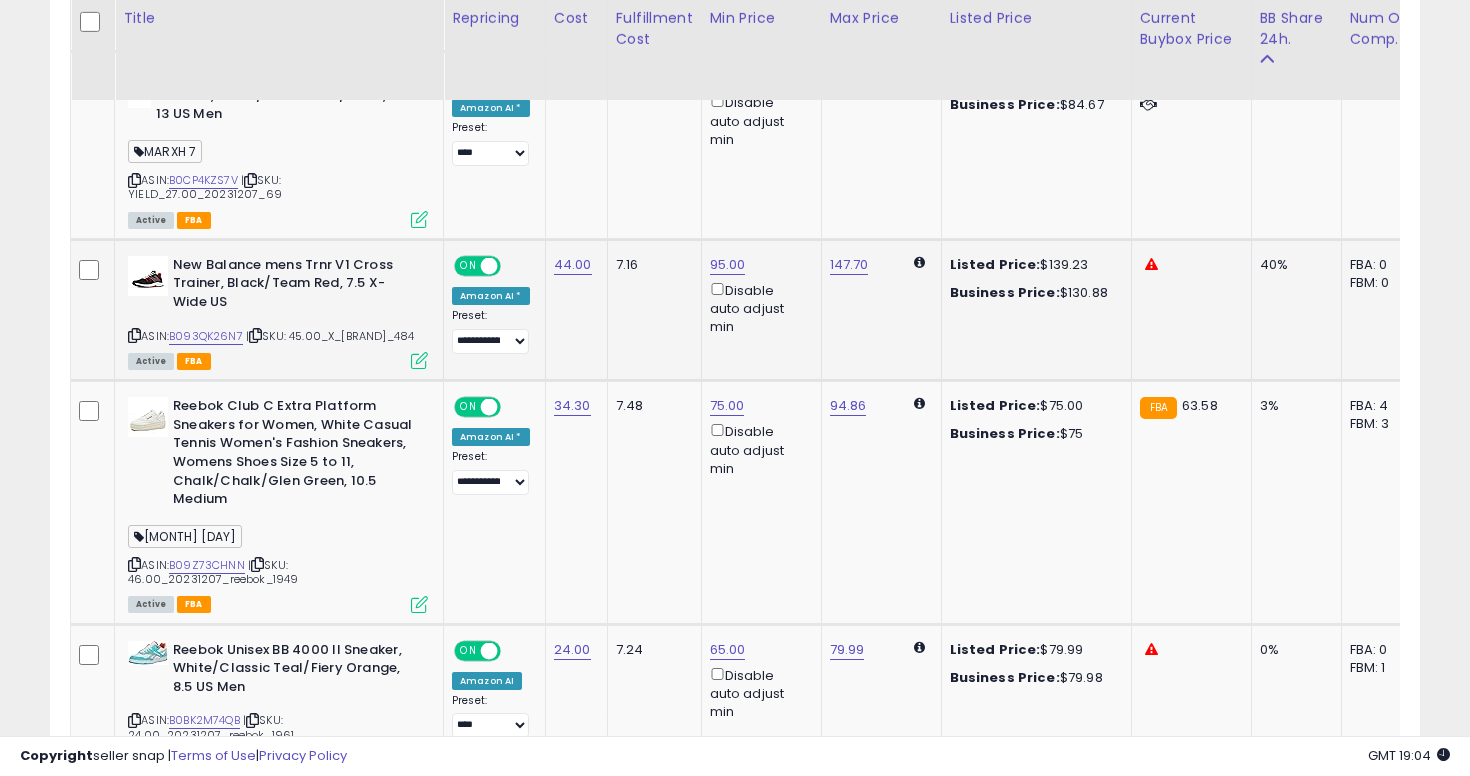 click at bounding box center (134, 335) 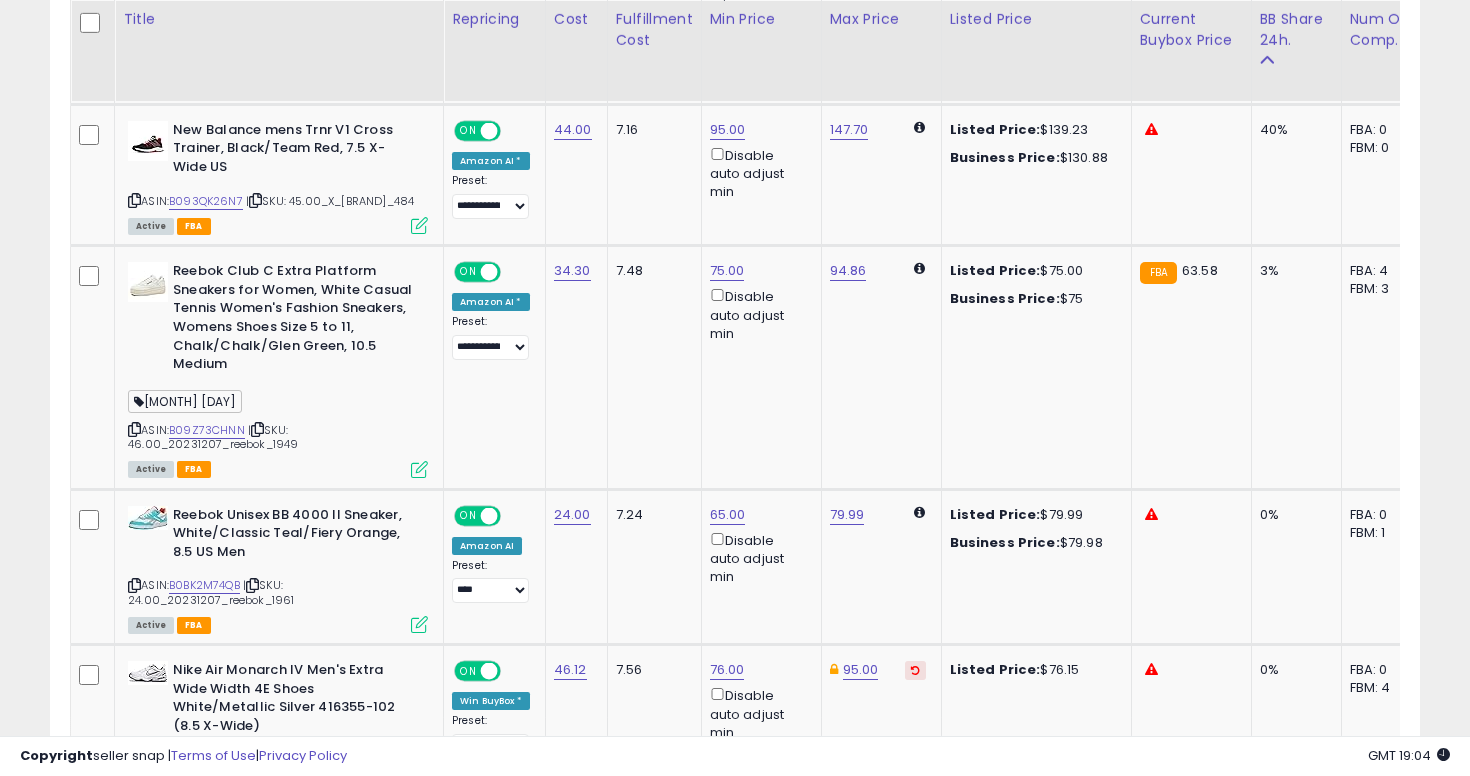 scroll, scrollTop: 2471, scrollLeft: 0, axis: vertical 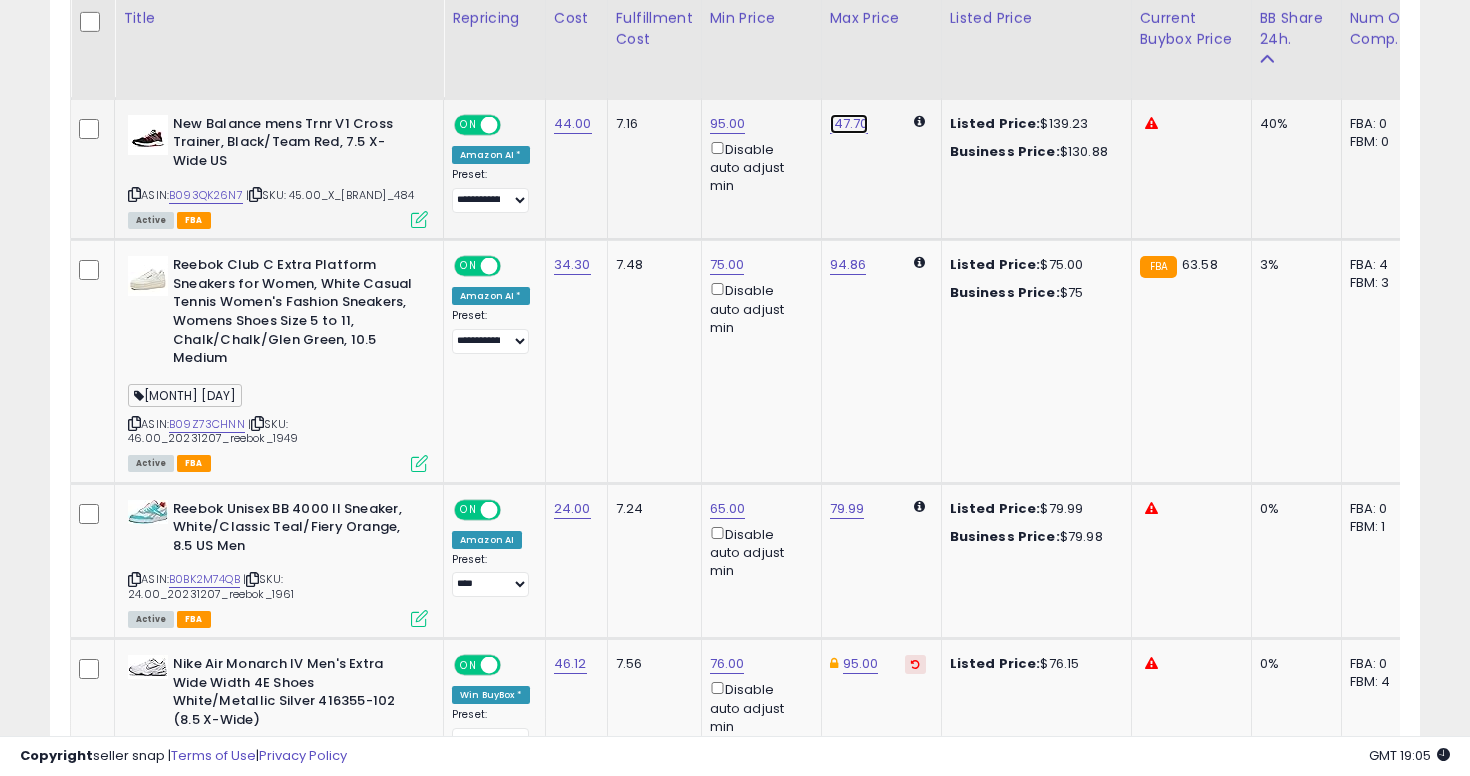 click on "147.70" at bounding box center (848, -1376) 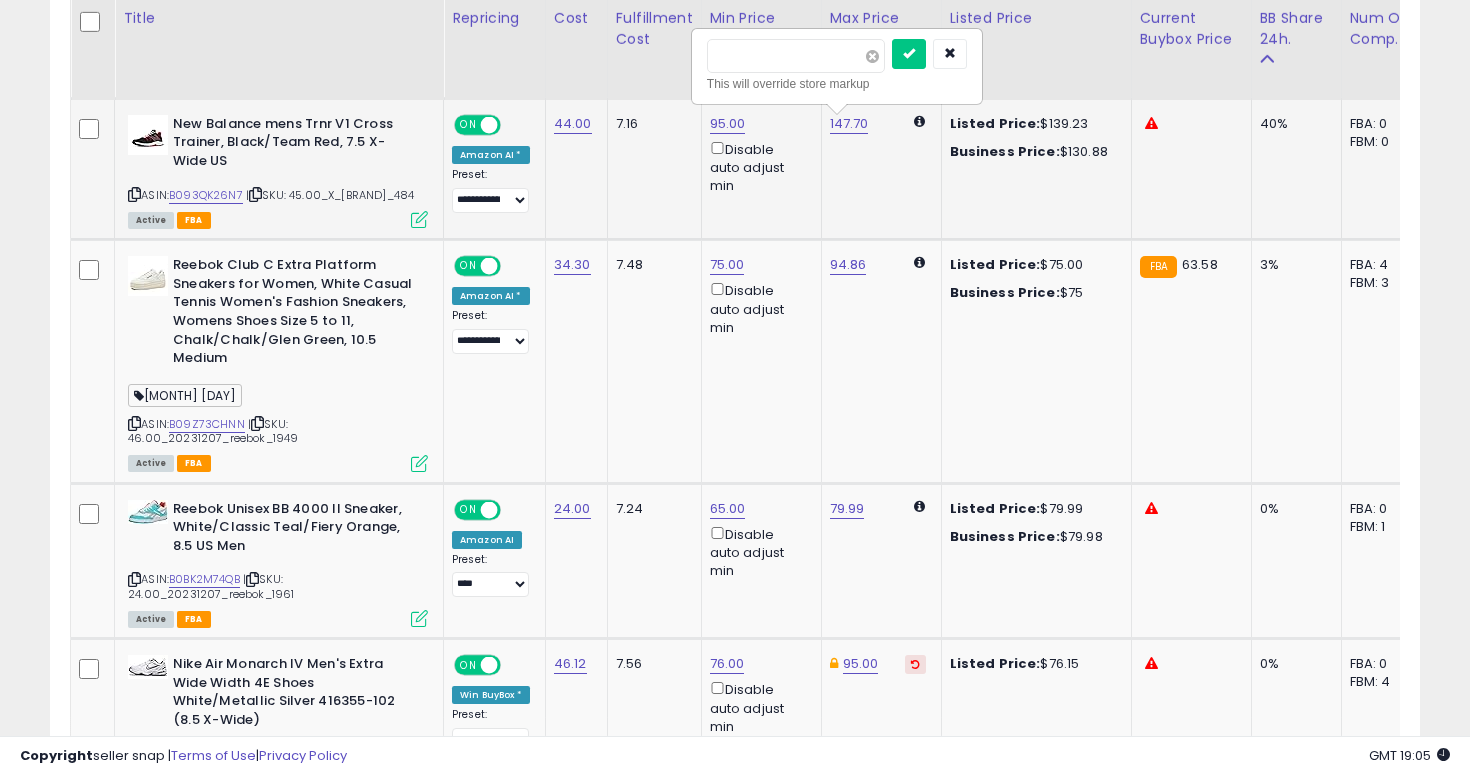 click at bounding box center [872, 56] 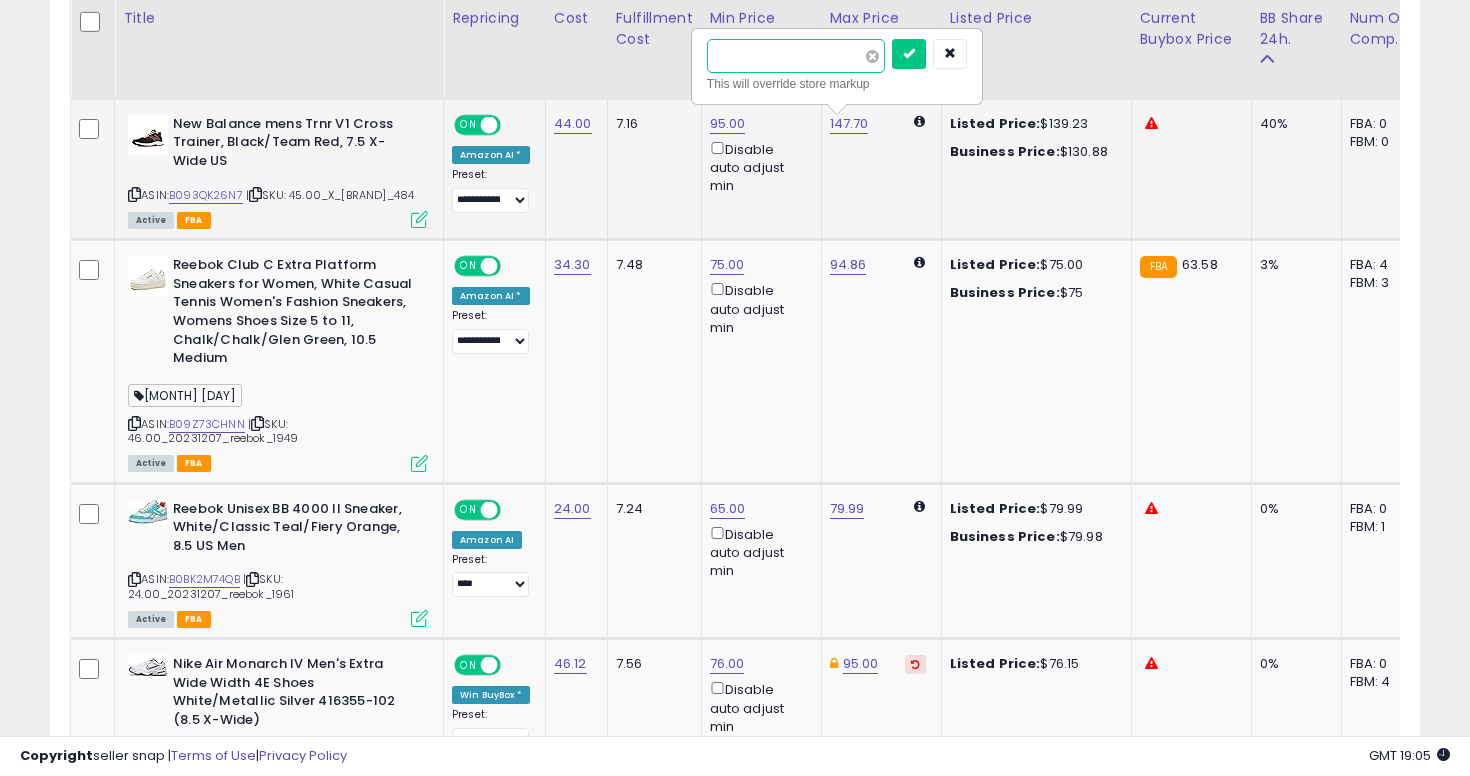 type on "*****" 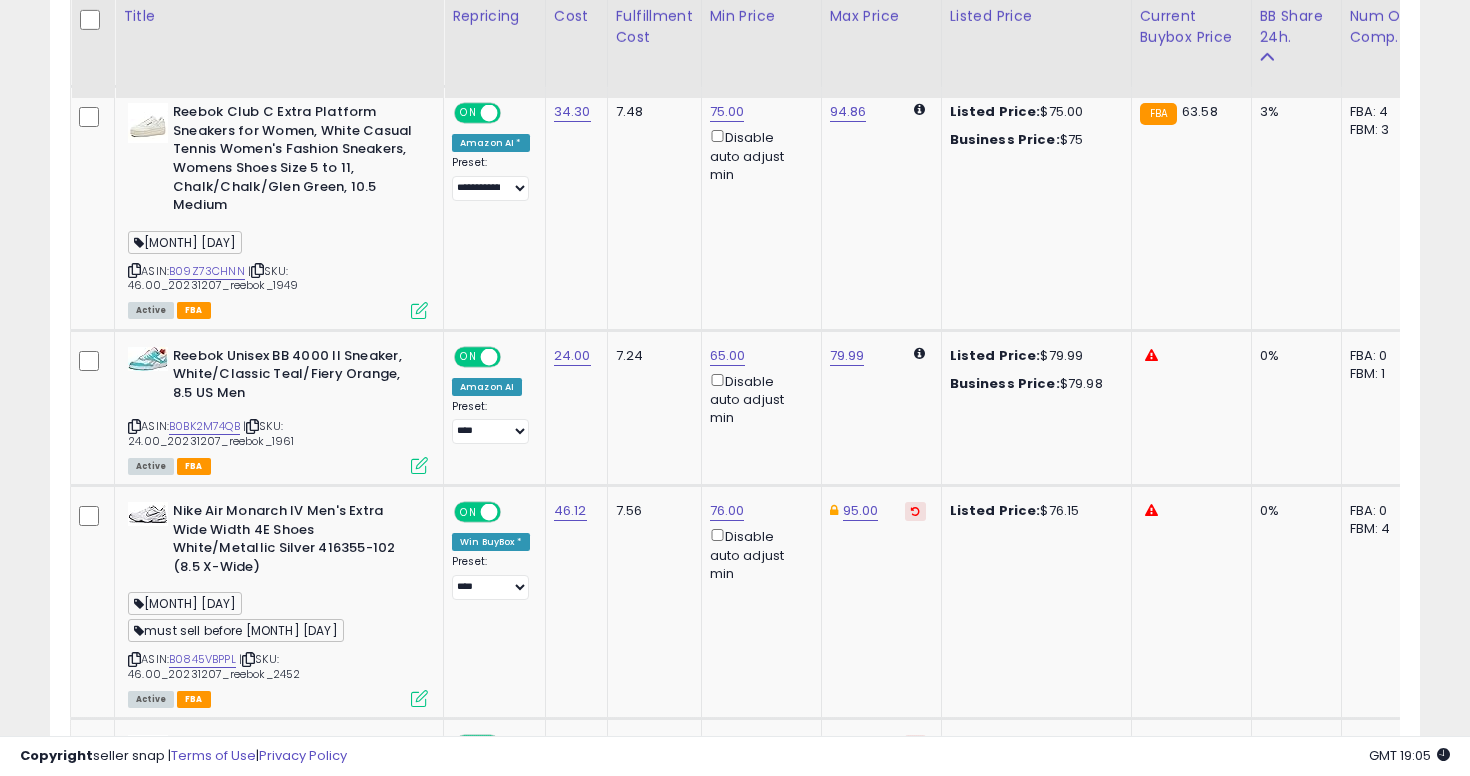 scroll, scrollTop: 2625, scrollLeft: 0, axis: vertical 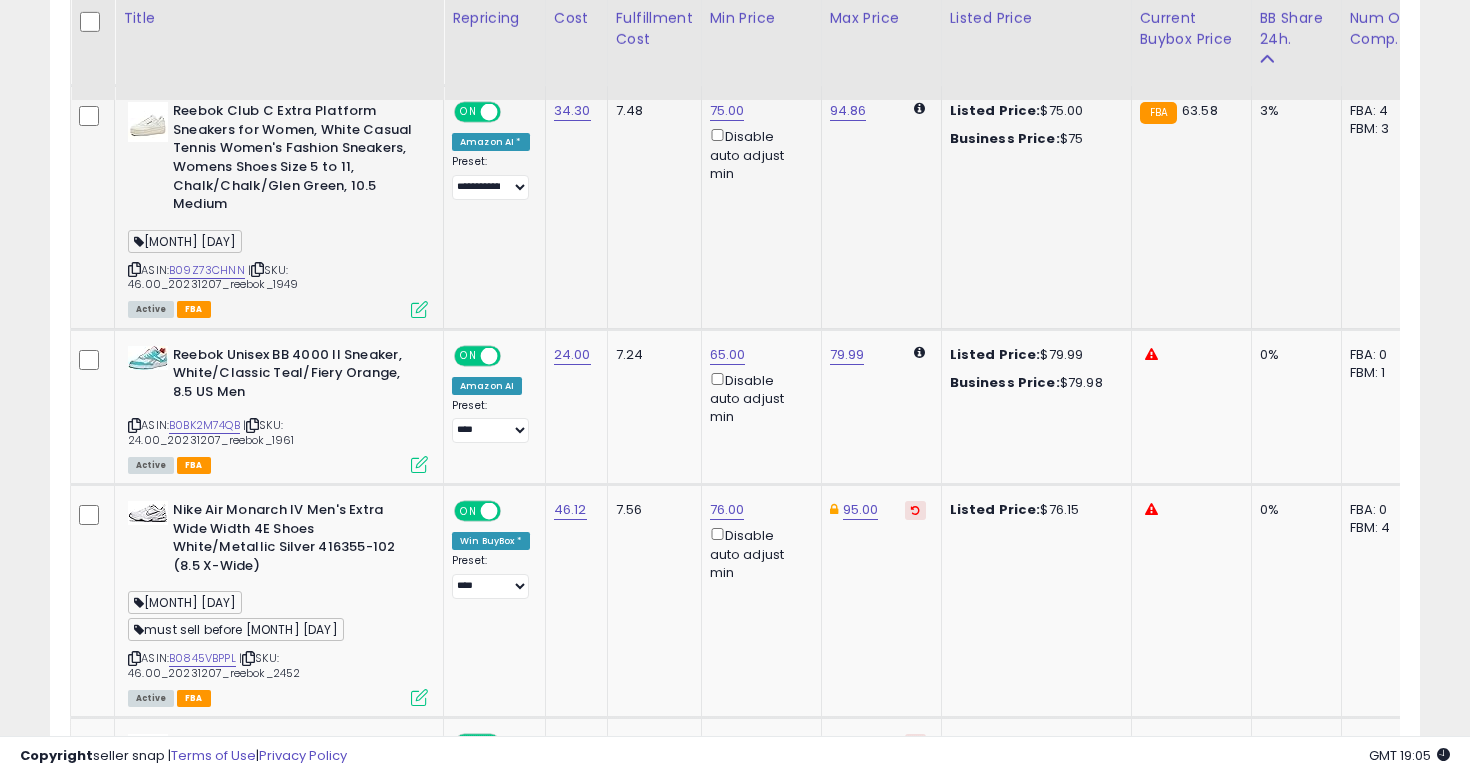 click at bounding box center [134, 269] 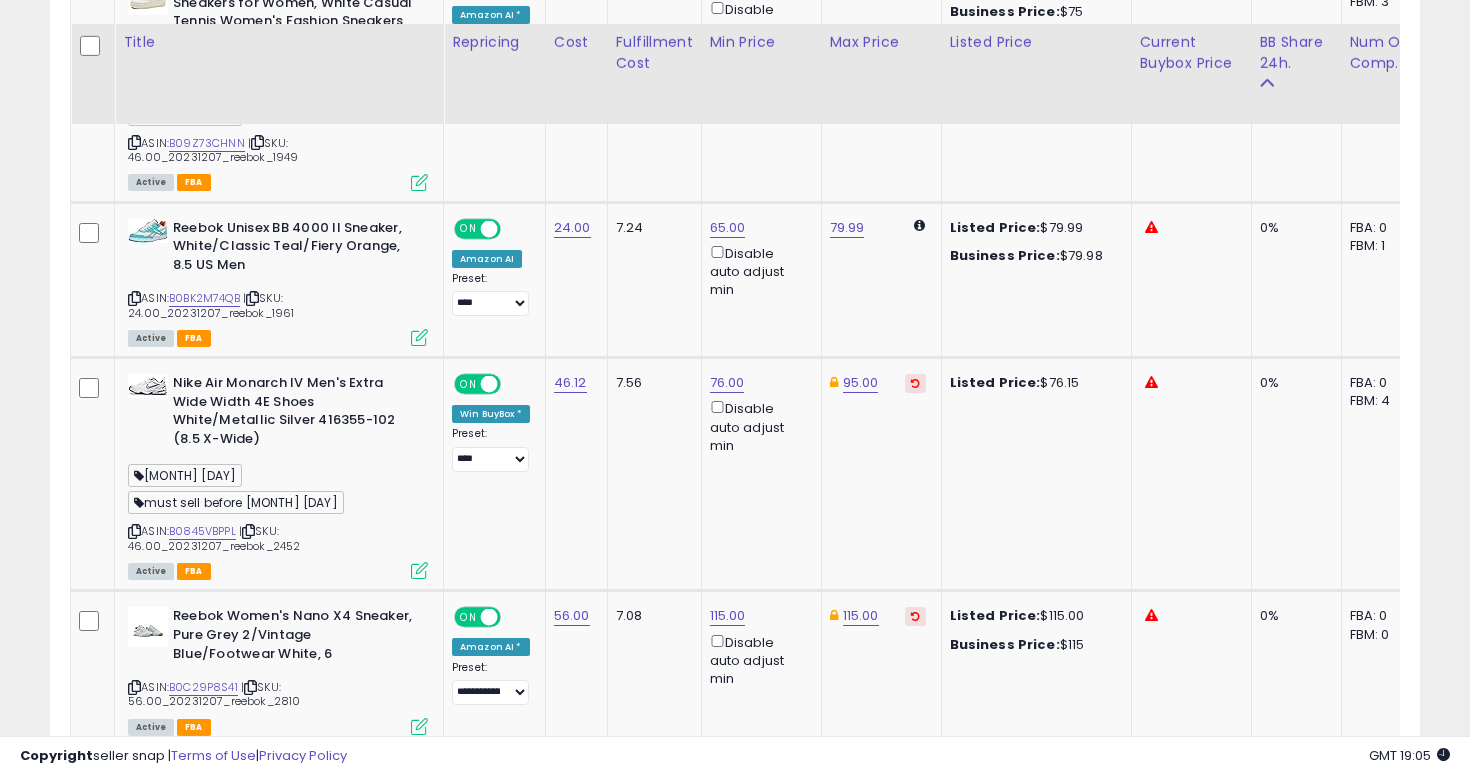 scroll, scrollTop: 2781, scrollLeft: 0, axis: vertical 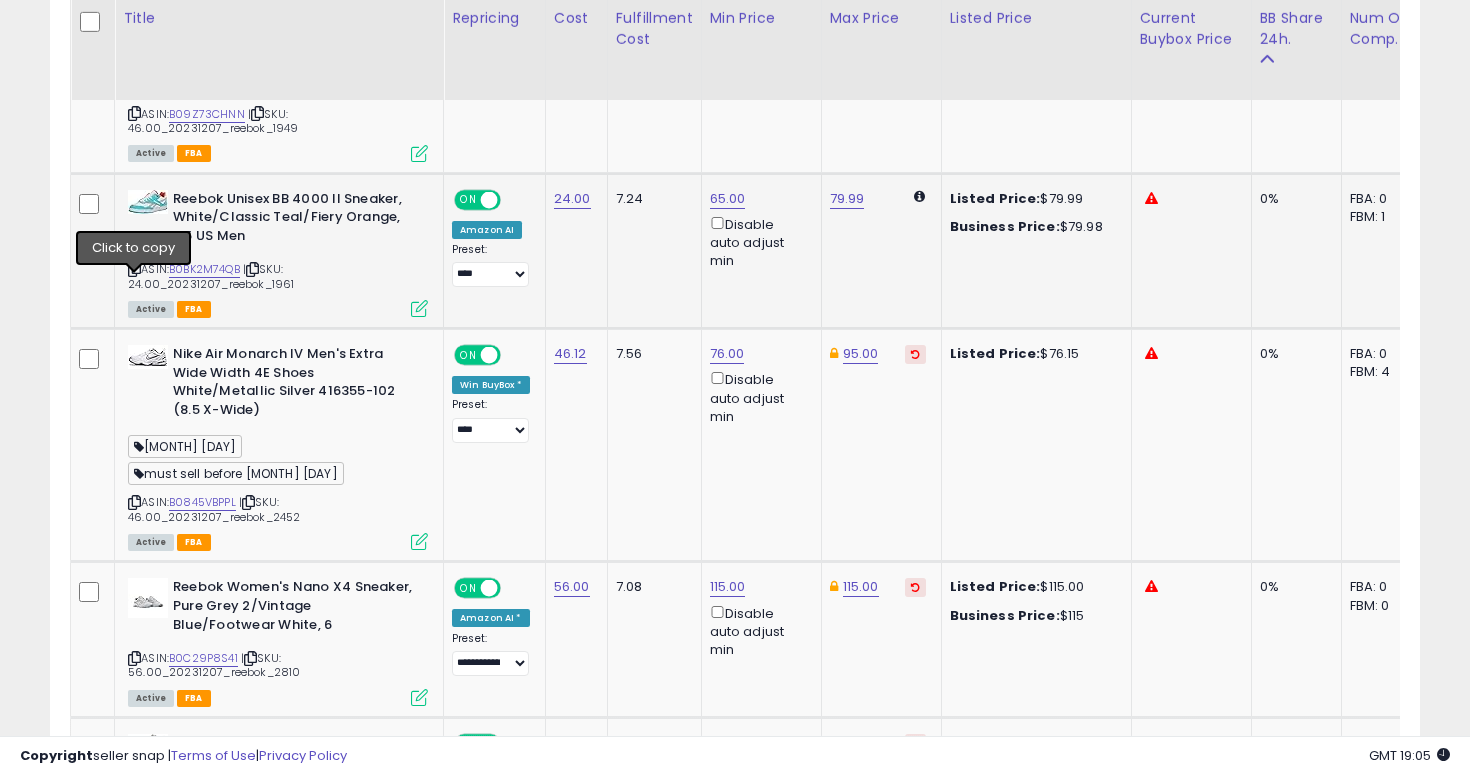 click at bounding box center [134, 269] 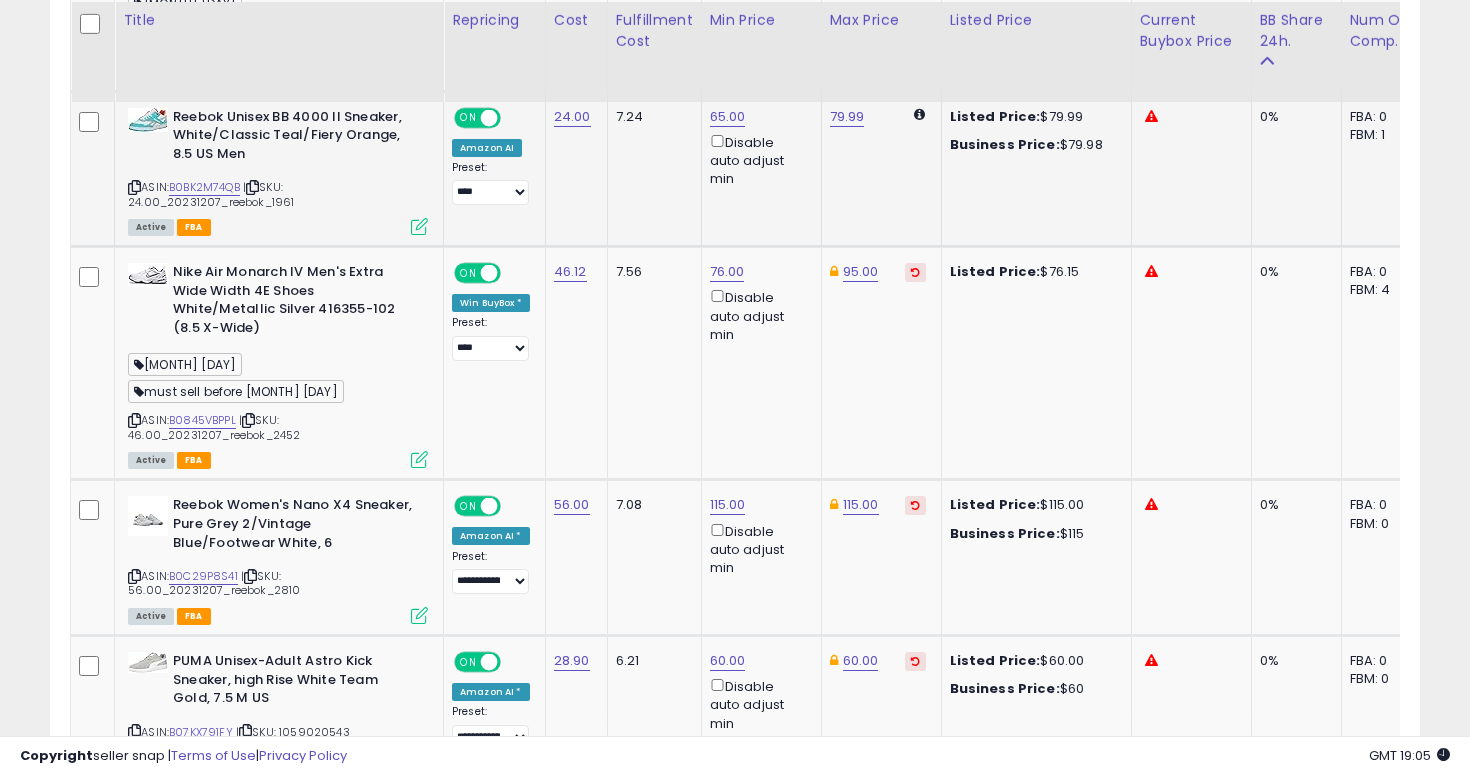 scroll, scrollTop: 2865, scrollLeft: 0, axis: vertical 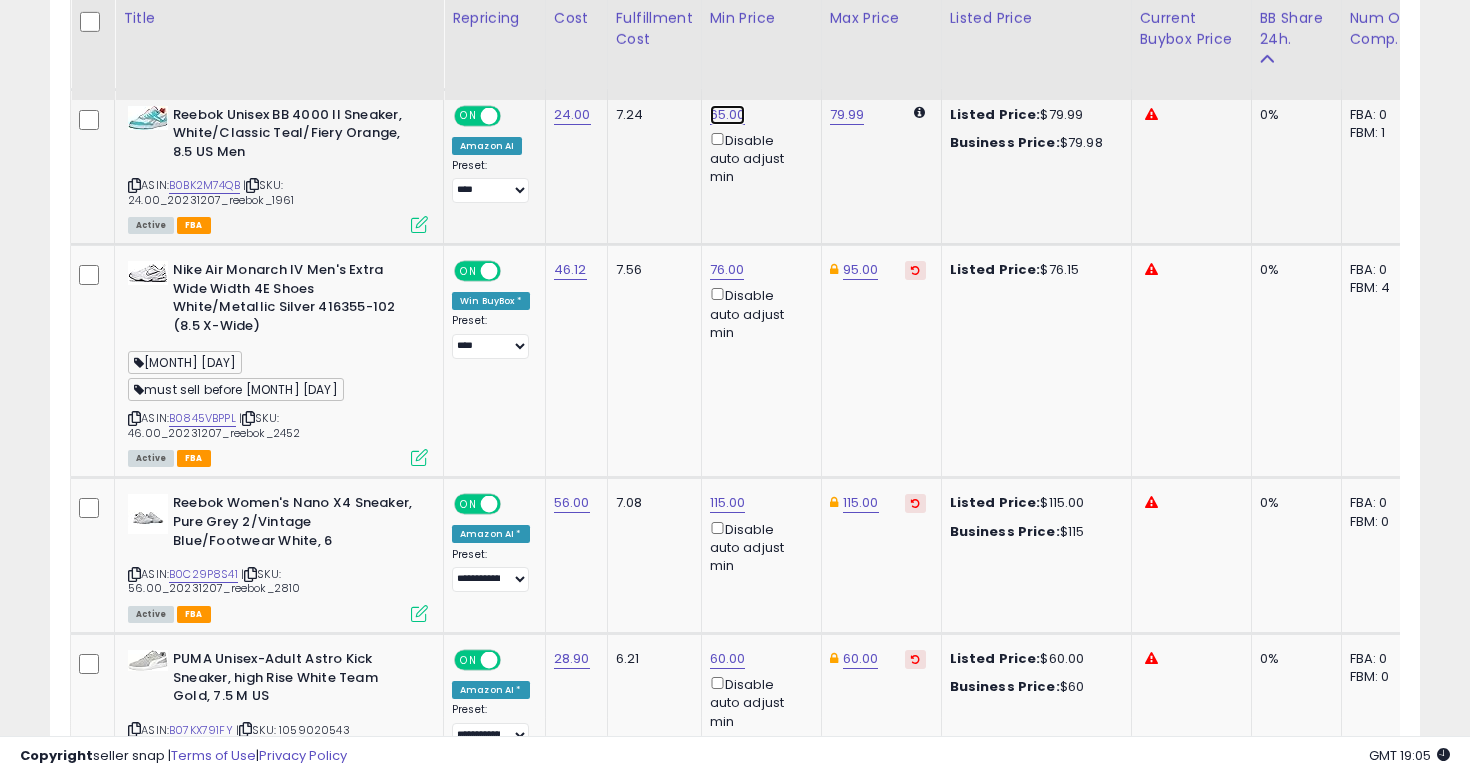 click on "65.00" at bounding box center [728, -1770] 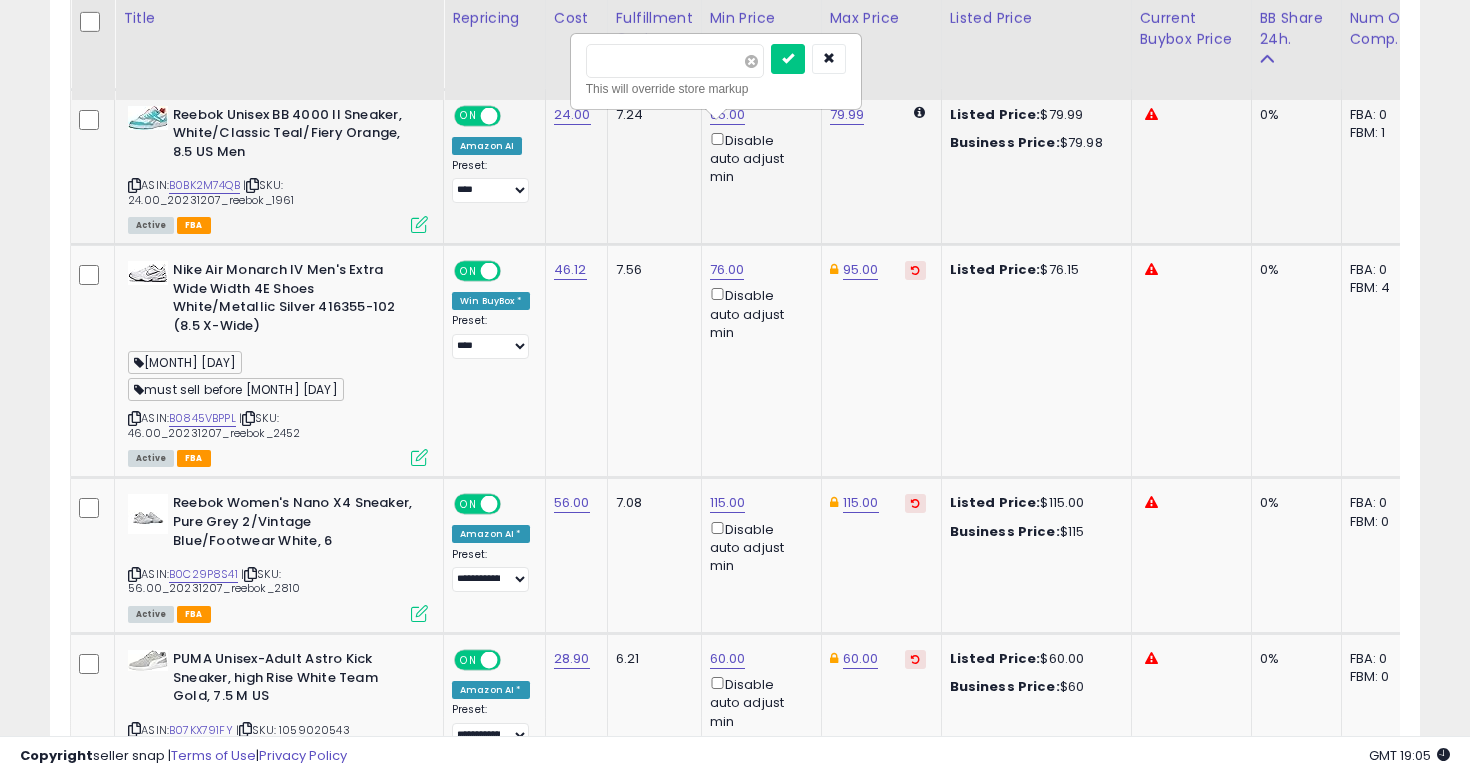click at bounding box center (751, 61) 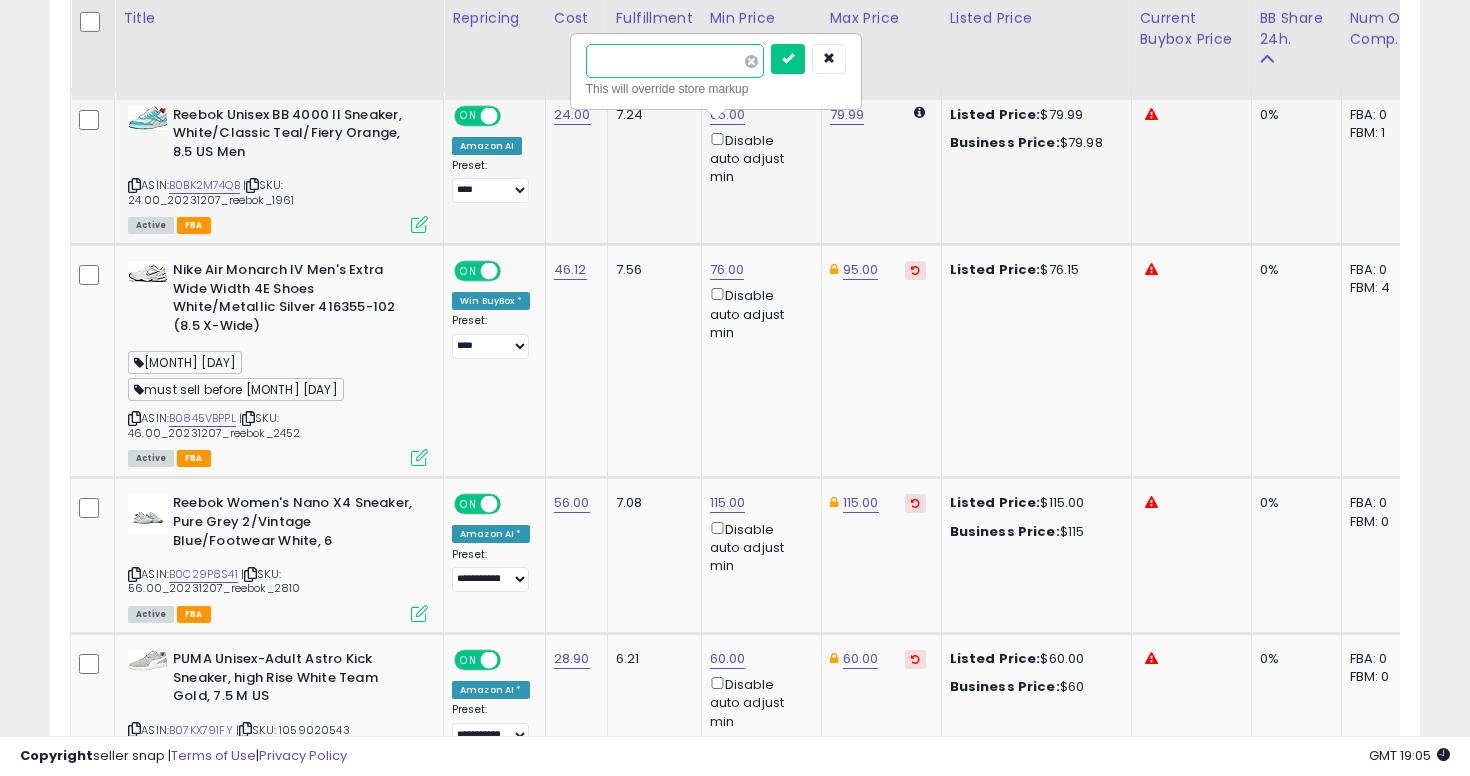 type on "****" 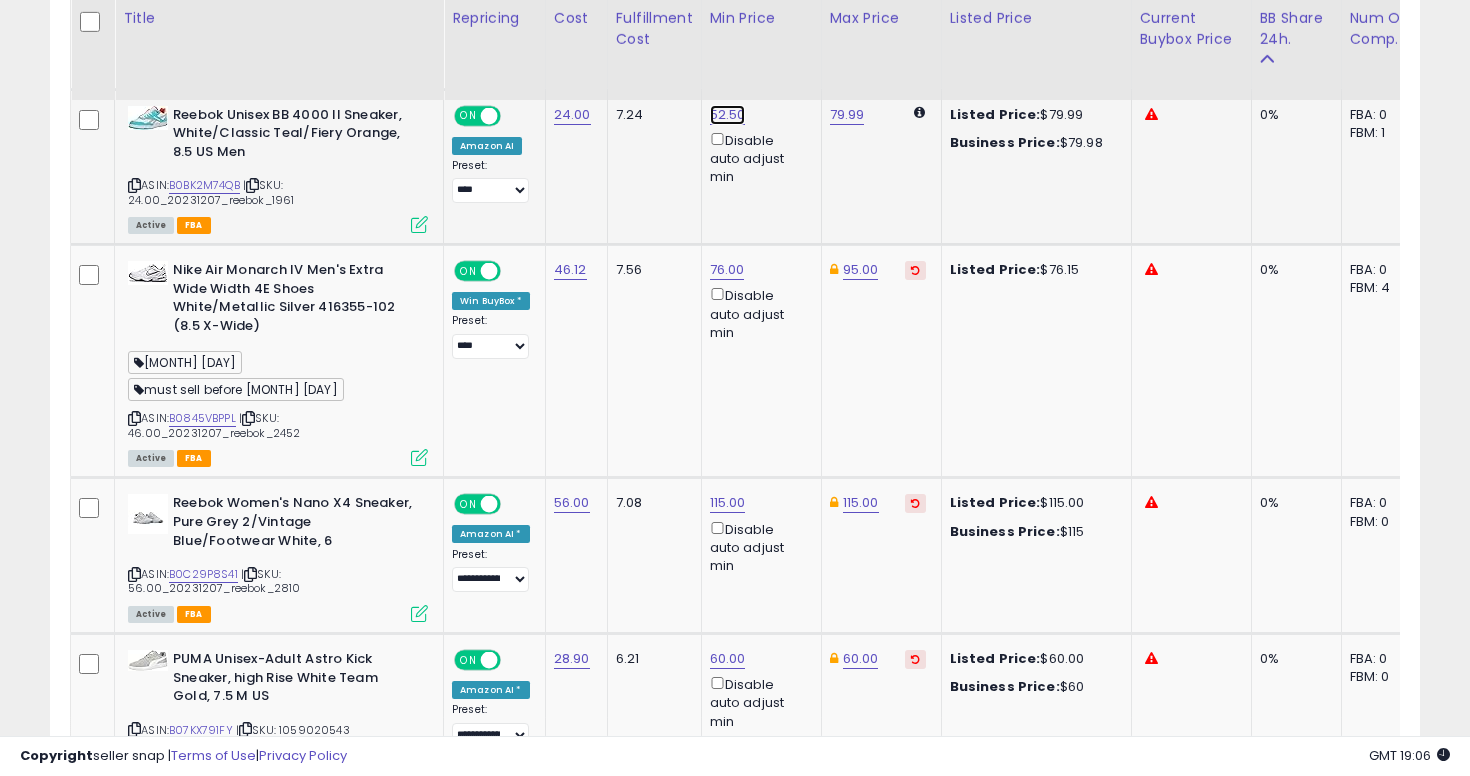 click on "52.50" at bounding box center (728, -1770) 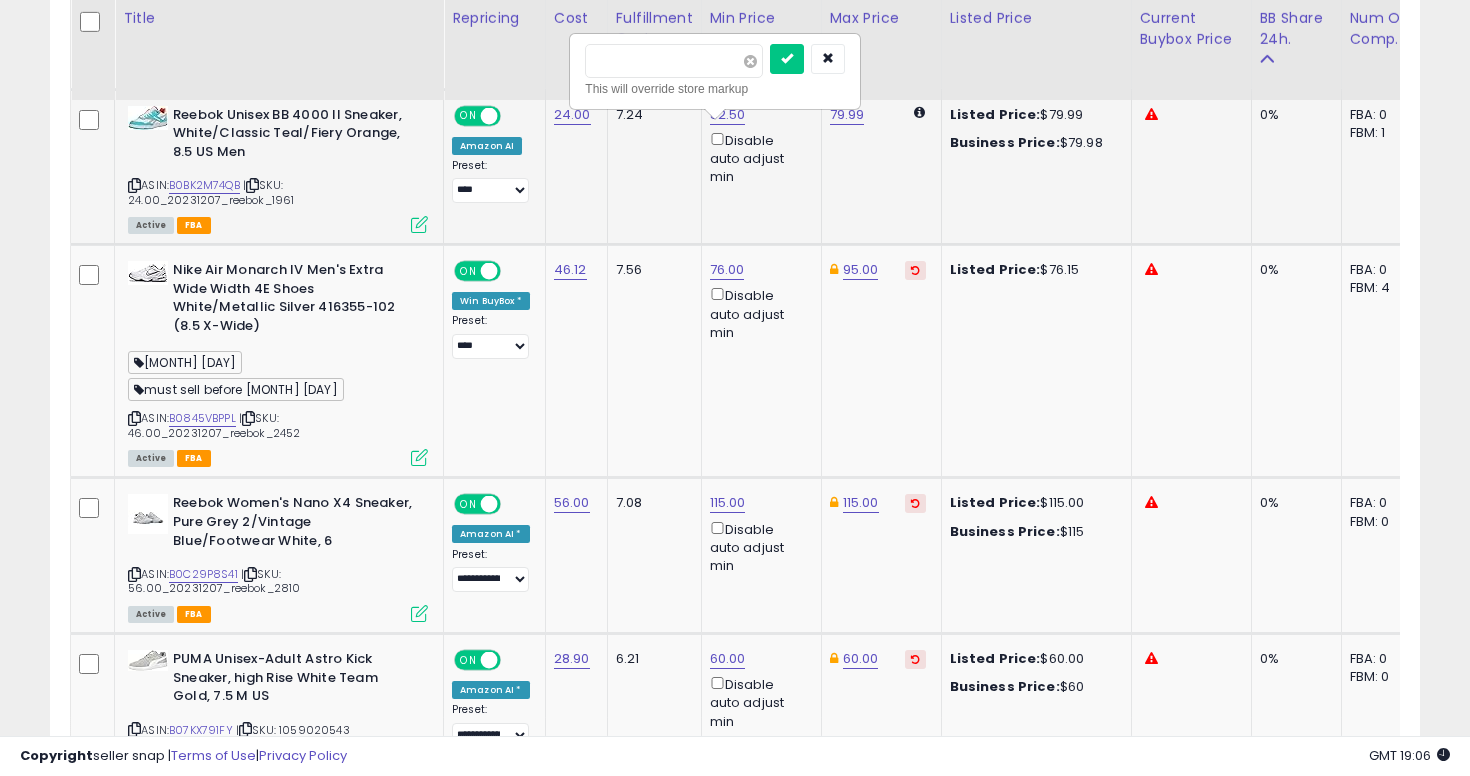 click at bounding box center [750, 61] 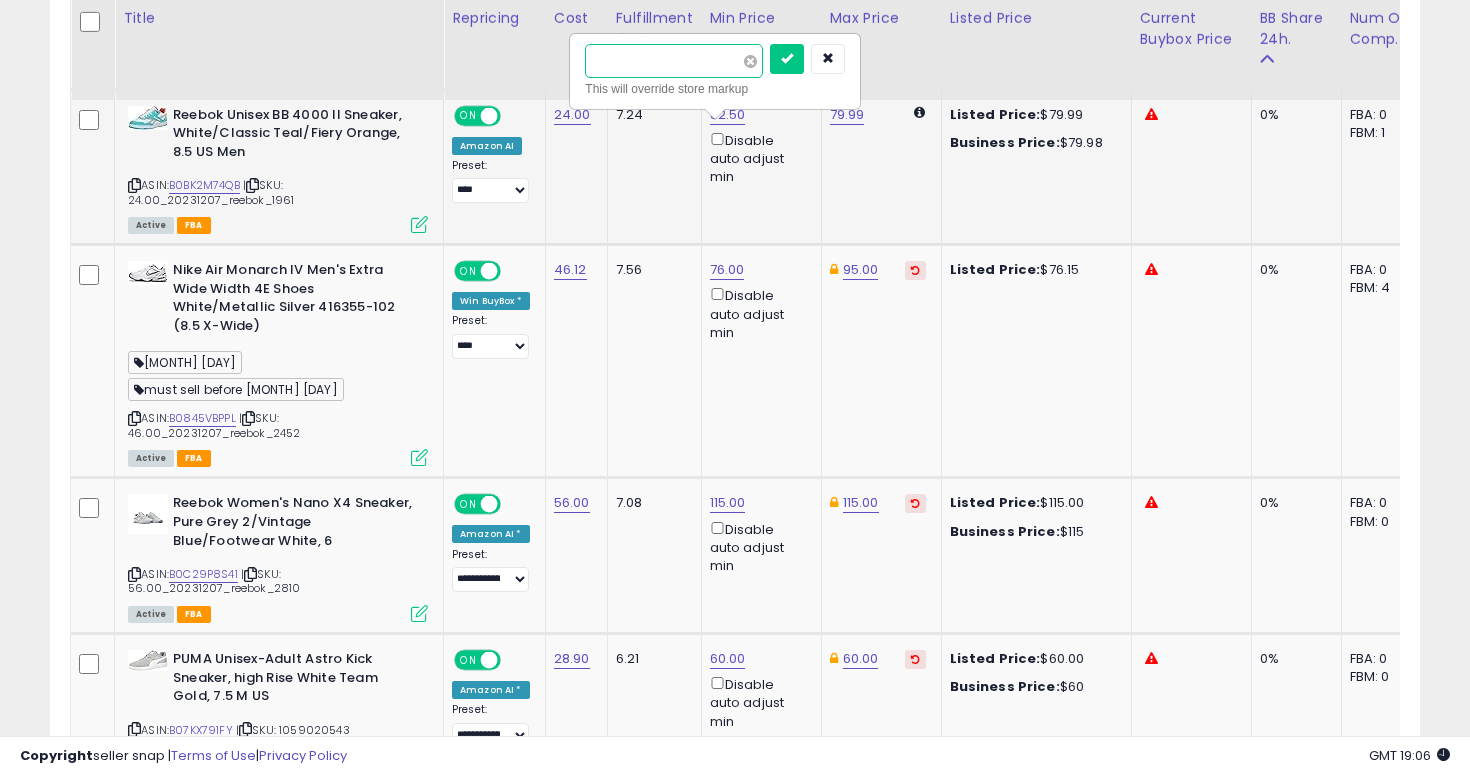 type on "**" 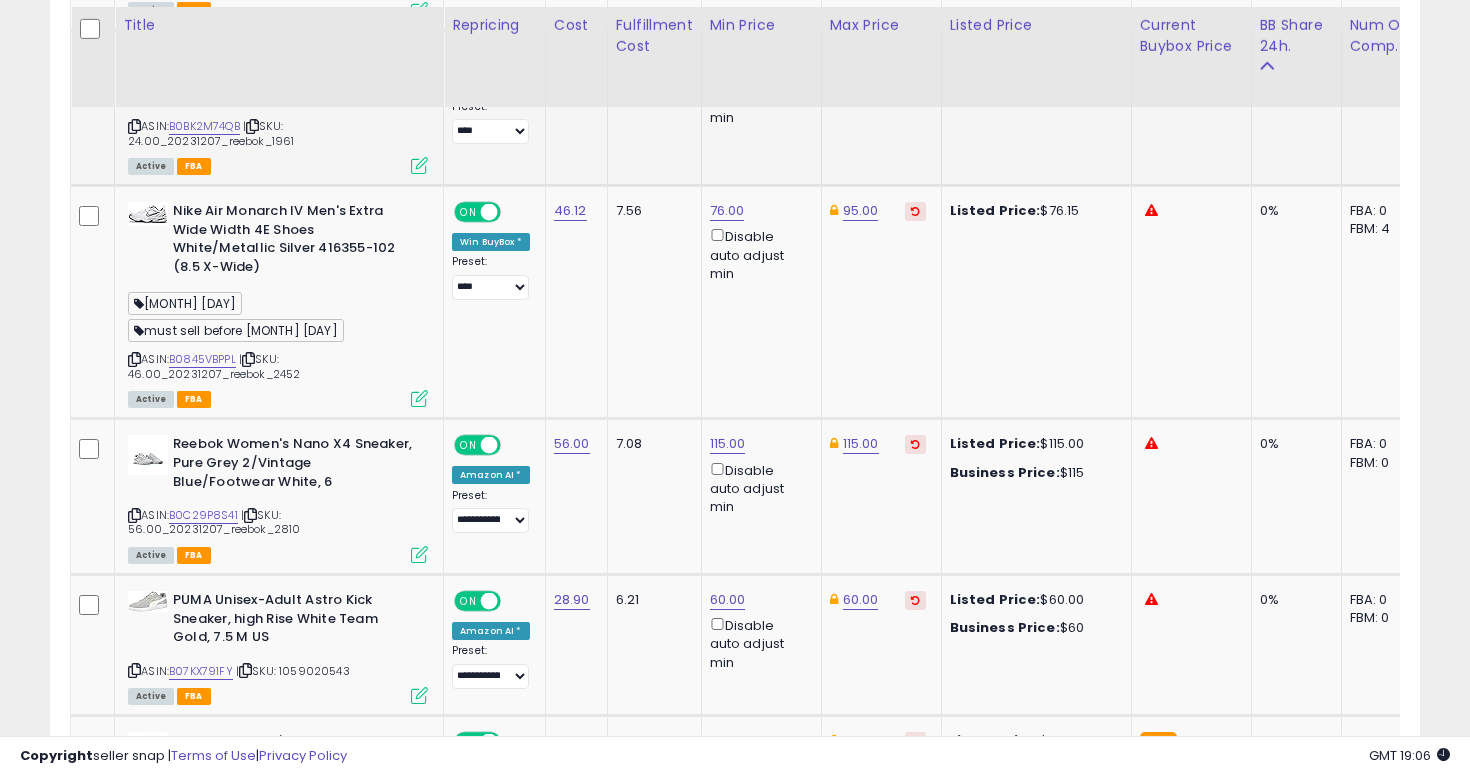 scroll, scrollTop: 2932, scrollLeft: 0, axis: vertical 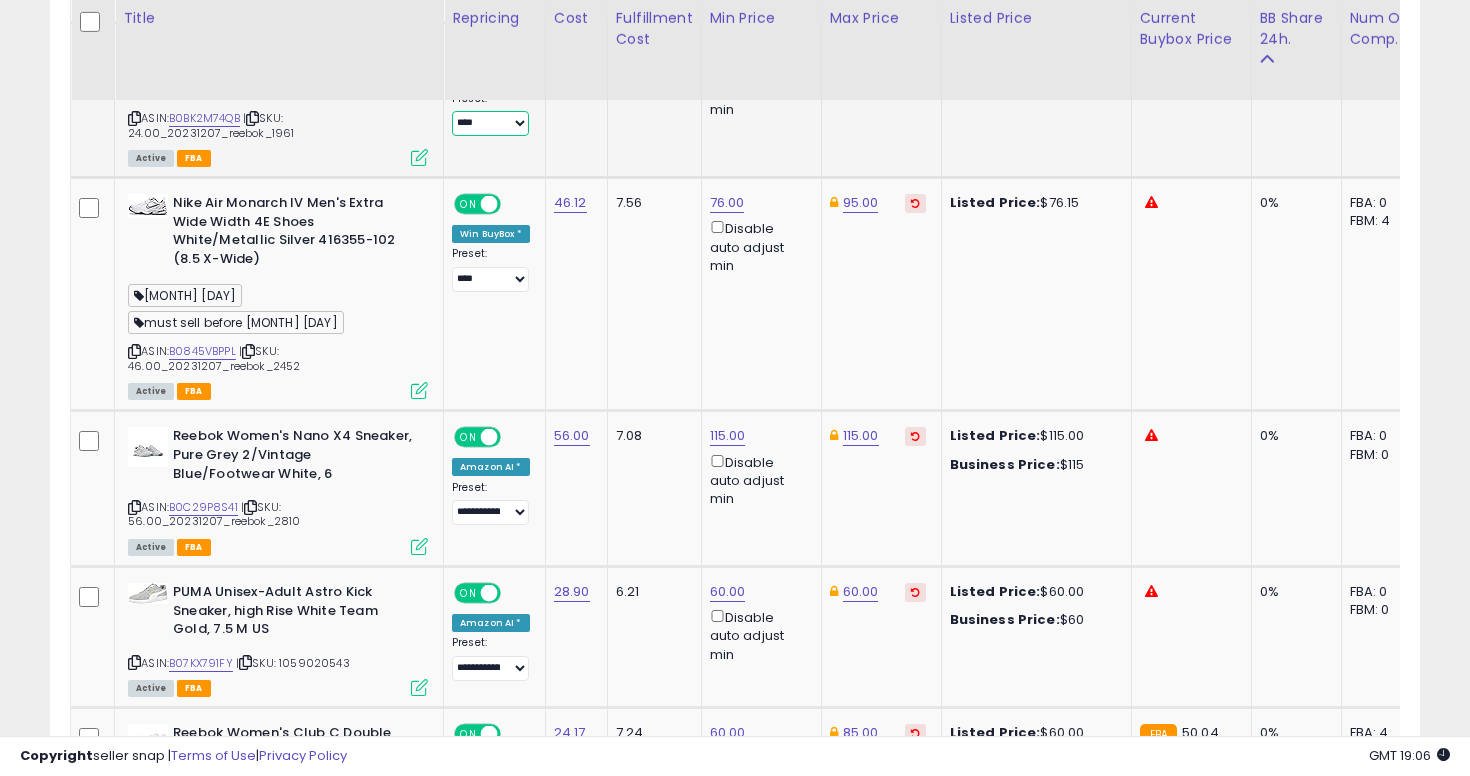 click on "**********" at bounding box center [490, 123] 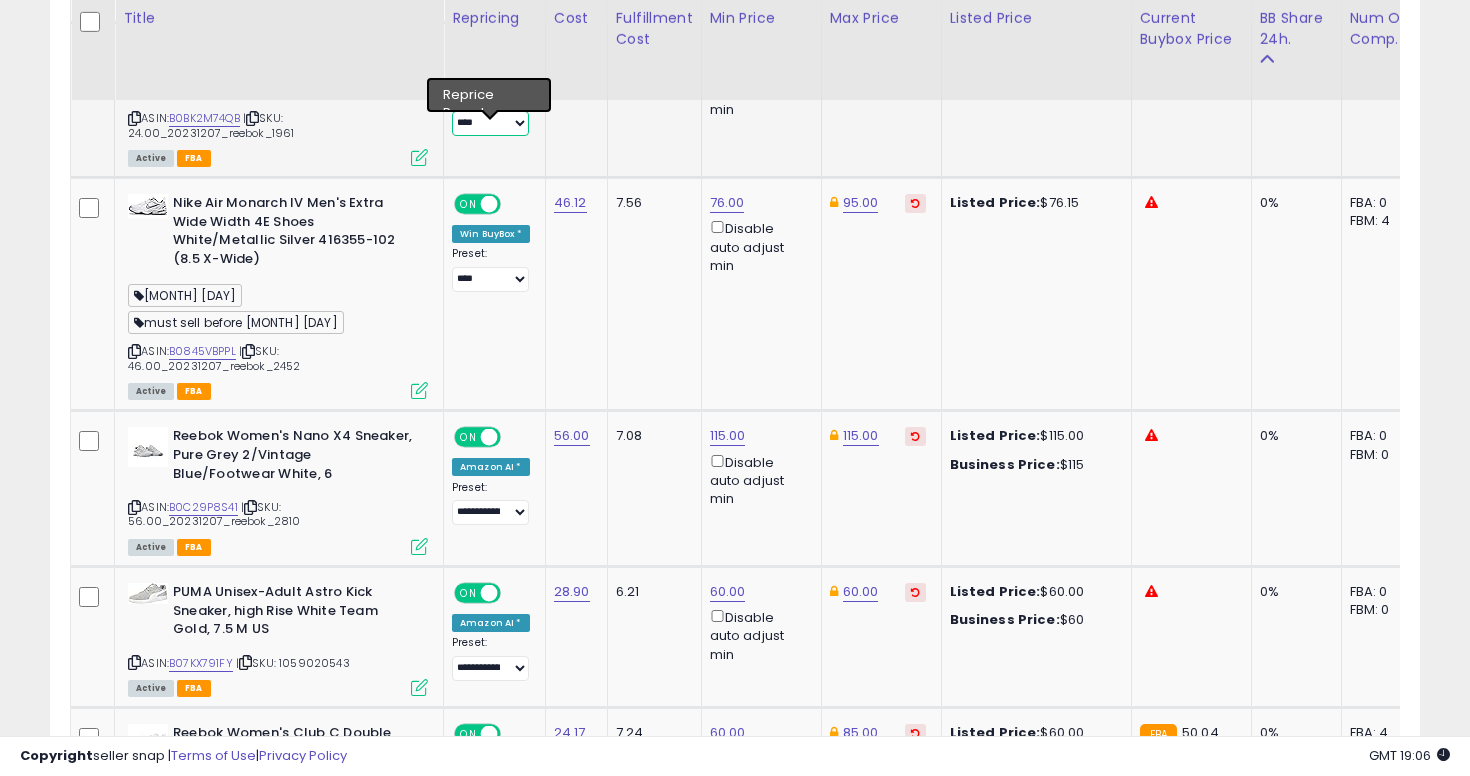 select on "**********" 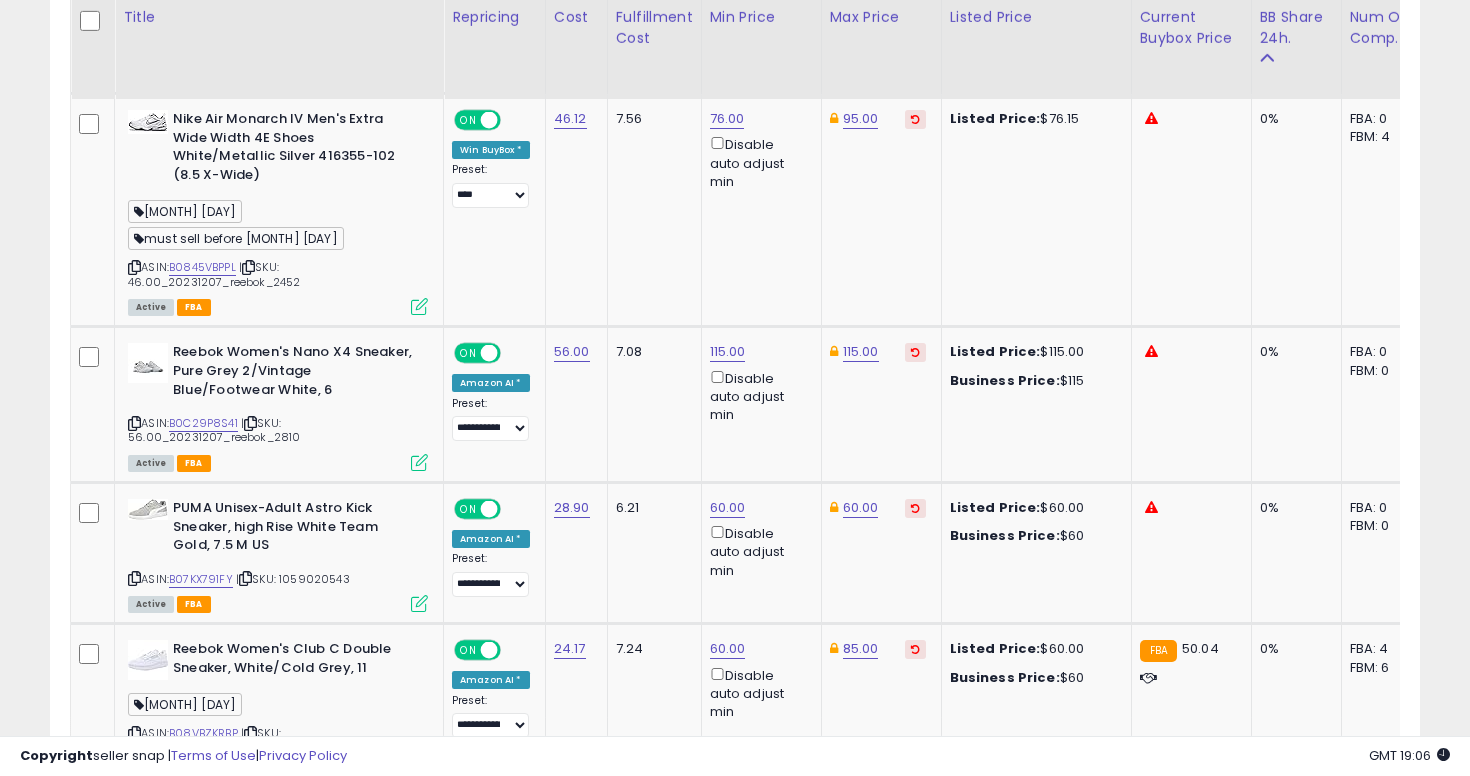 scroll, scrollTop: 3013, scrollLeft: 0, axis: vertical 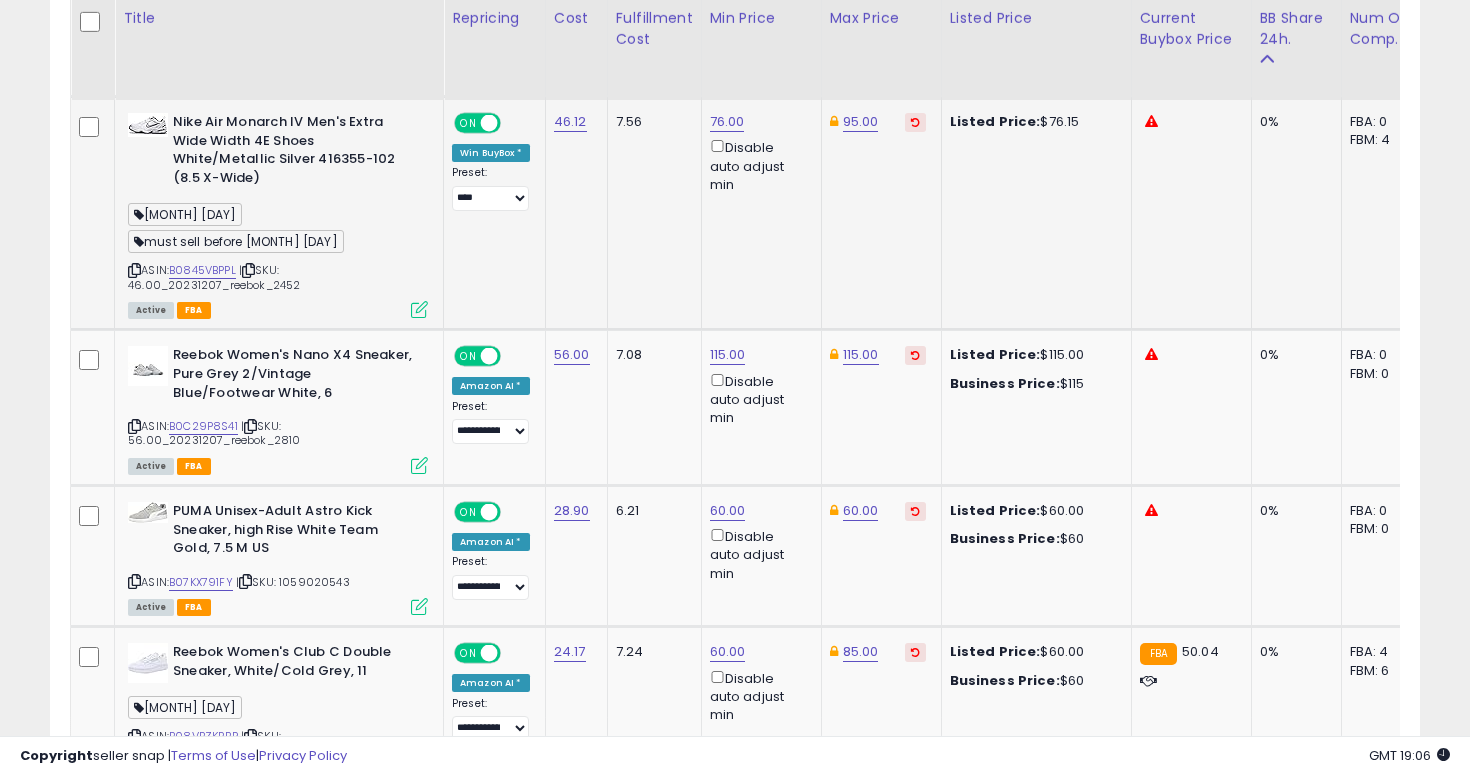 click at bounding box center [134, 270] 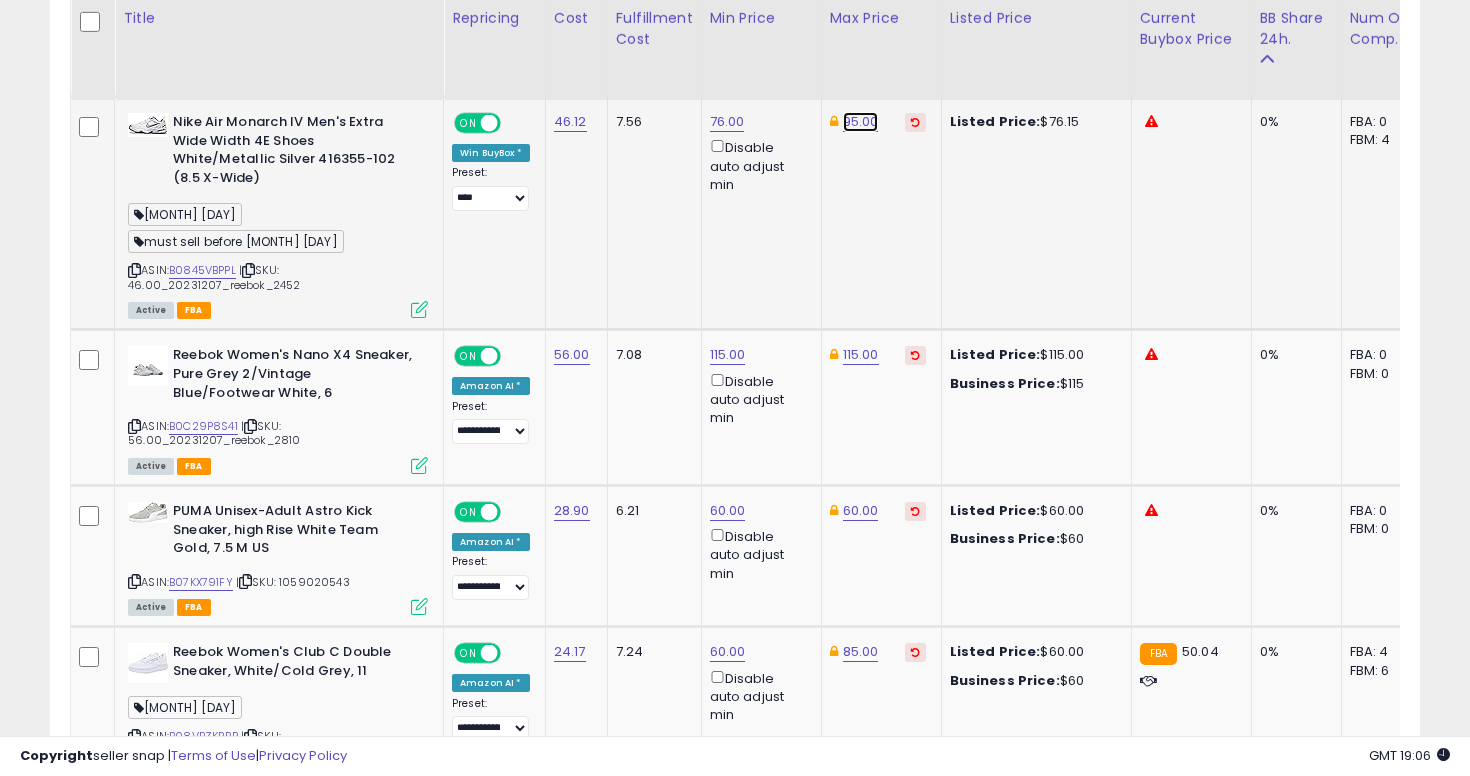 click on "95.00" at bounding box center [861, -1762] 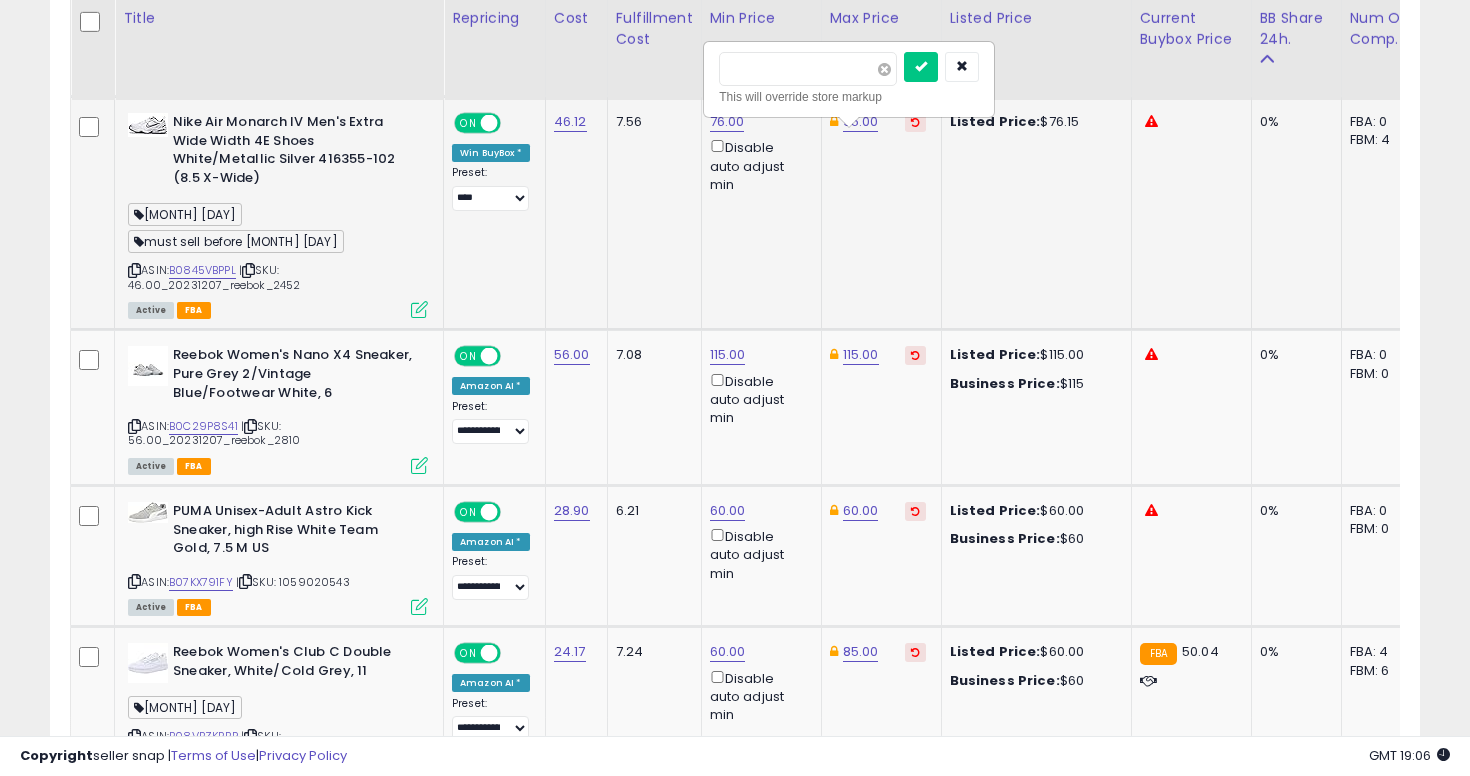 click at bounding box center [884, 69] 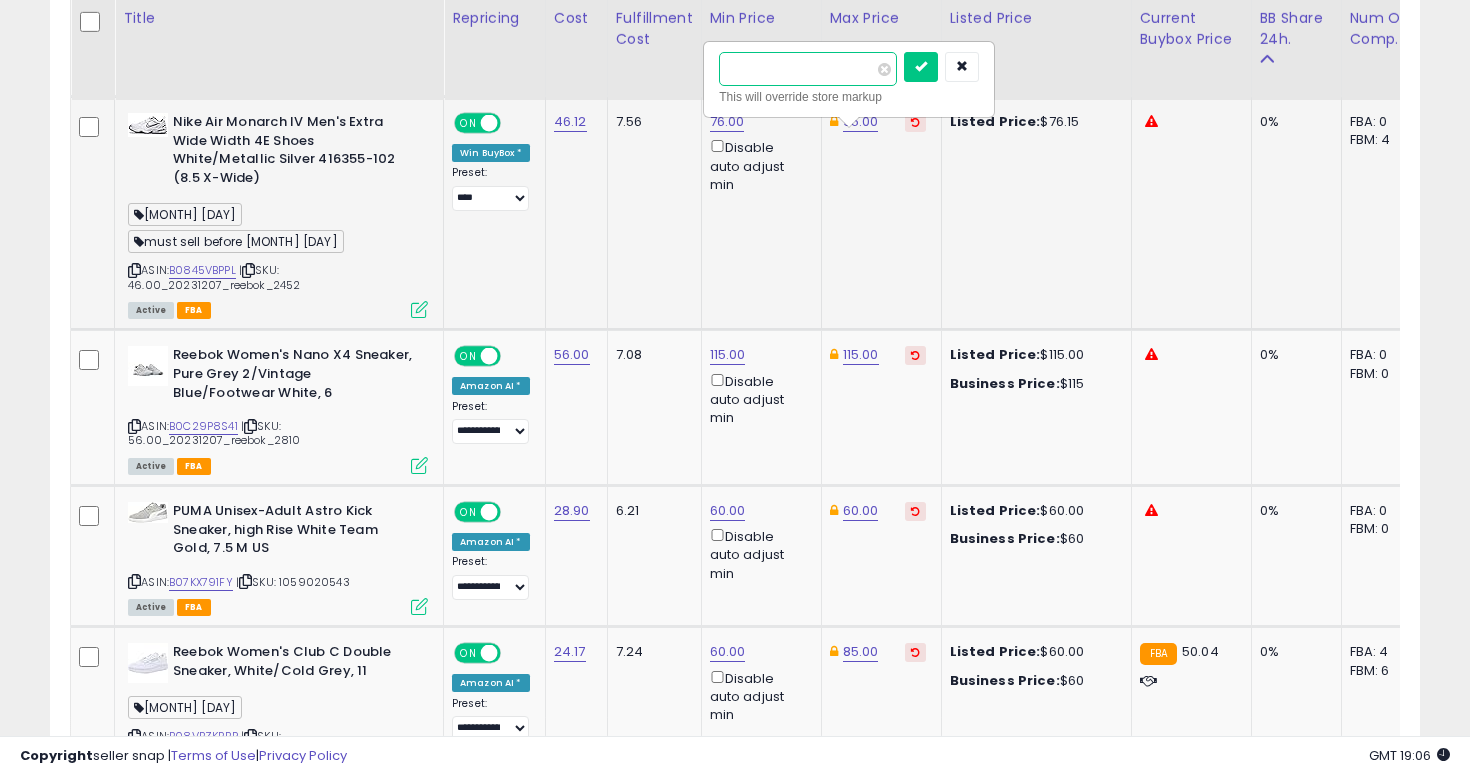type on "****" 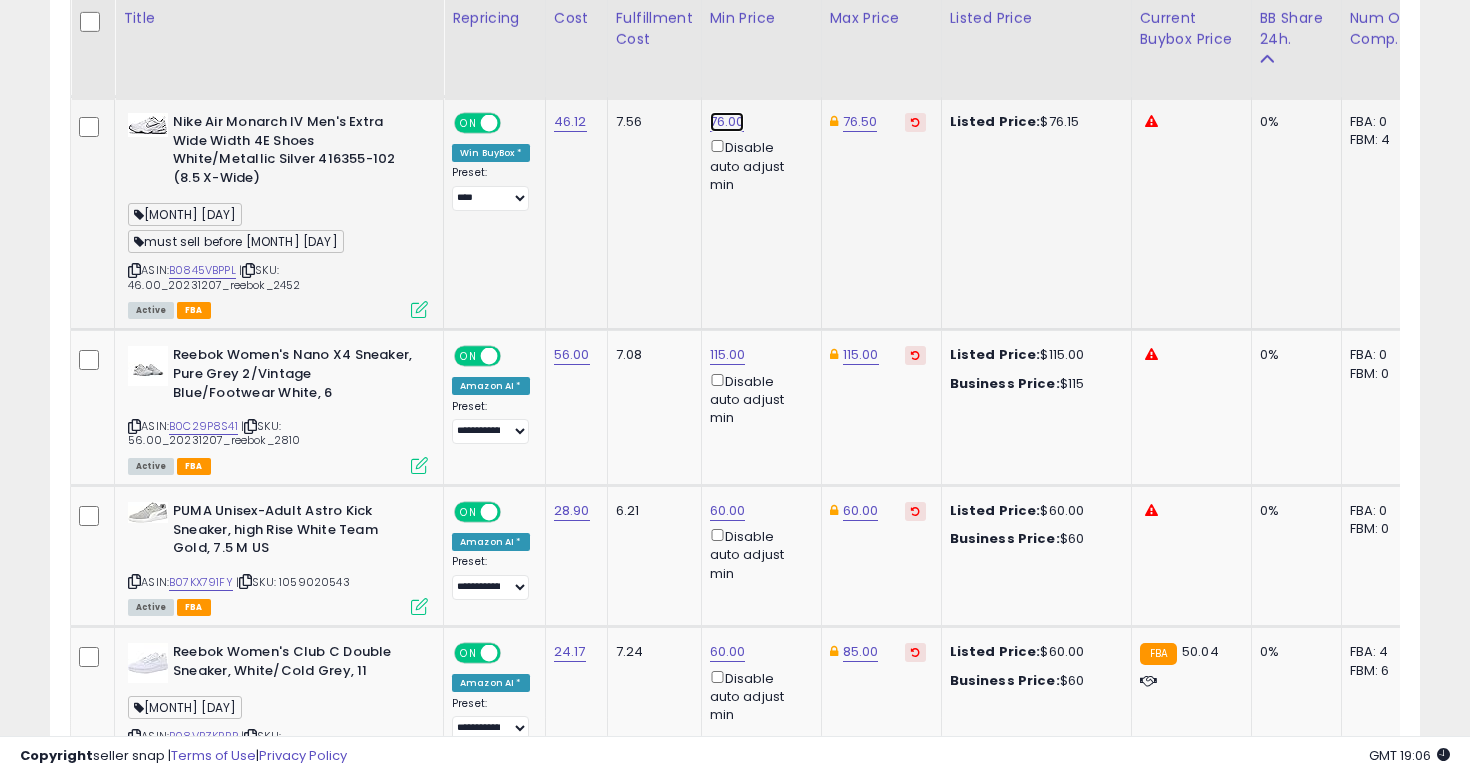 click on "76.00" at bounding box center (728, -1918) 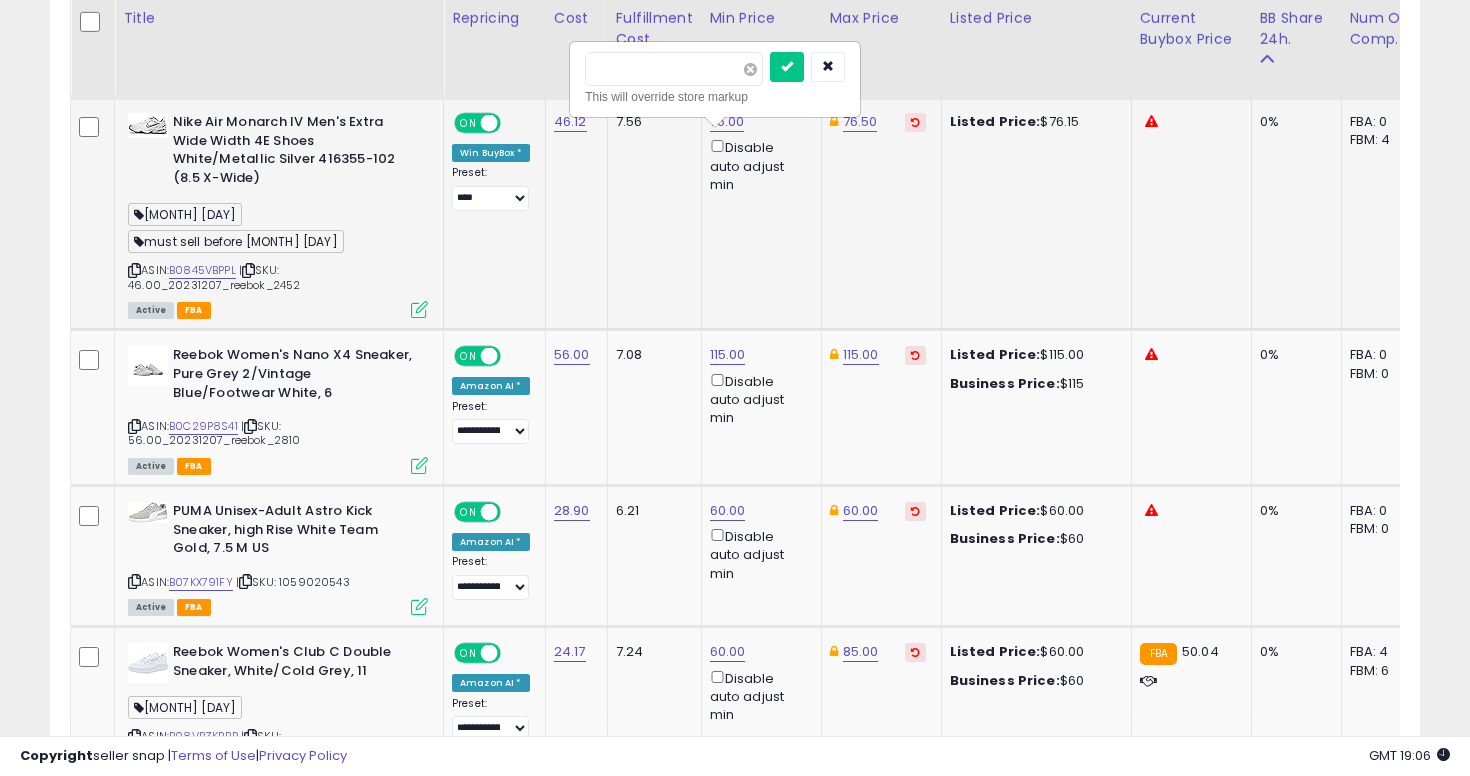 click at bounding box center (750, 69) 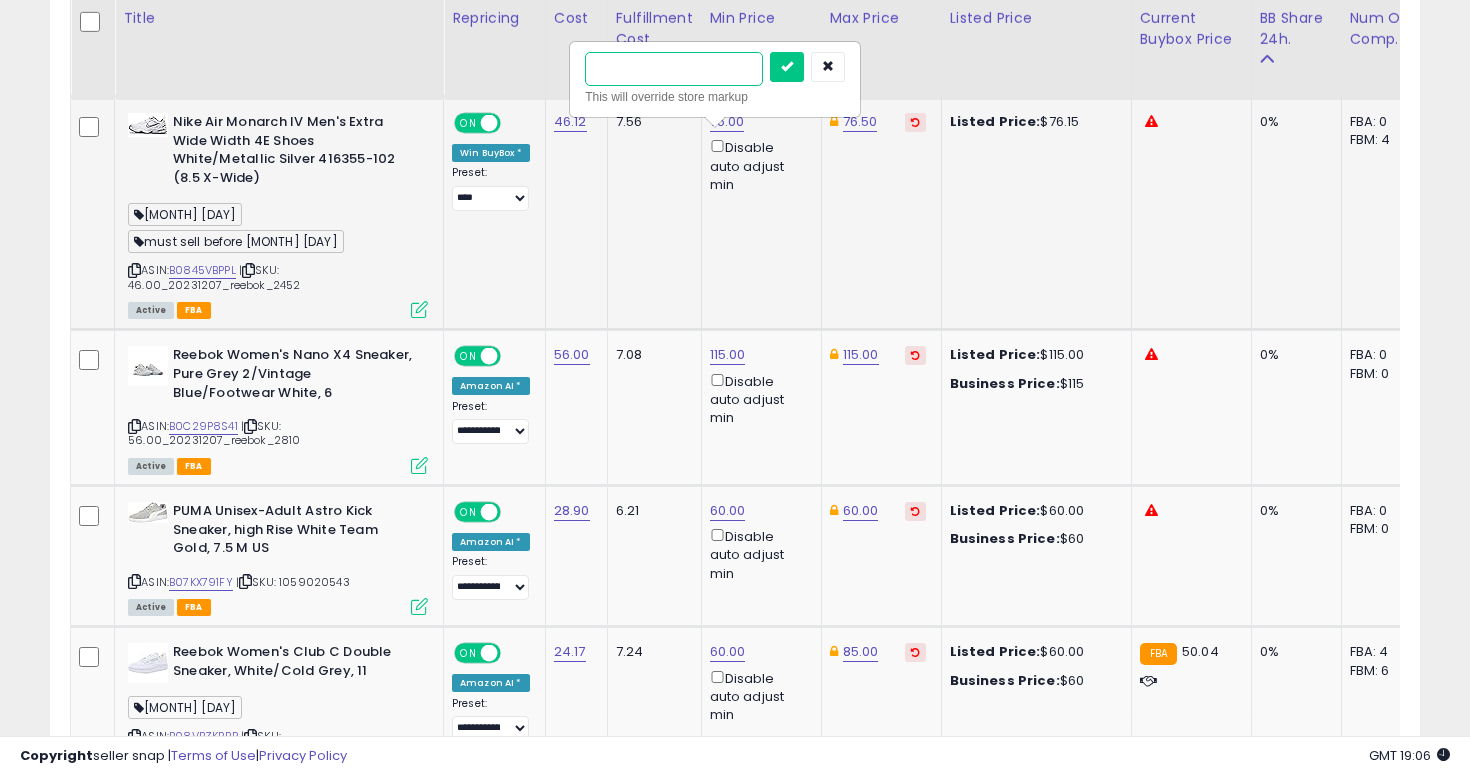 type on "**" 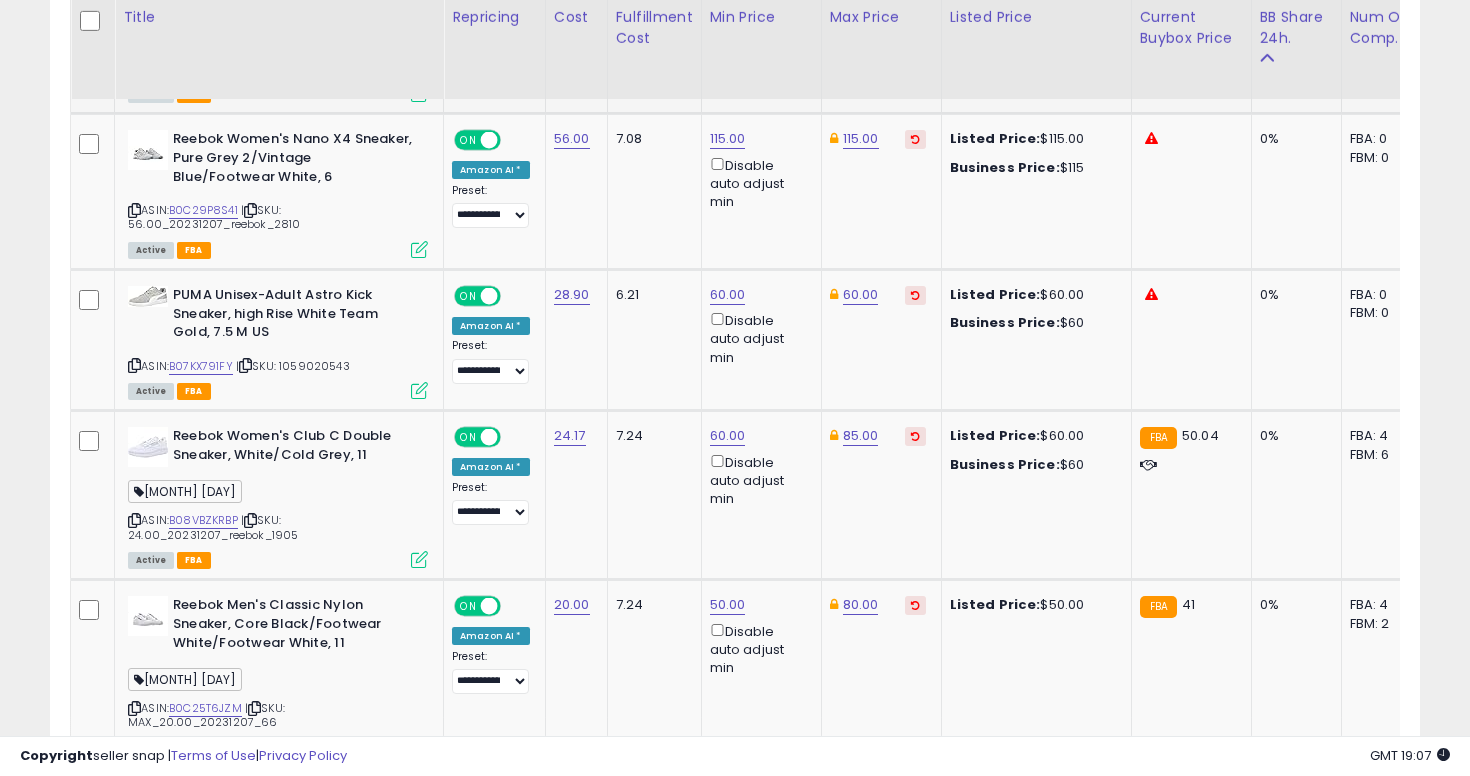 scroll, scrollTop: 3231, scrollLeft: 0, axis: vertical 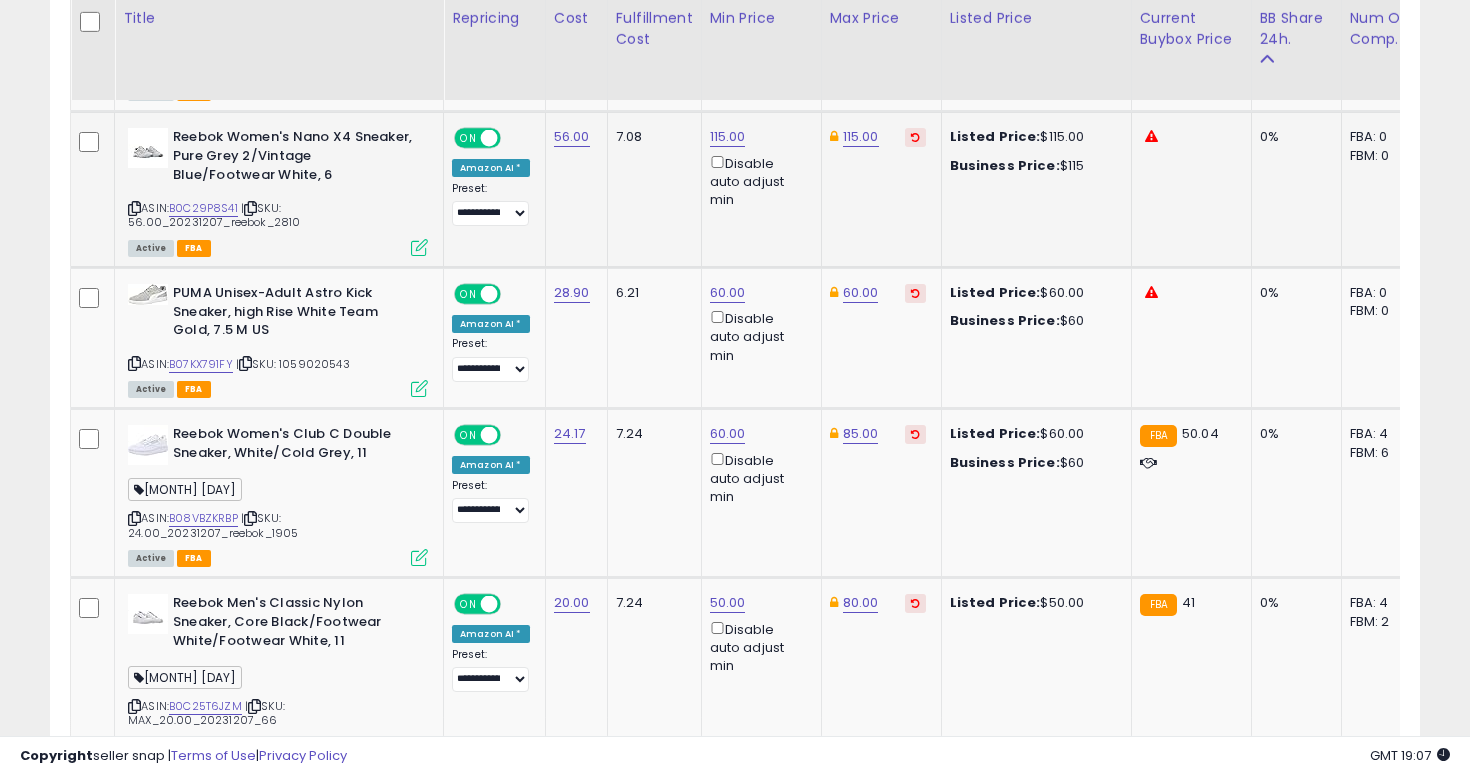 click at bounding box center (134, 208) 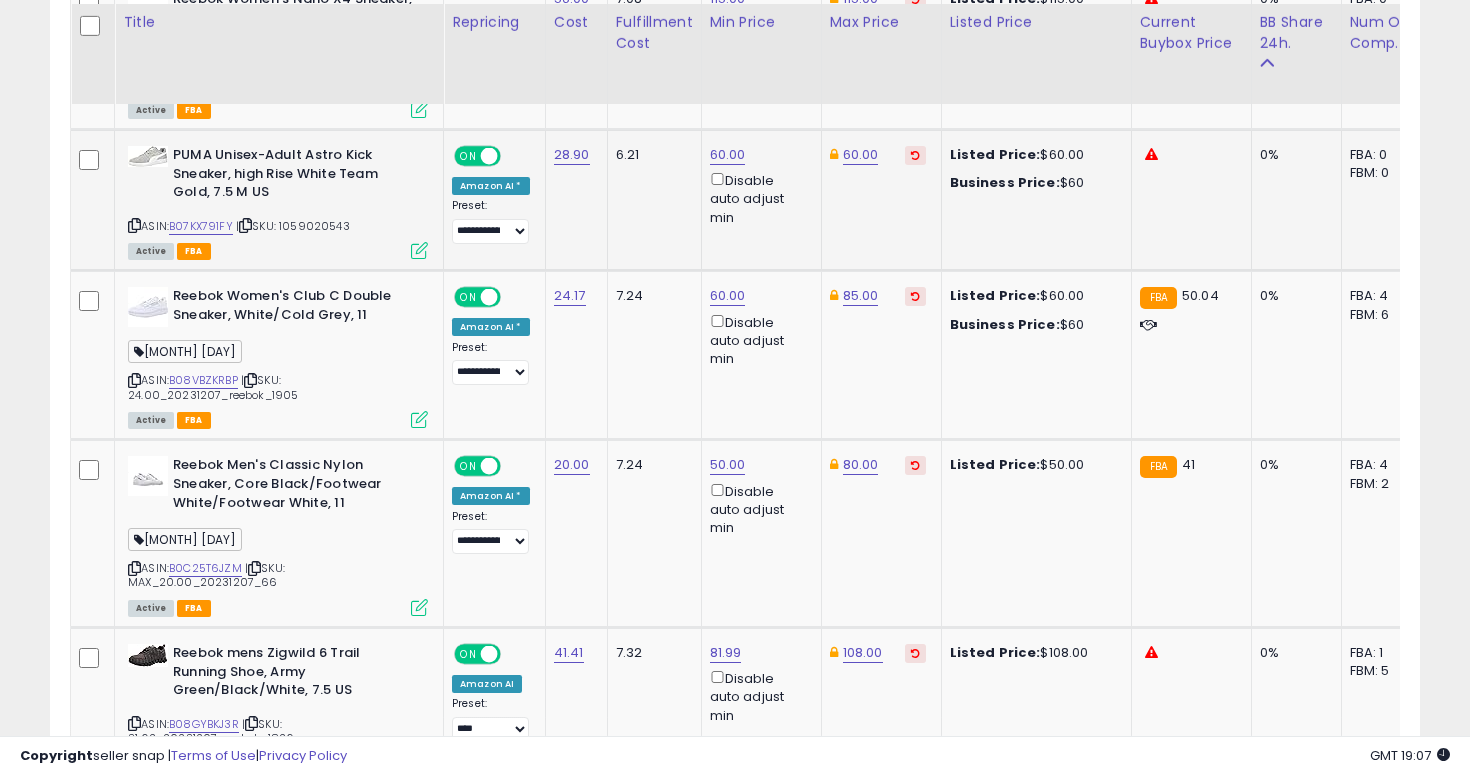 scroll, scrollTop: 3379, scrollLeft: 0, axis: vertical 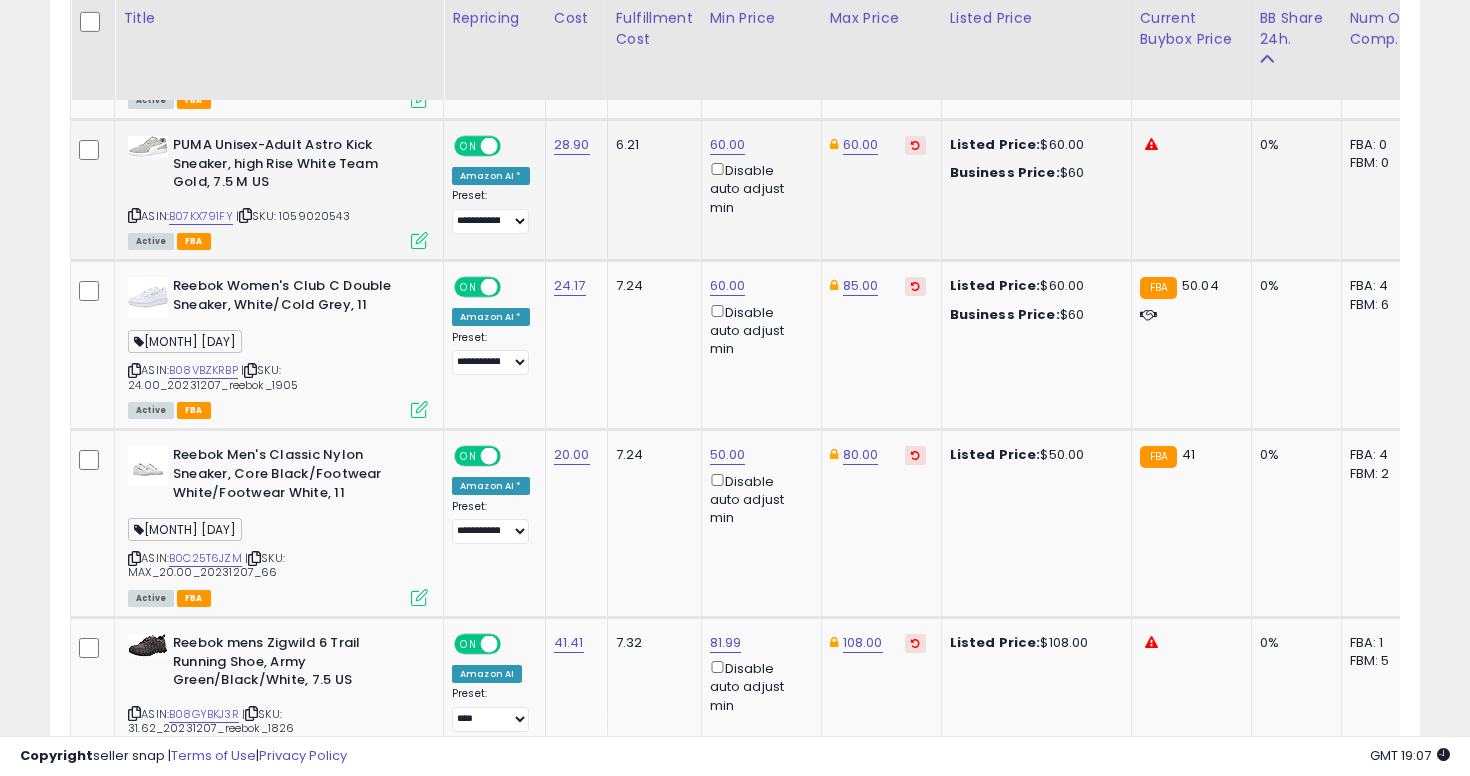 click at bounding box center (134, 215) 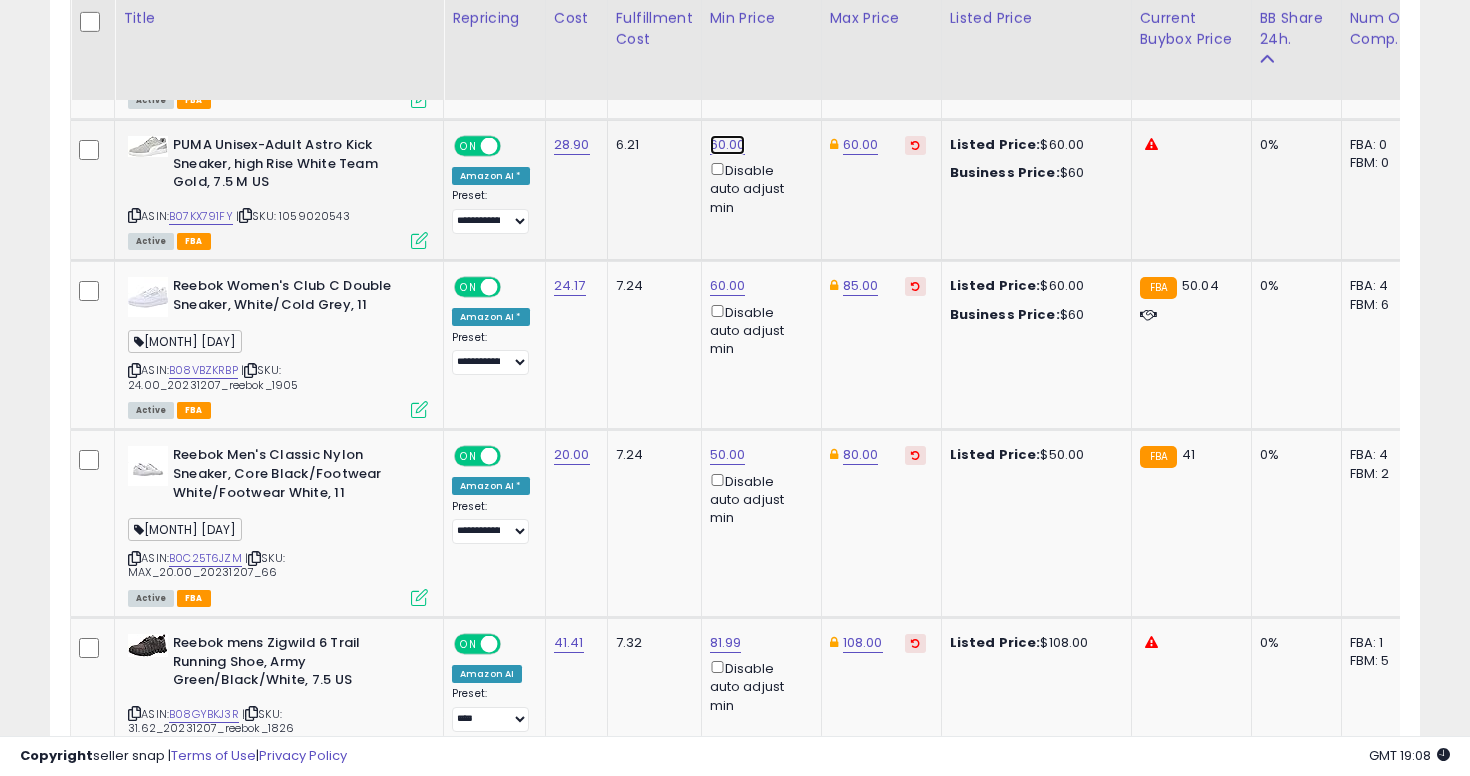 click on "60.00" at bounding box center [728, -2284] 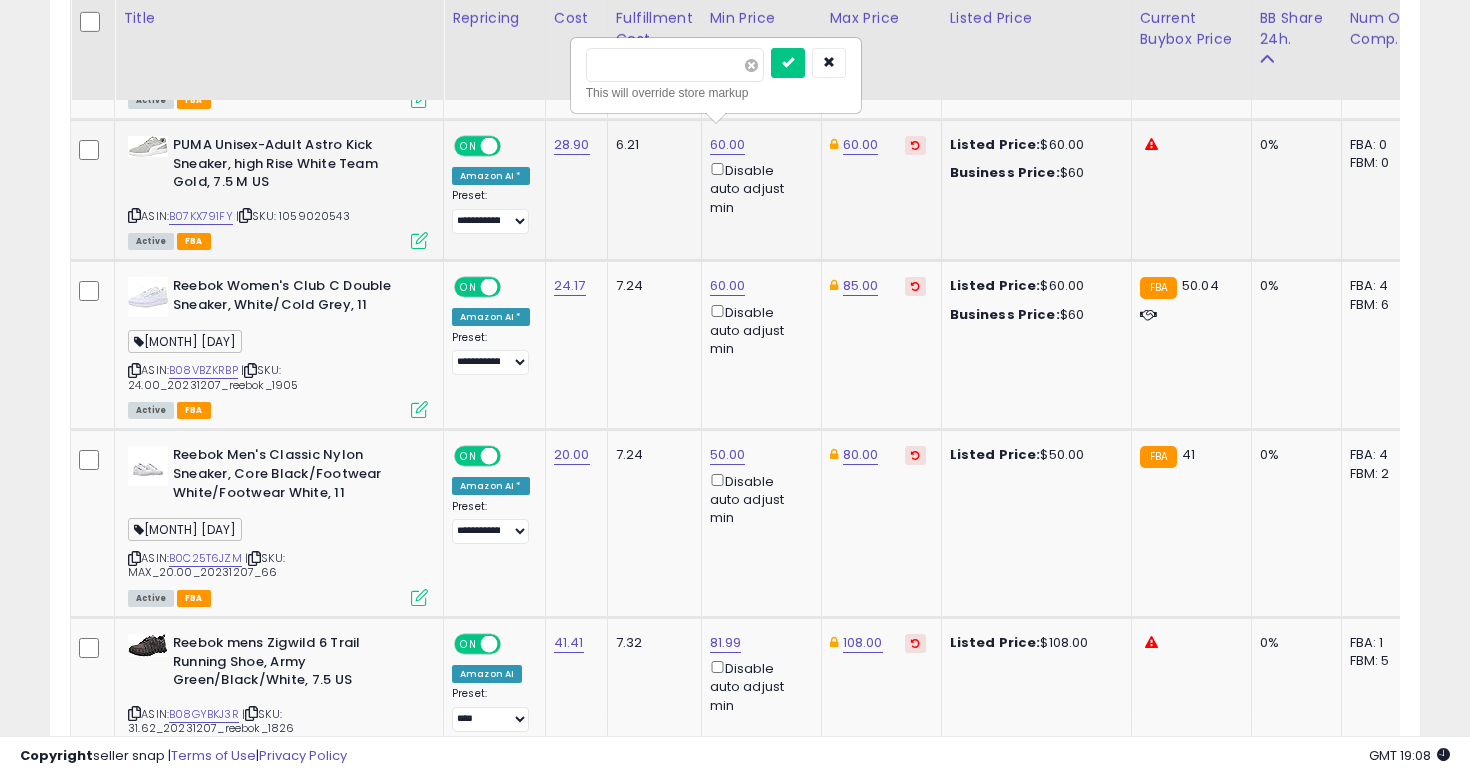 click at bounding box center (751, 65) 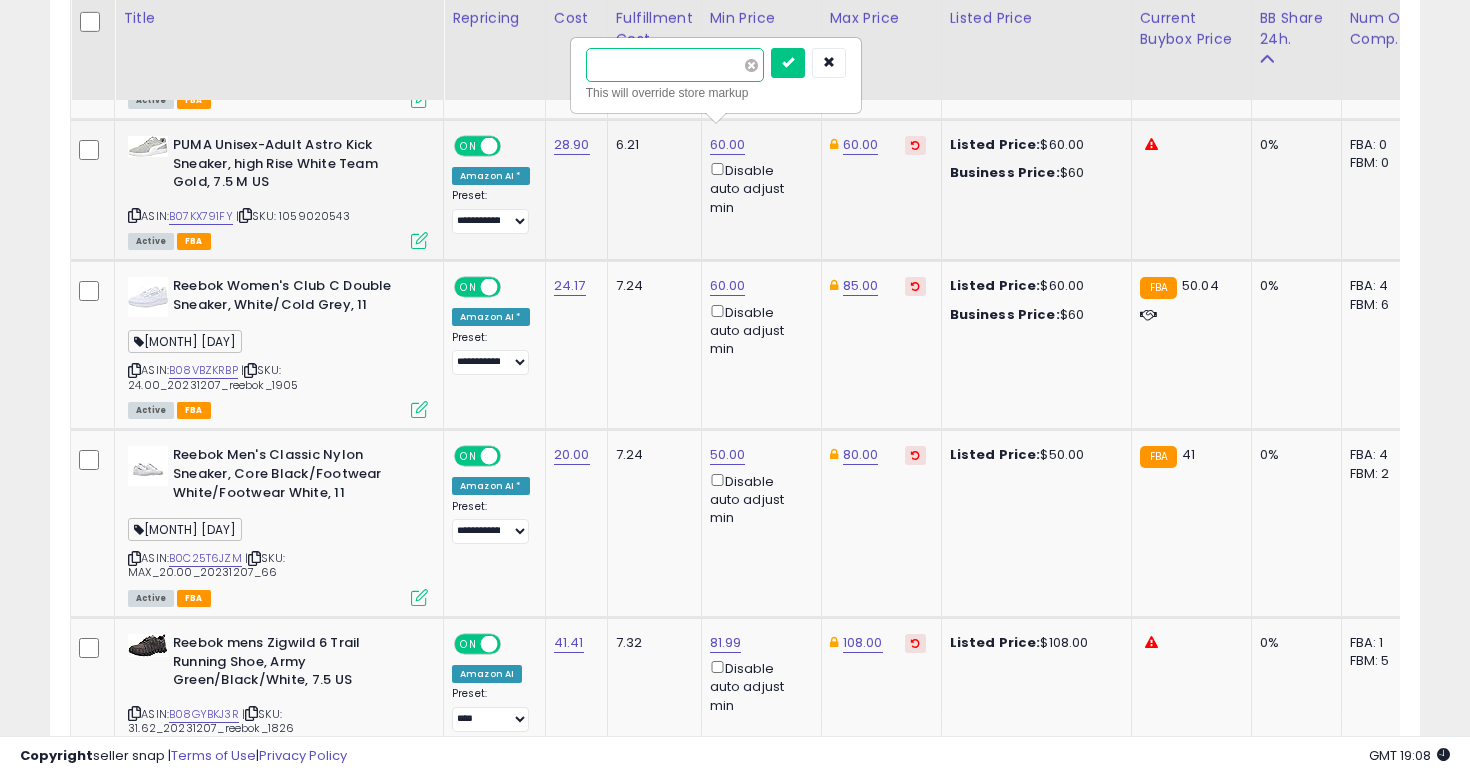 click at bounding box center [788, 63] 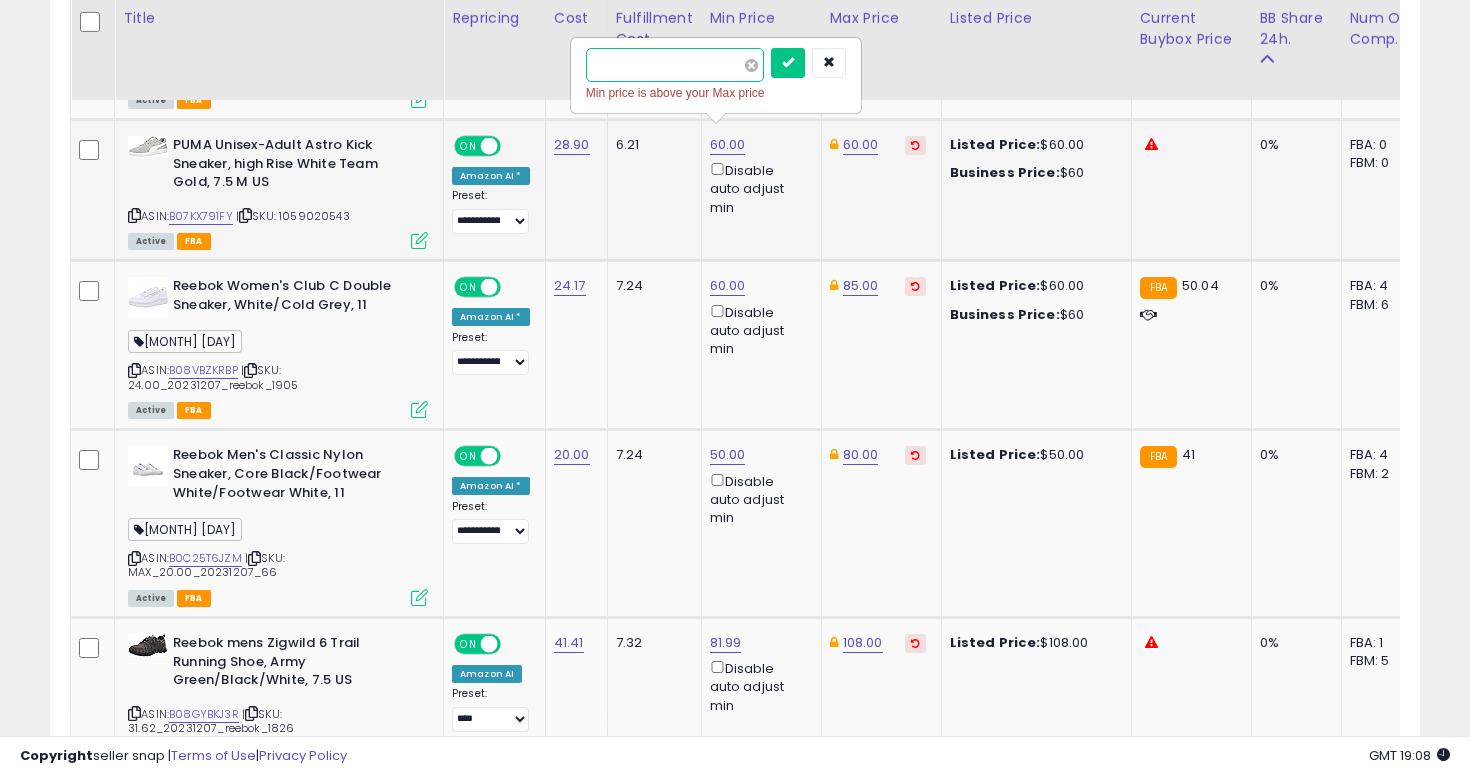 type on "****" 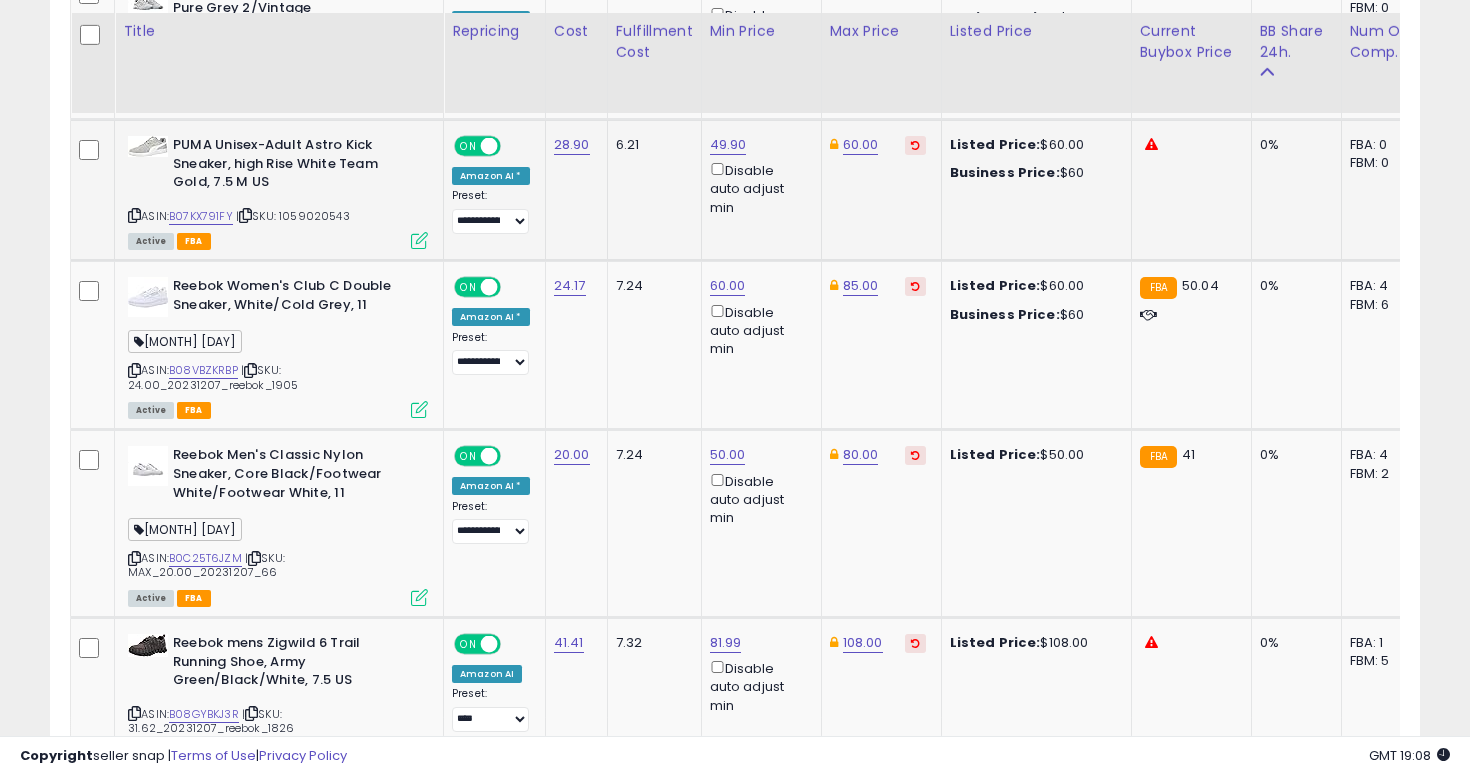 scroll, scrollTop: 3523, scrollLeft: 0, axis: vertical 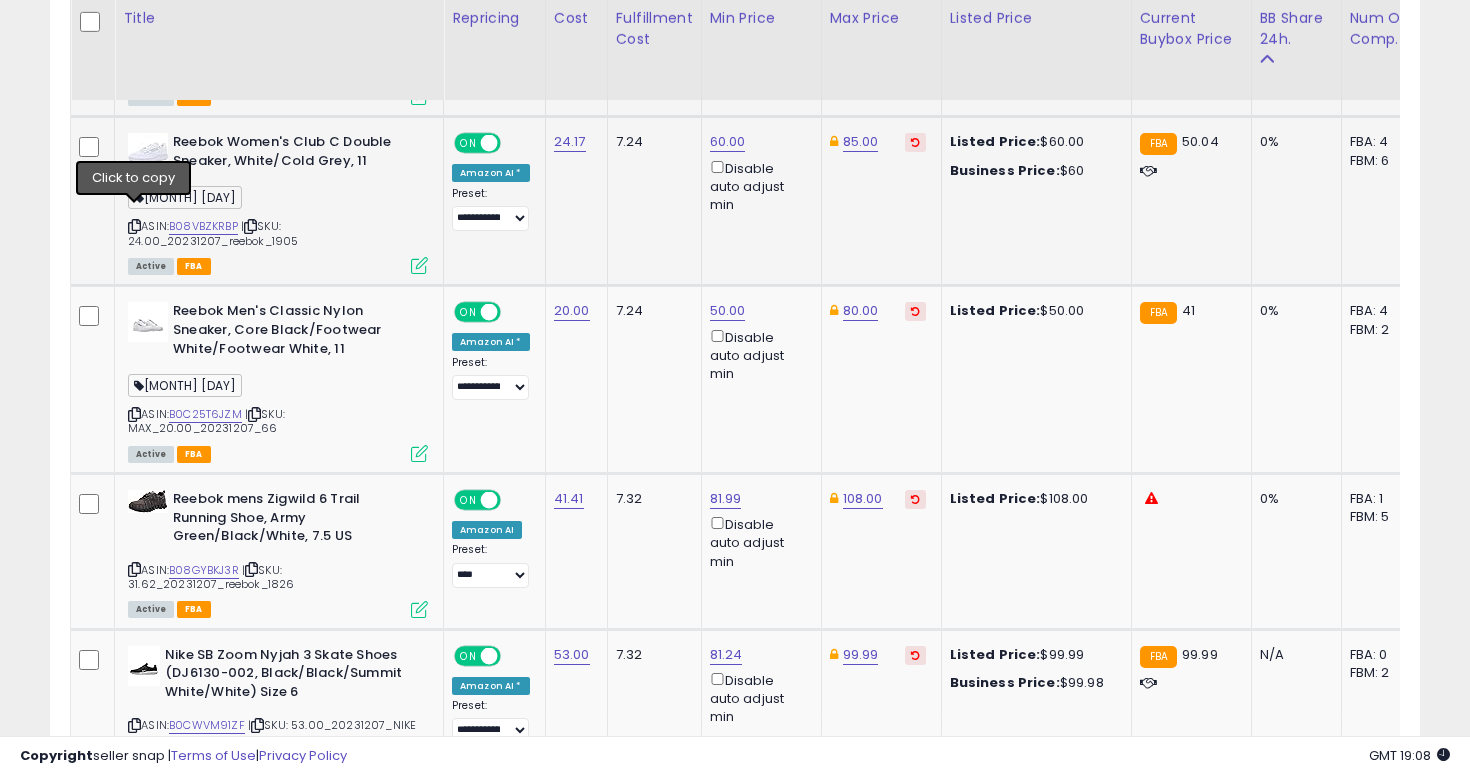 click at bounding box center [134, 226] 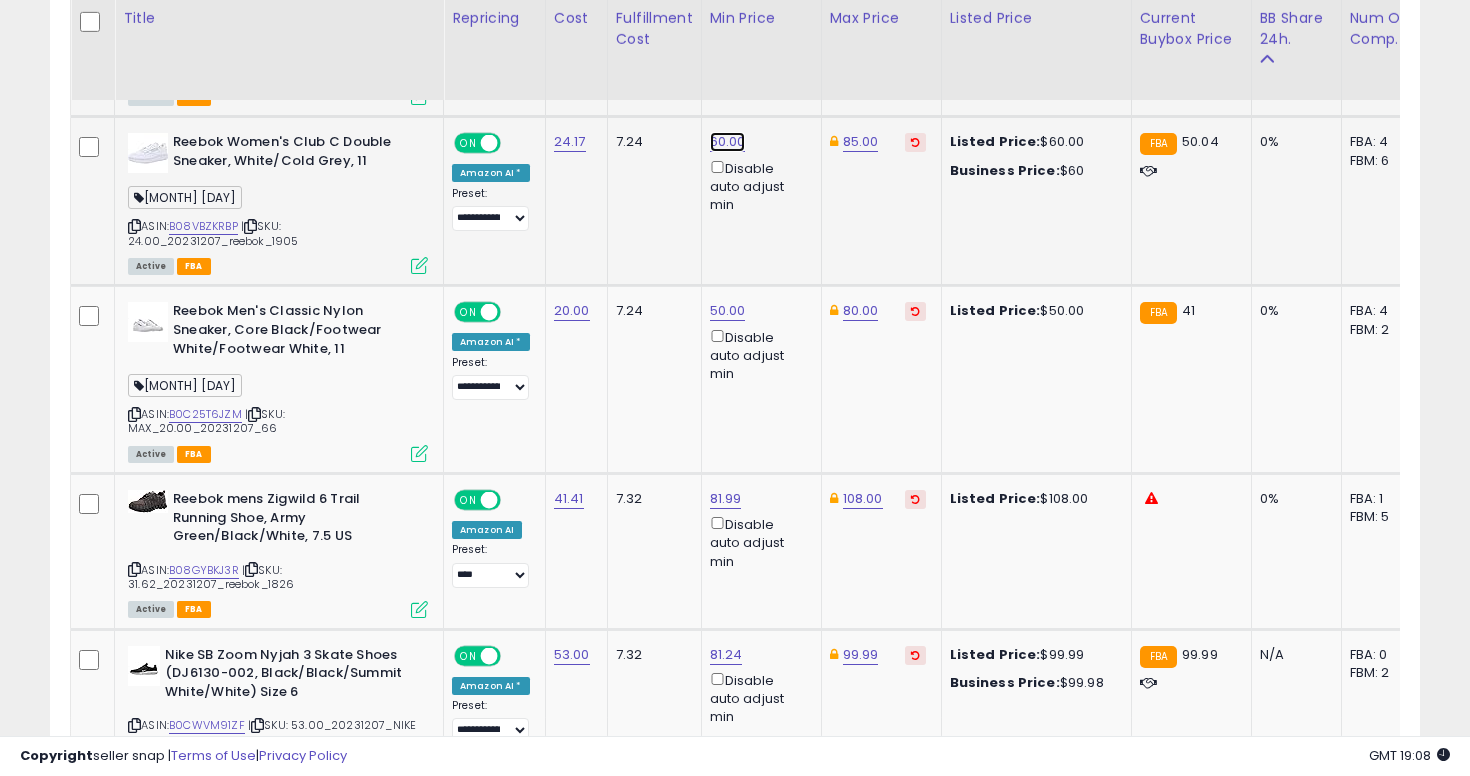 click on "60.00" at bounding box center (728, -2428) 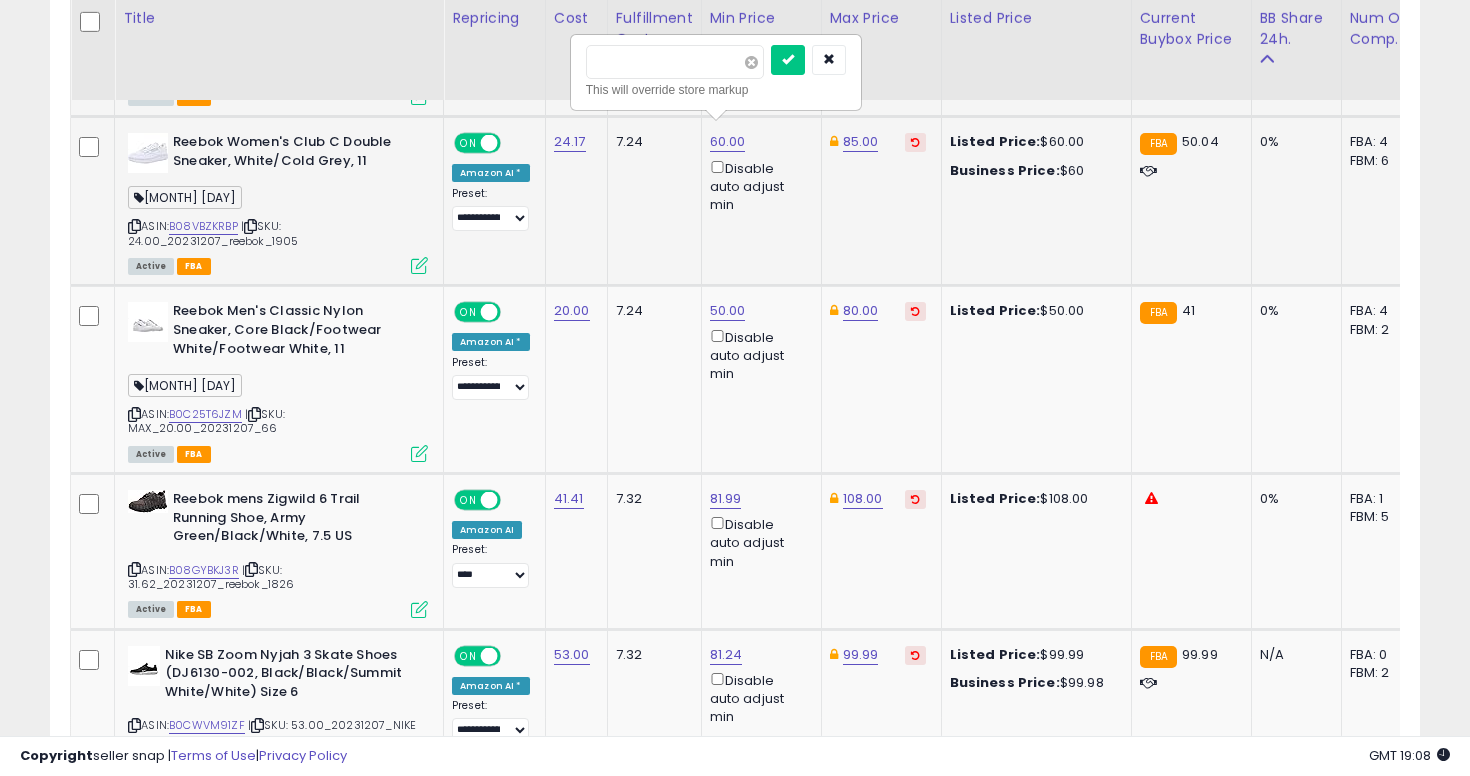 click at bounding box center (751, 62) 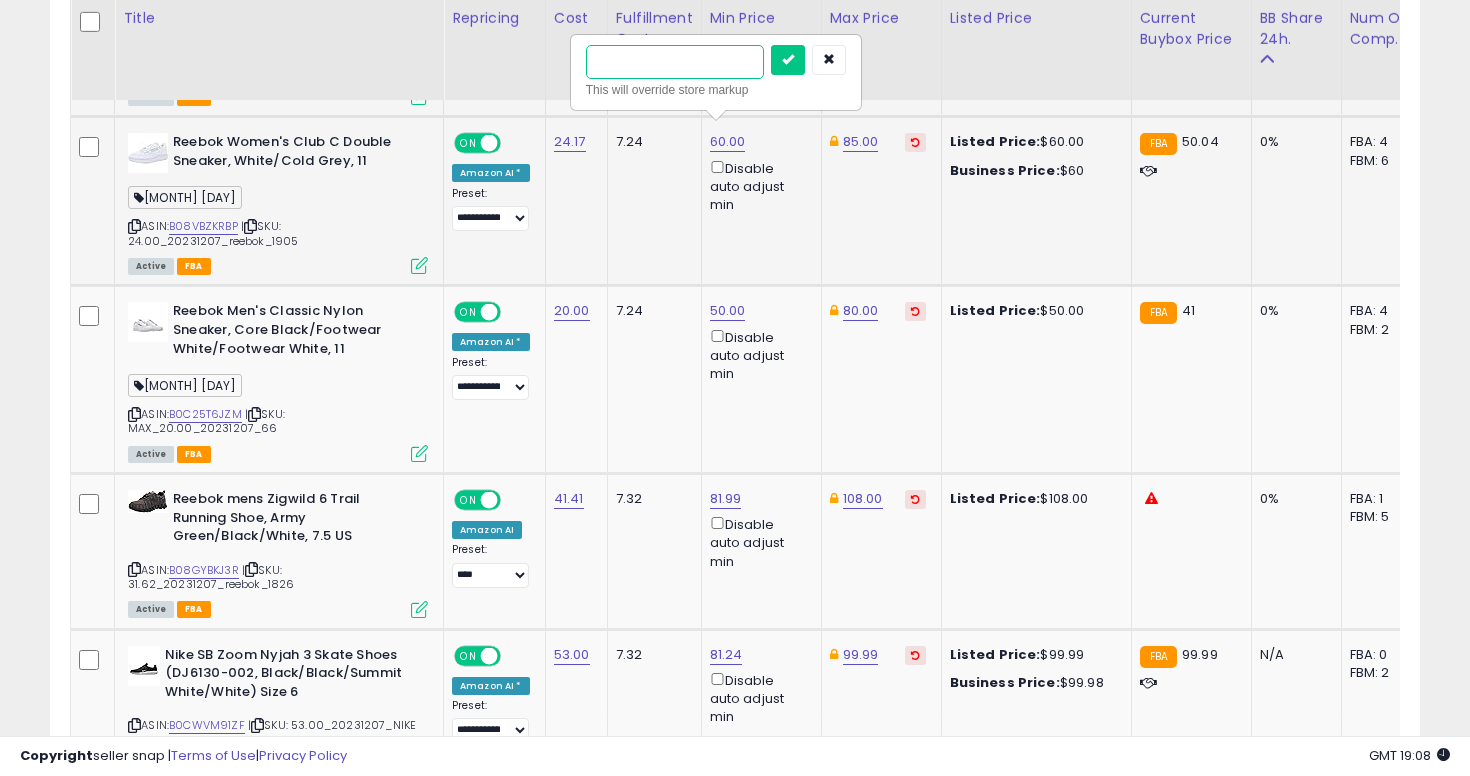 type on "**" 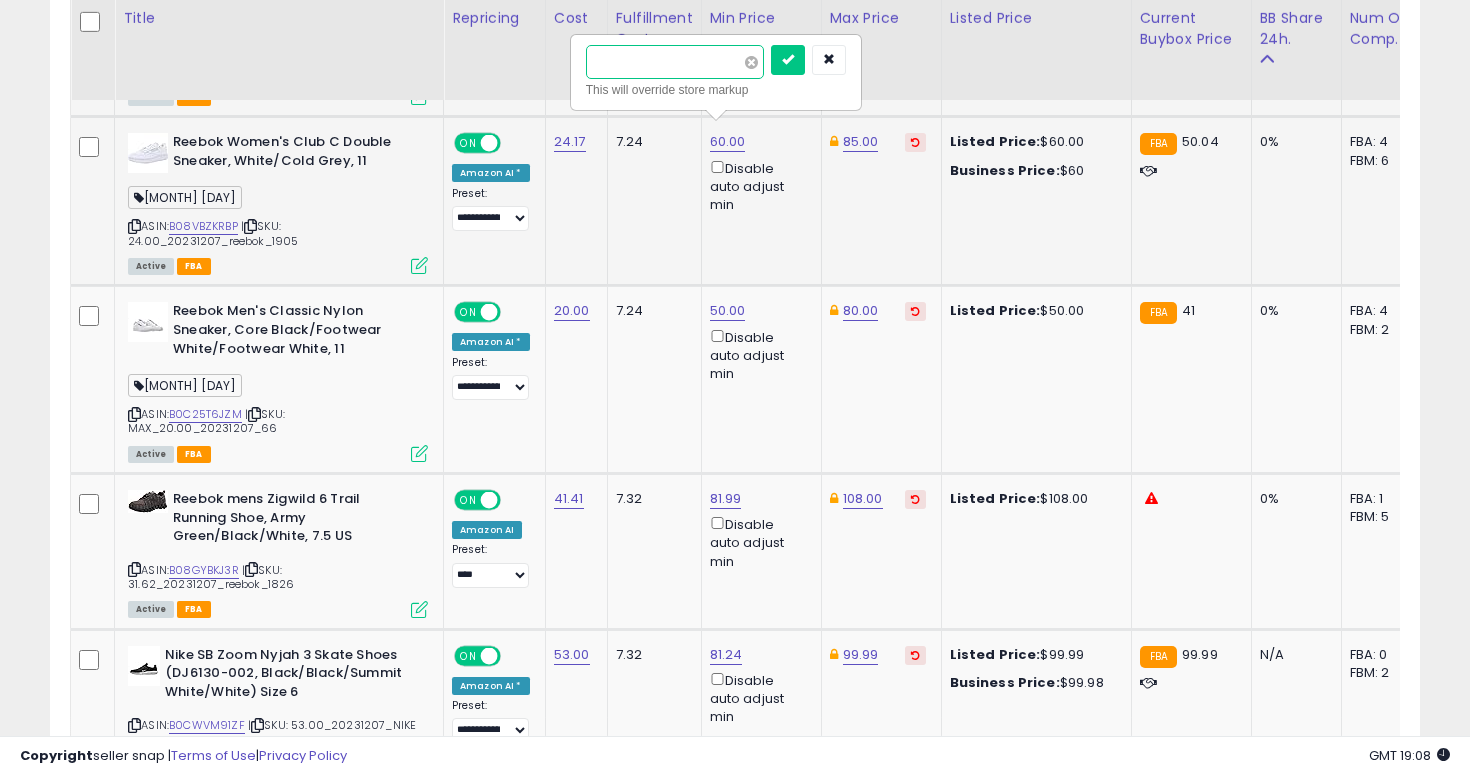 click at bounding box center [788, 60] 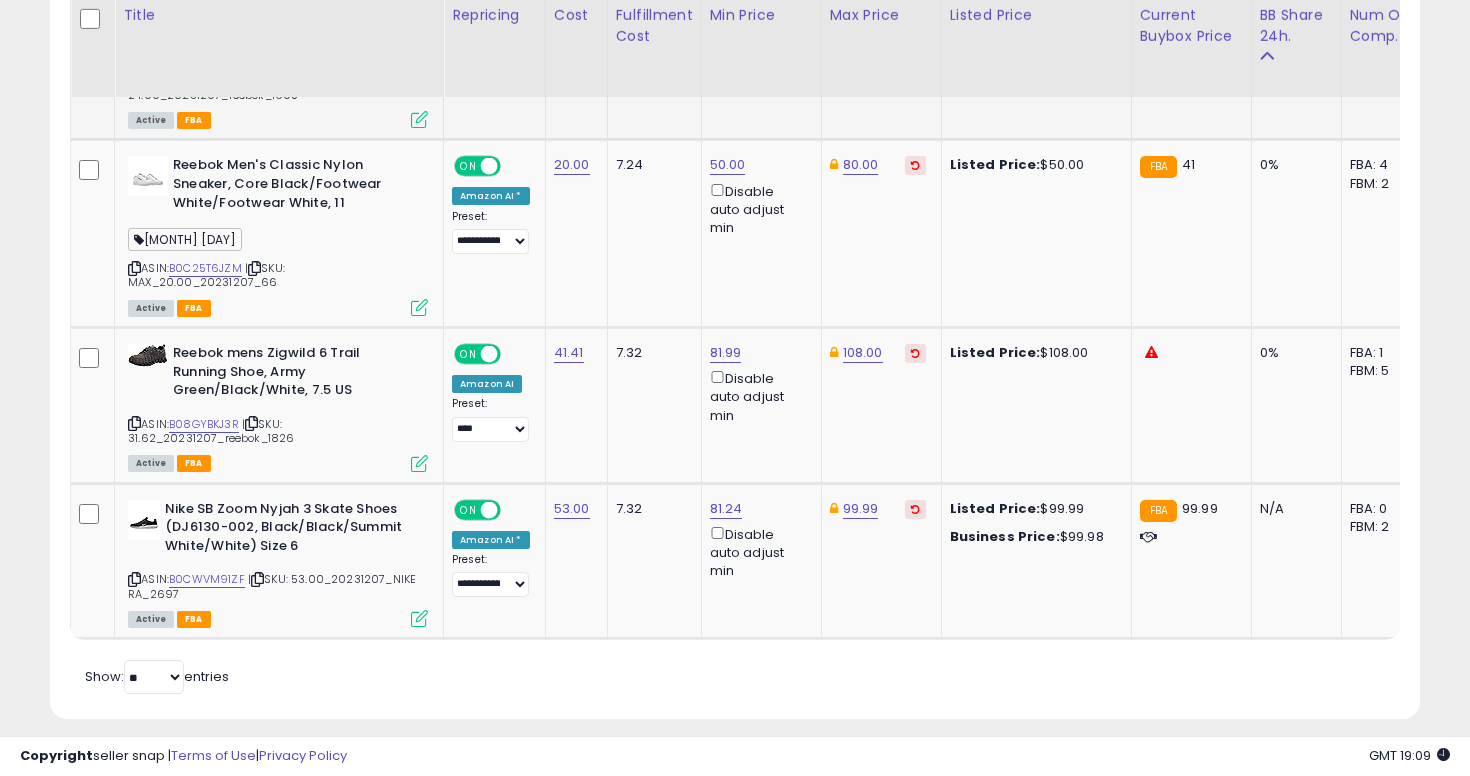 scroll, scrollTop: 3670, scrollLeft: 0, axis: vertical 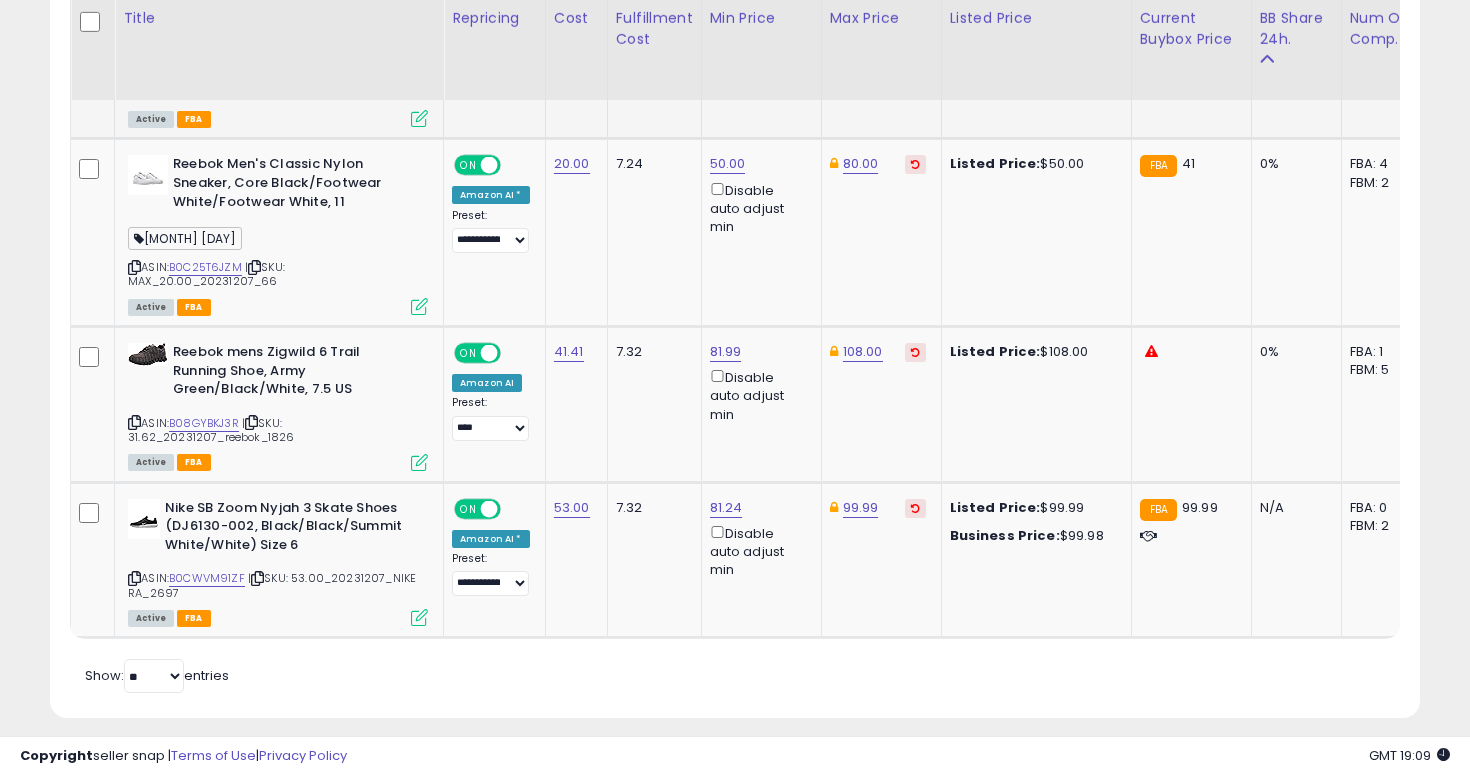 click on "7.24" 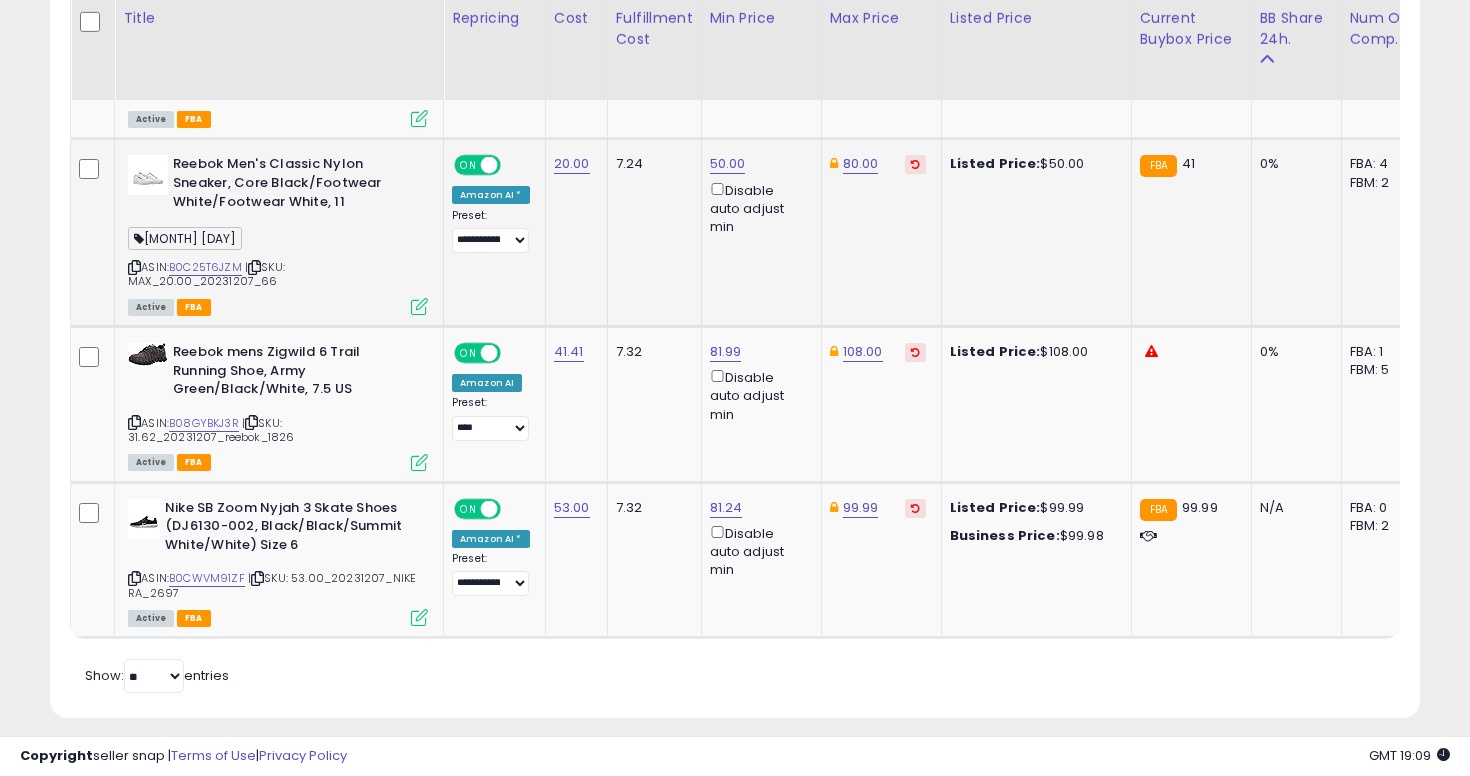 click at bounding box center (134, 267) 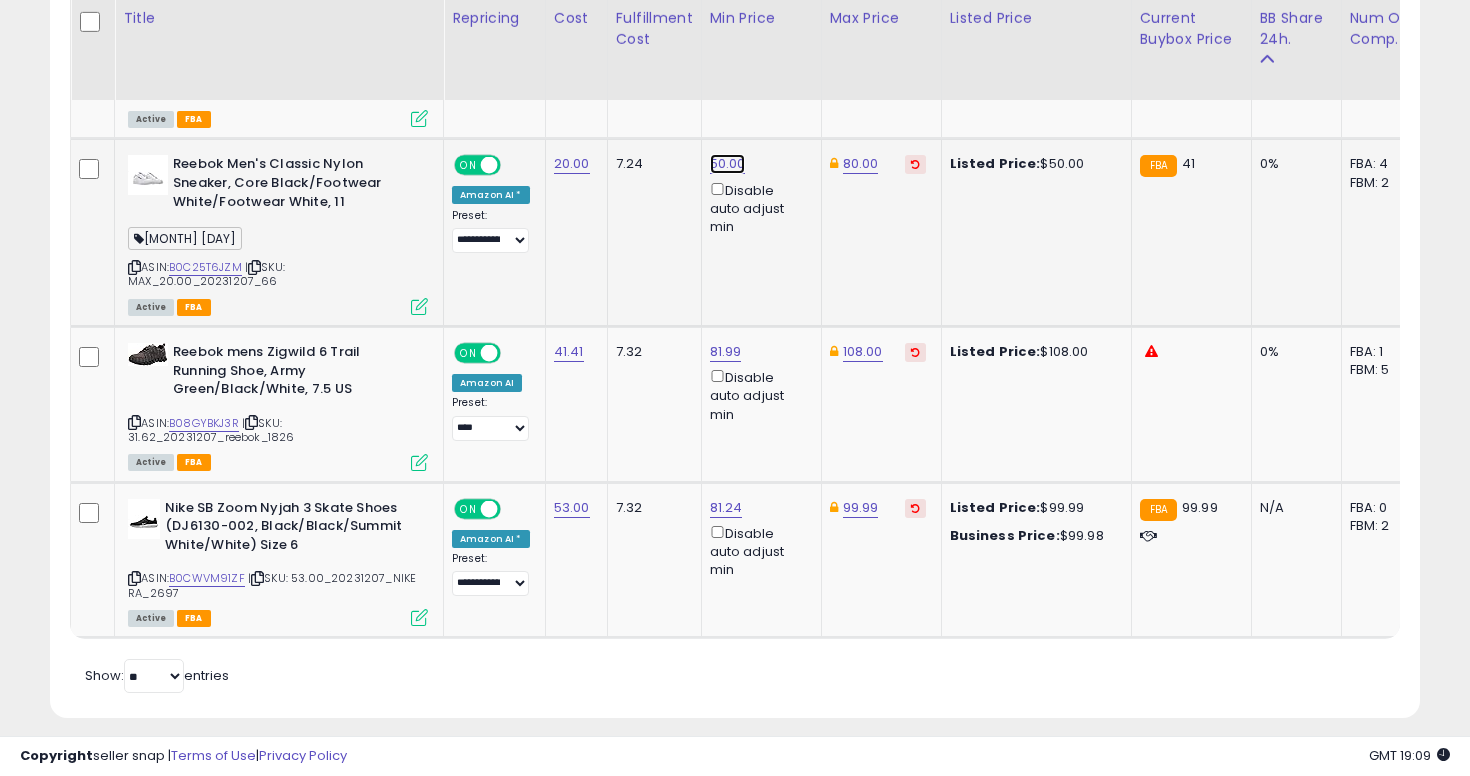 click on "50.00" at bounding box center (728, -2575) 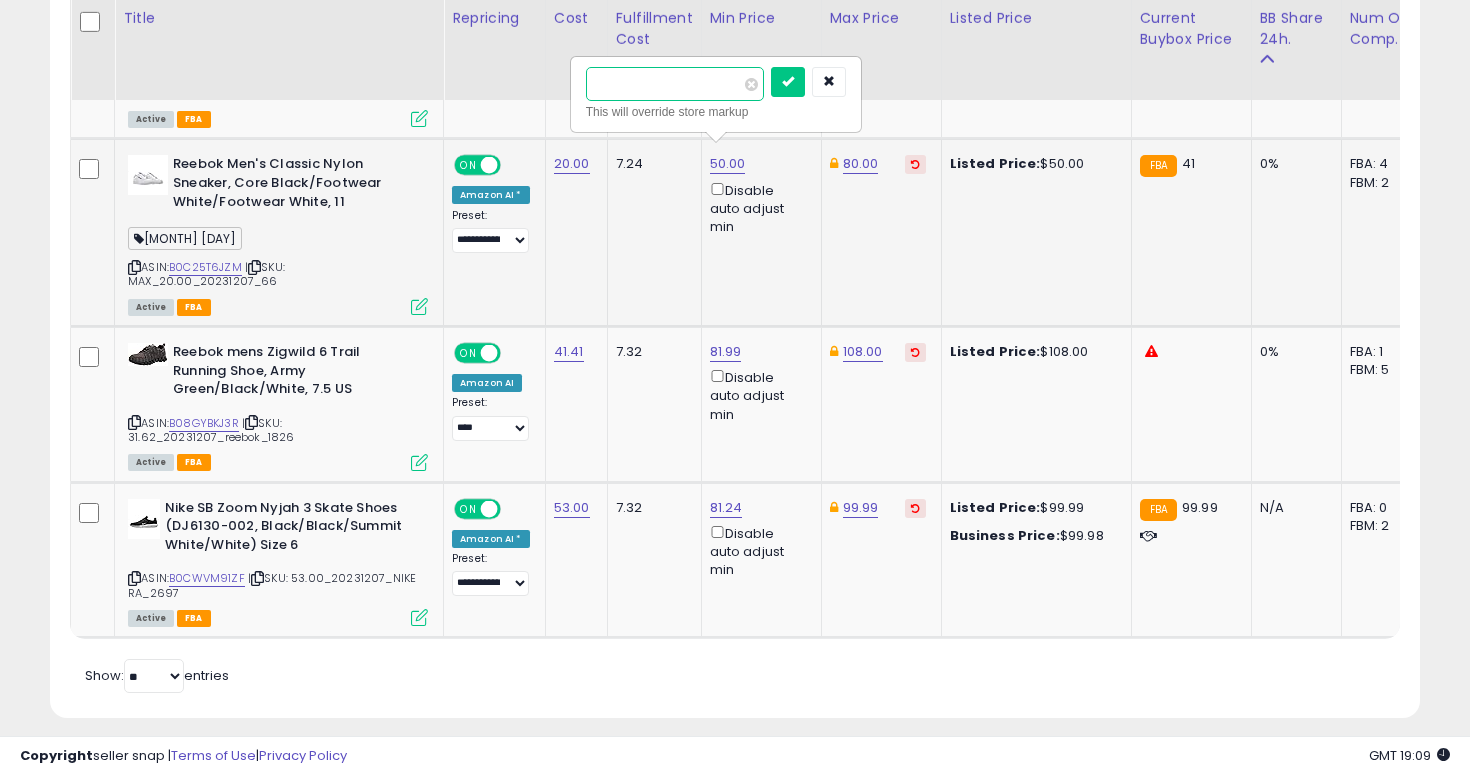 click on "*****" at bounding box center (675, 84) 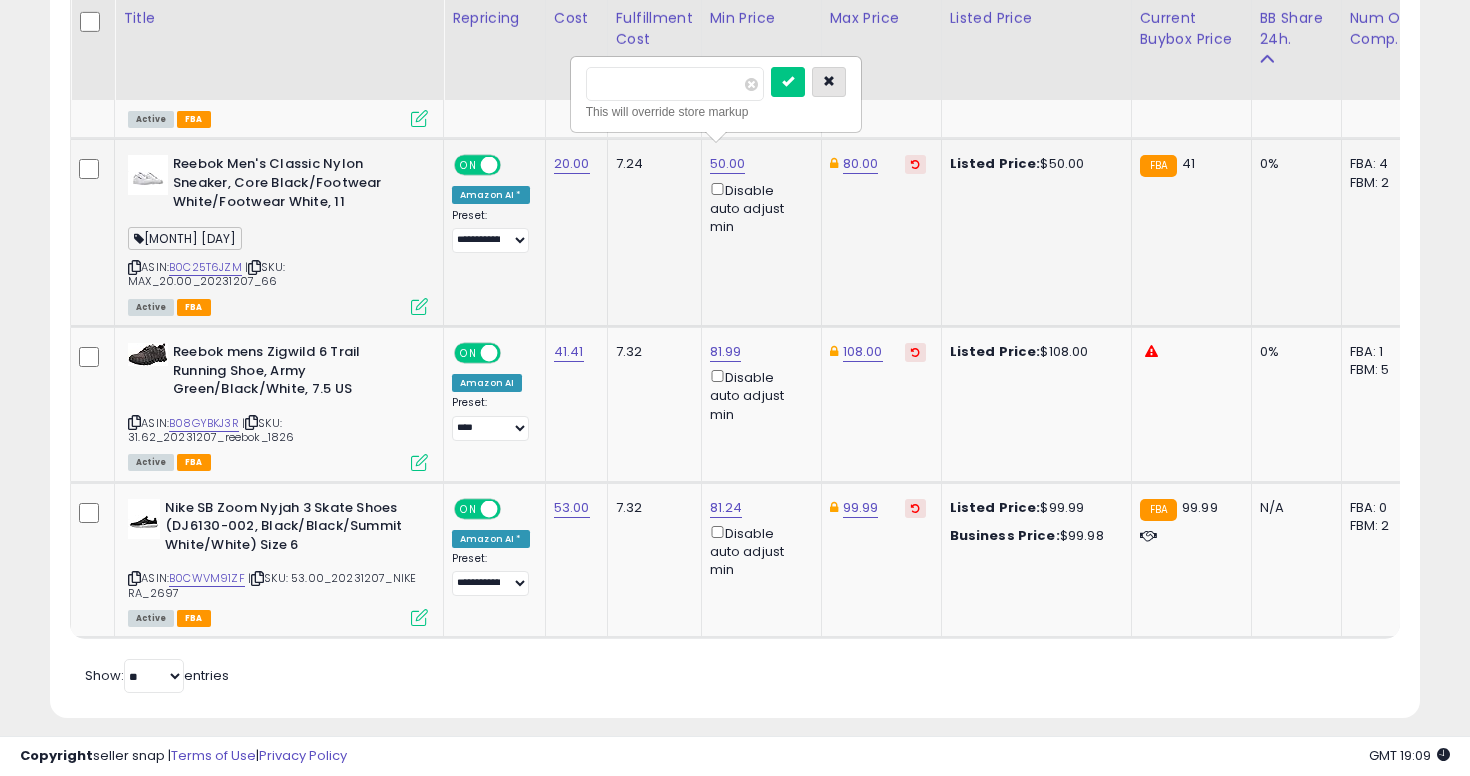 click at bounding box center (829, 81) 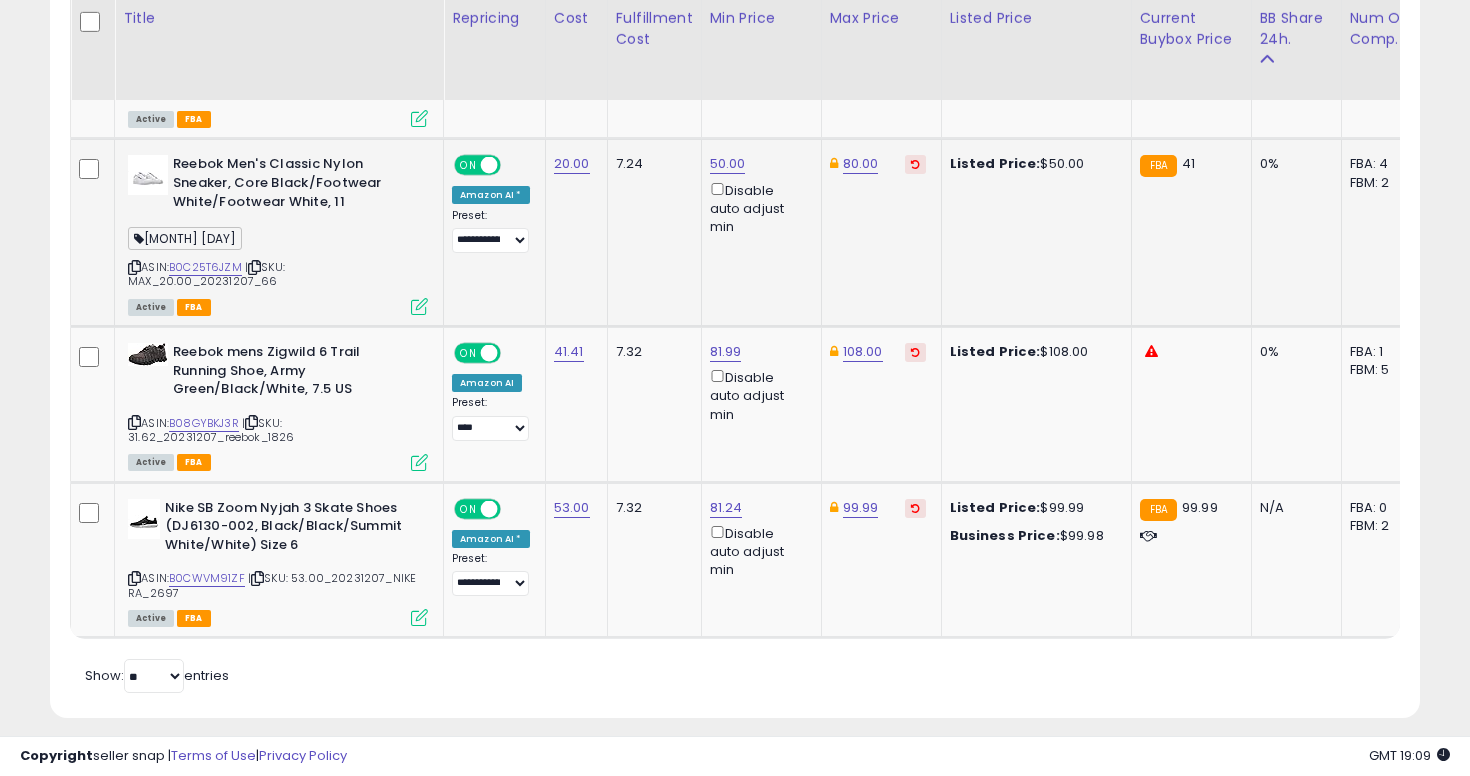 scroll, scrollTop: 3675, scrollLeft: 0, axis: vertical 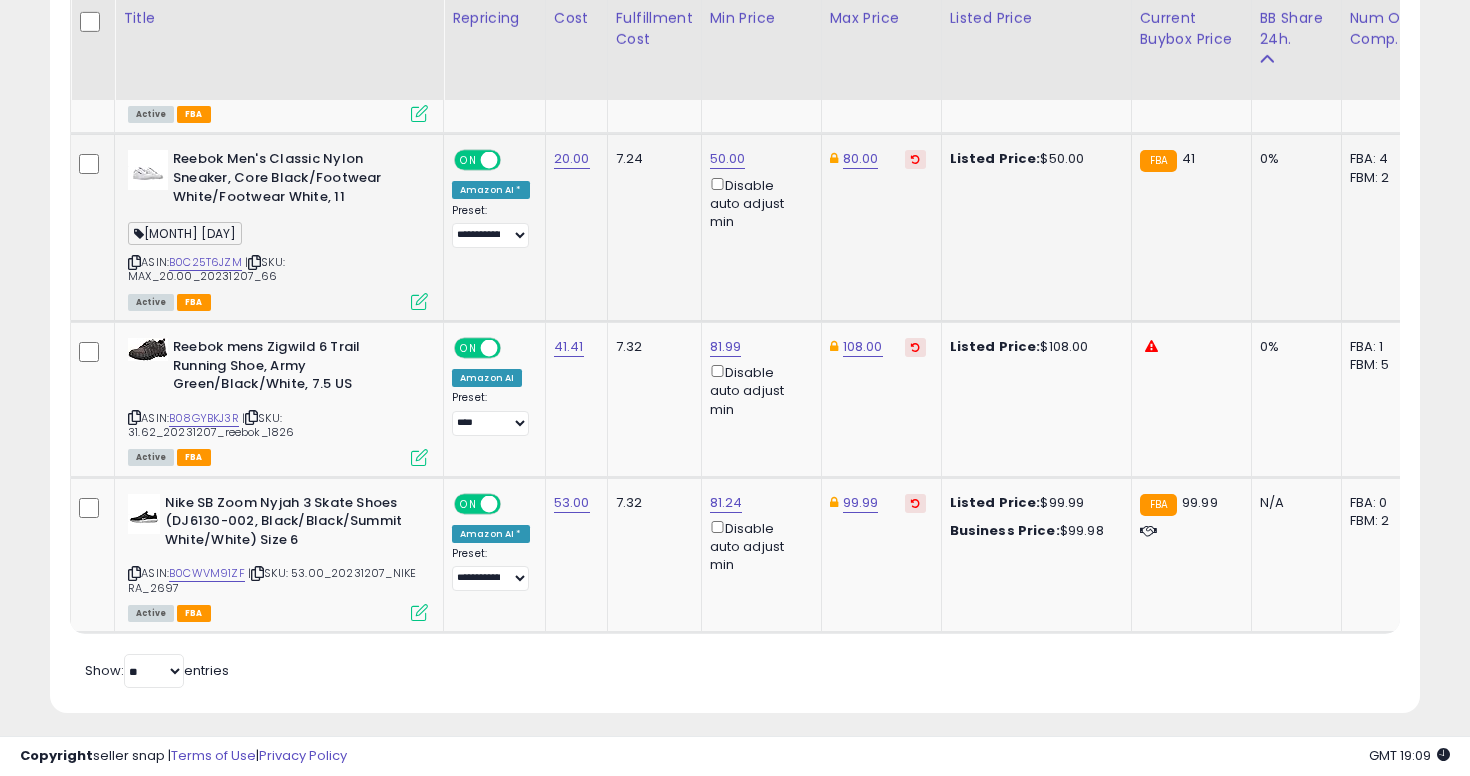 click on "7.24" 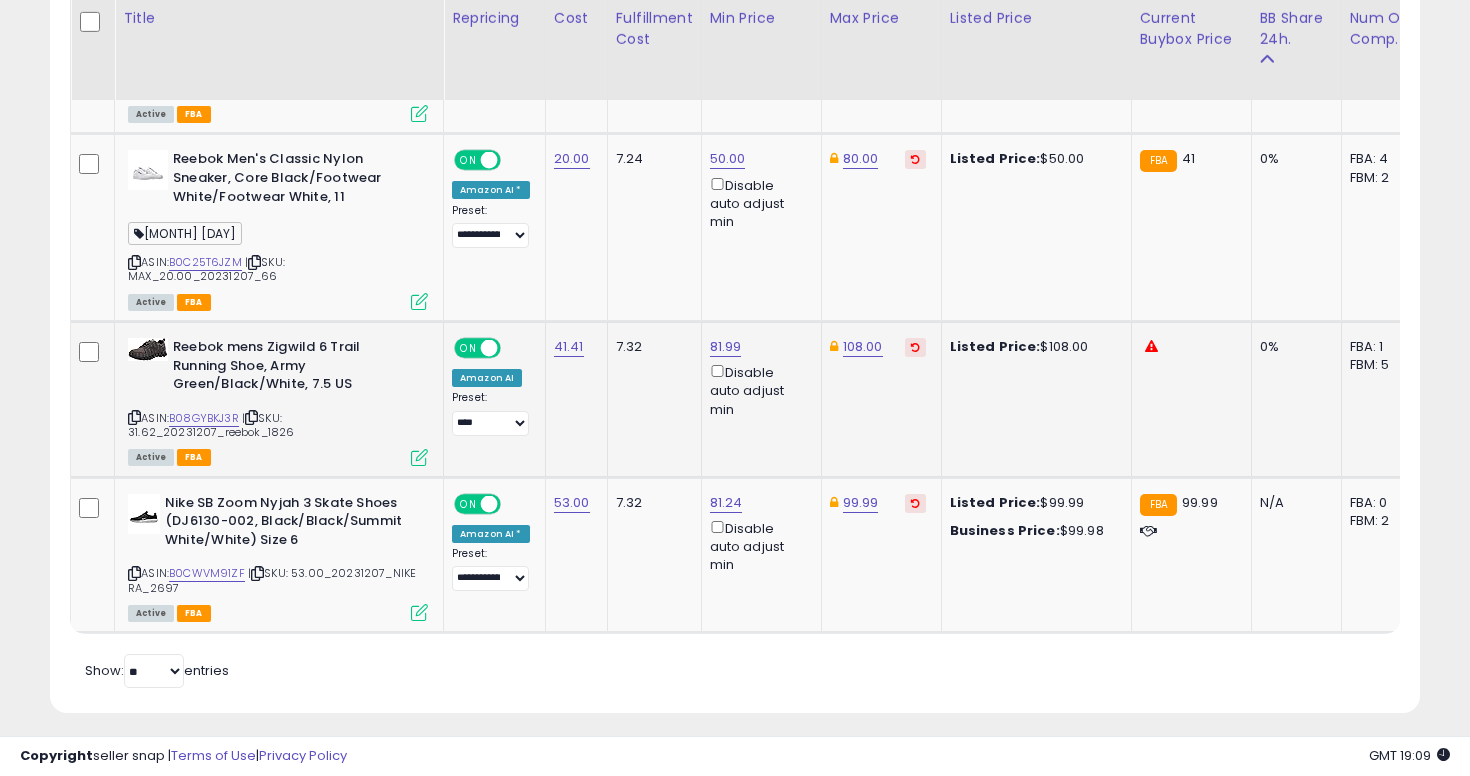 click at bounding box center (134, 417) 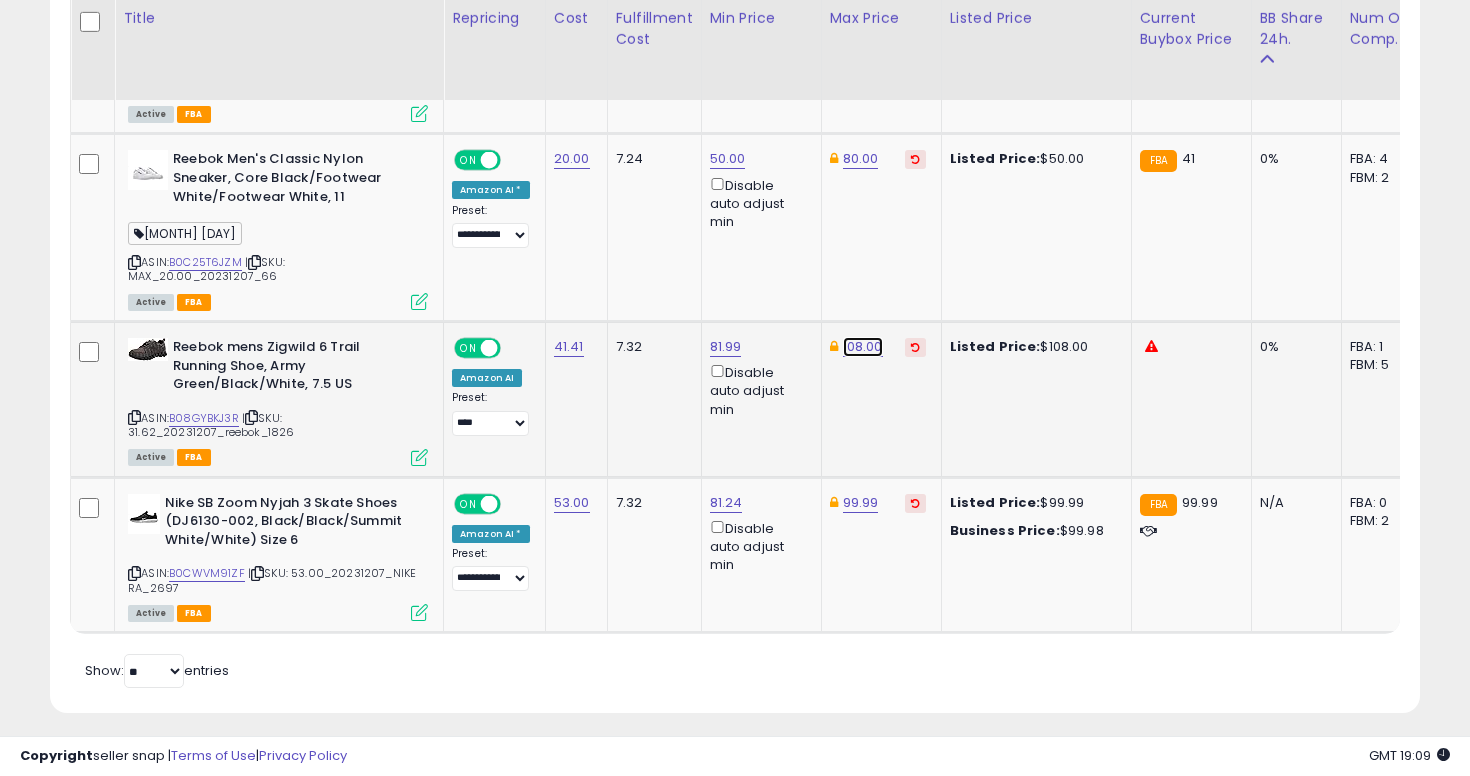 click on "108.00" at bounding box center (861, -2424) 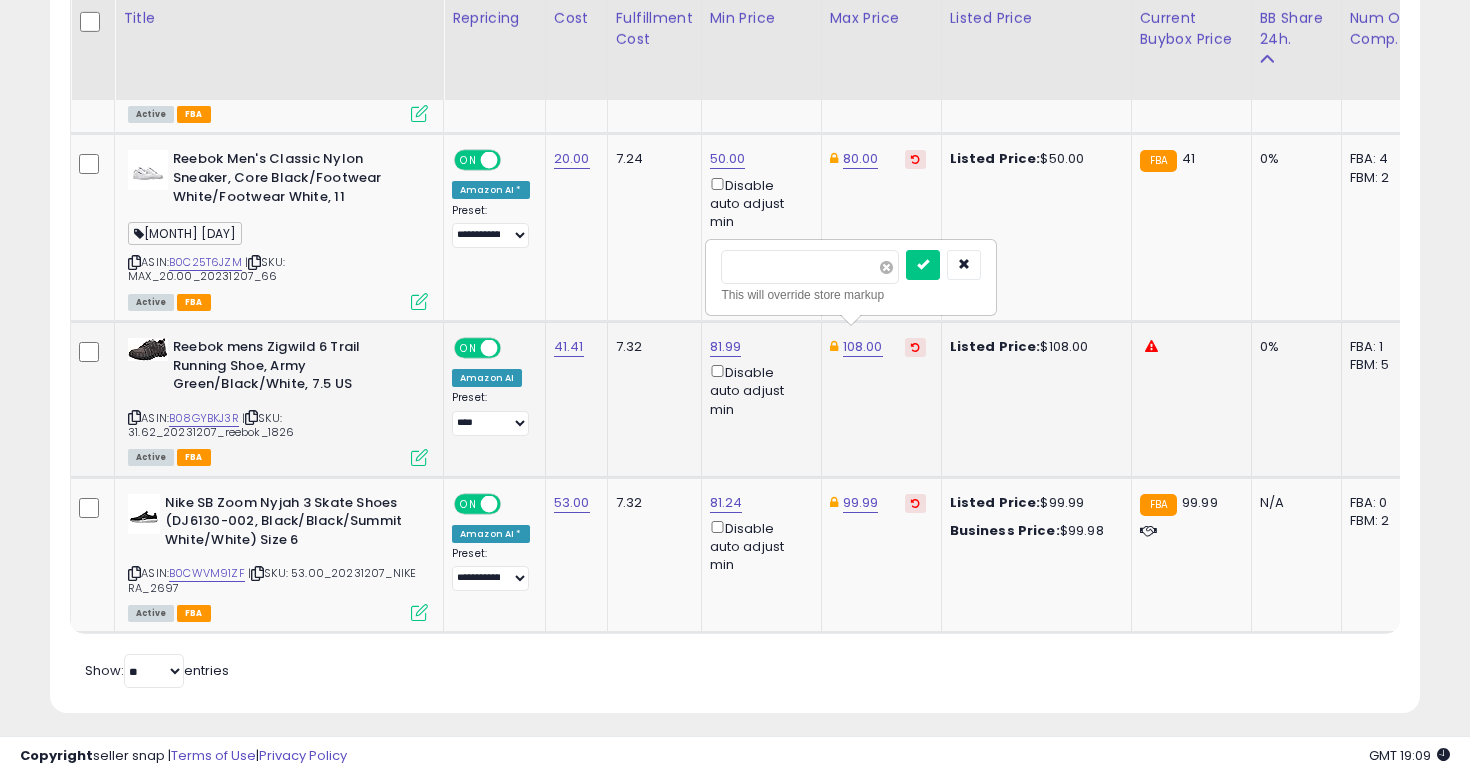 click at bounding box center [886, 267] 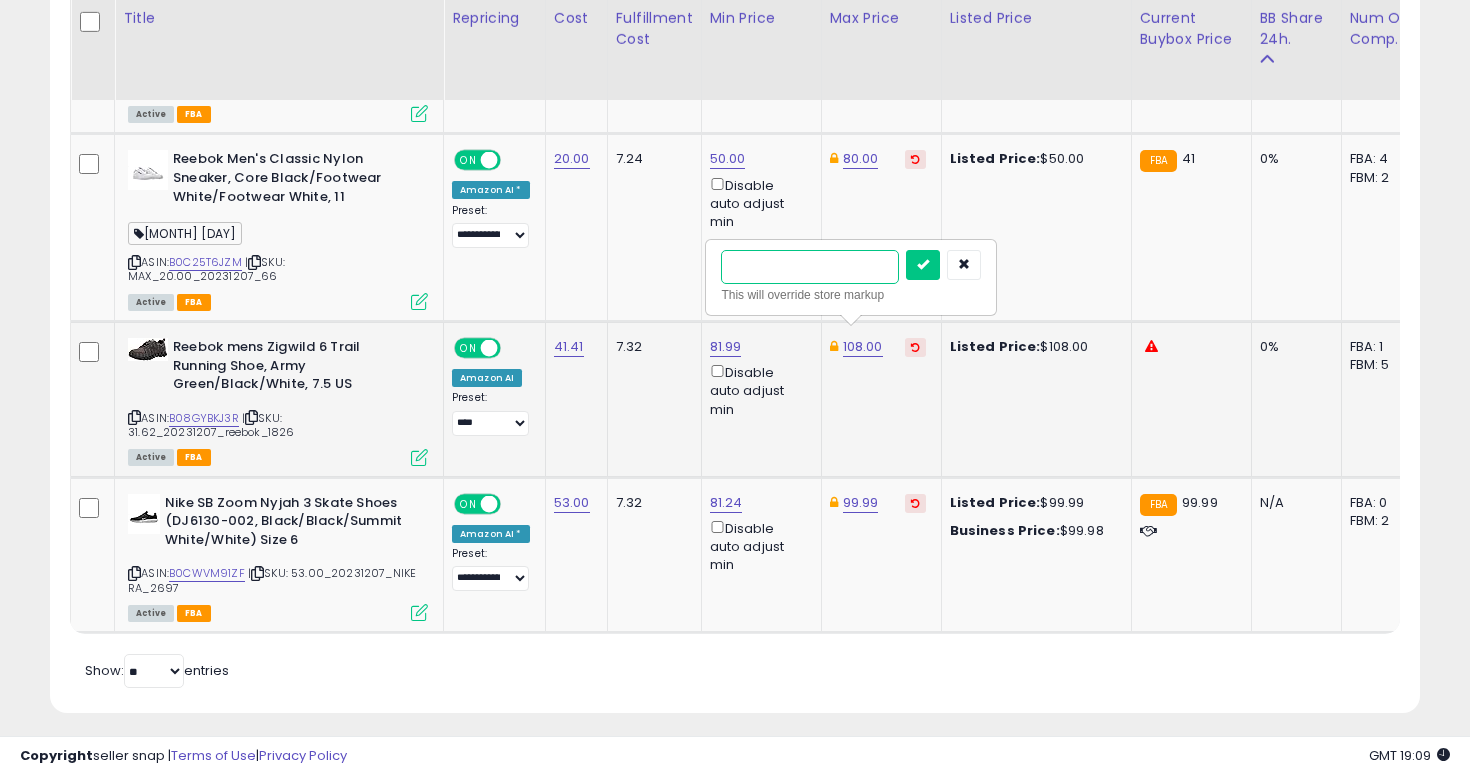 type on "***" 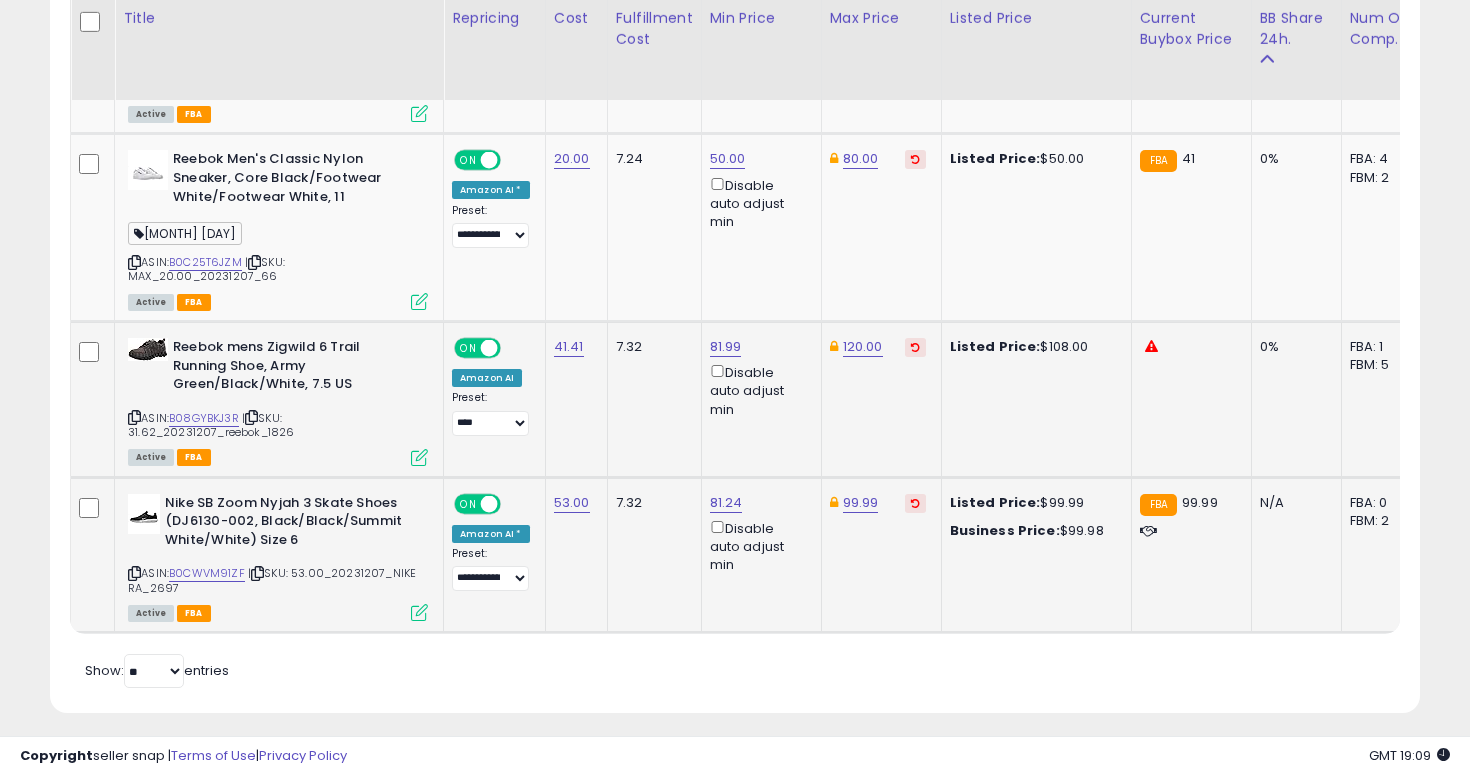 click at bounding box center [134, 573] 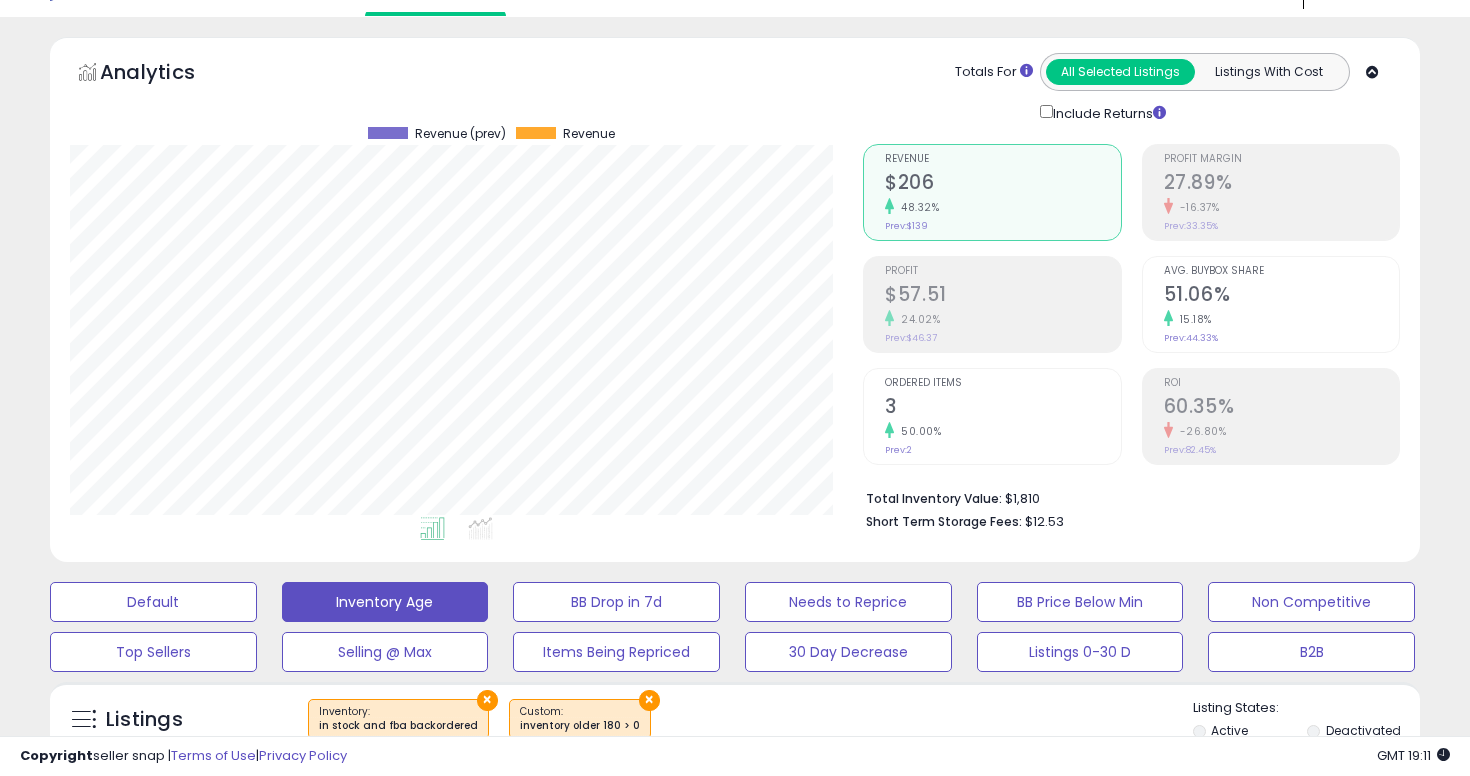 scroll, scrollTop: 0, scrollLeft: 0, axis: both 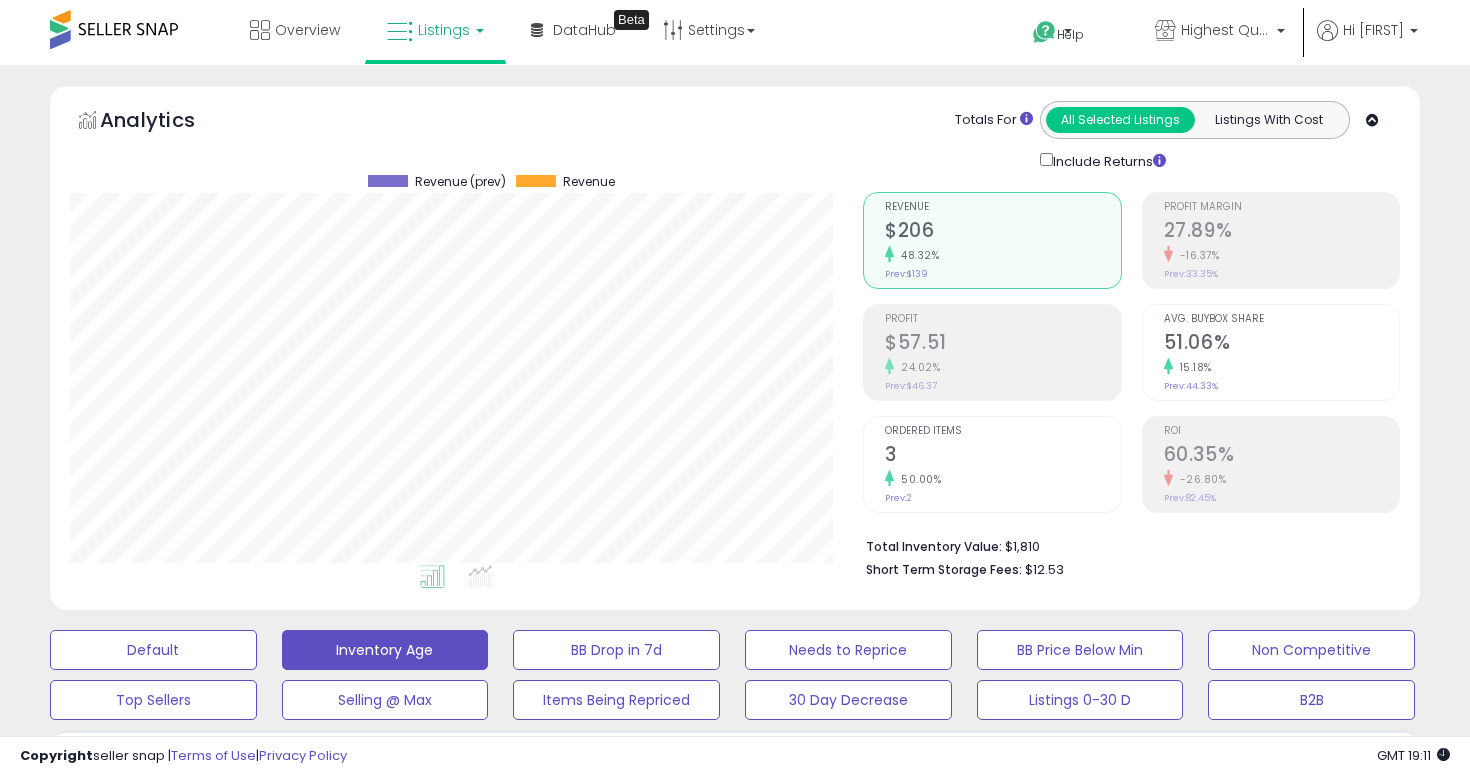 click on "Total Inventory Value:" at bounding box center [934, 546] 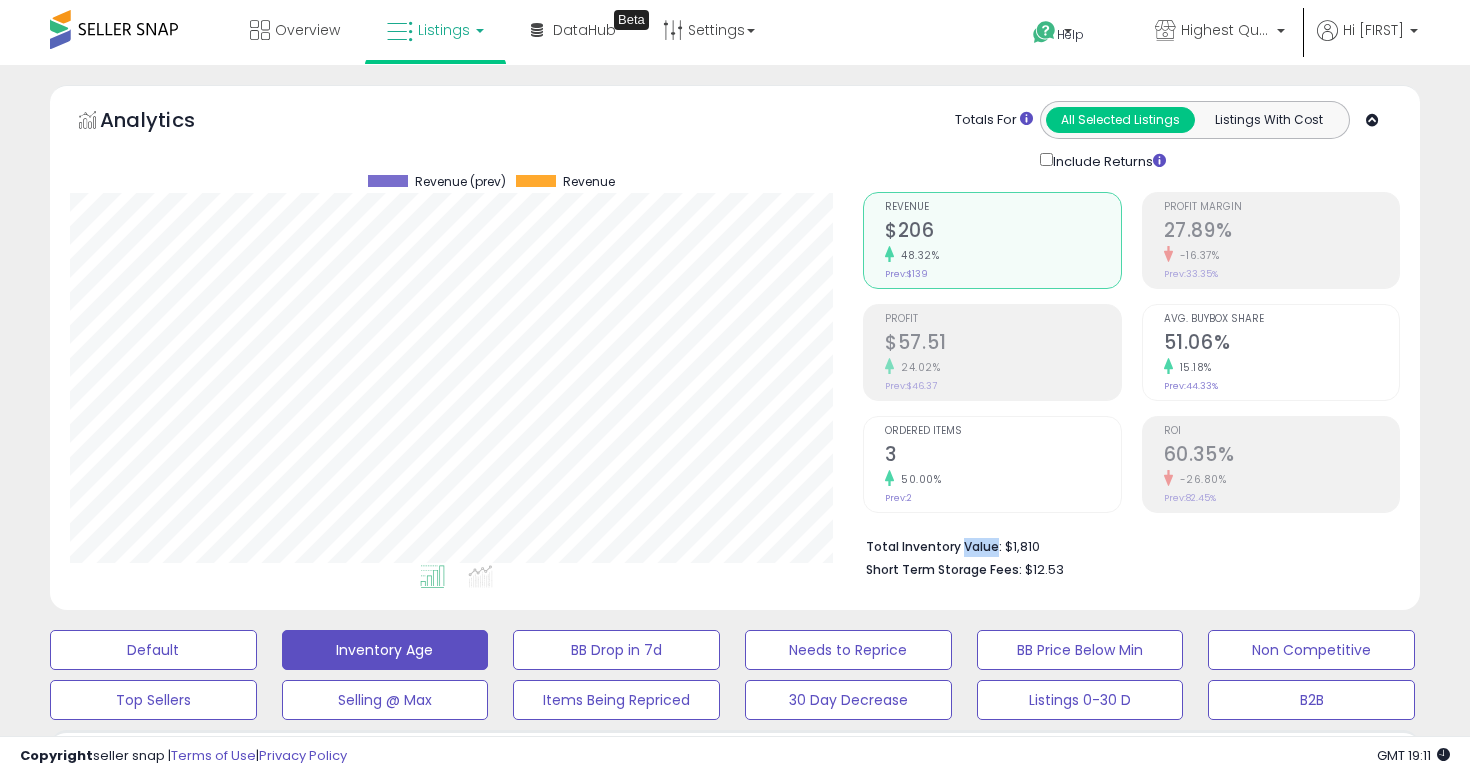 click on "Total Inventory Value:" at bounding box center [934, 546] 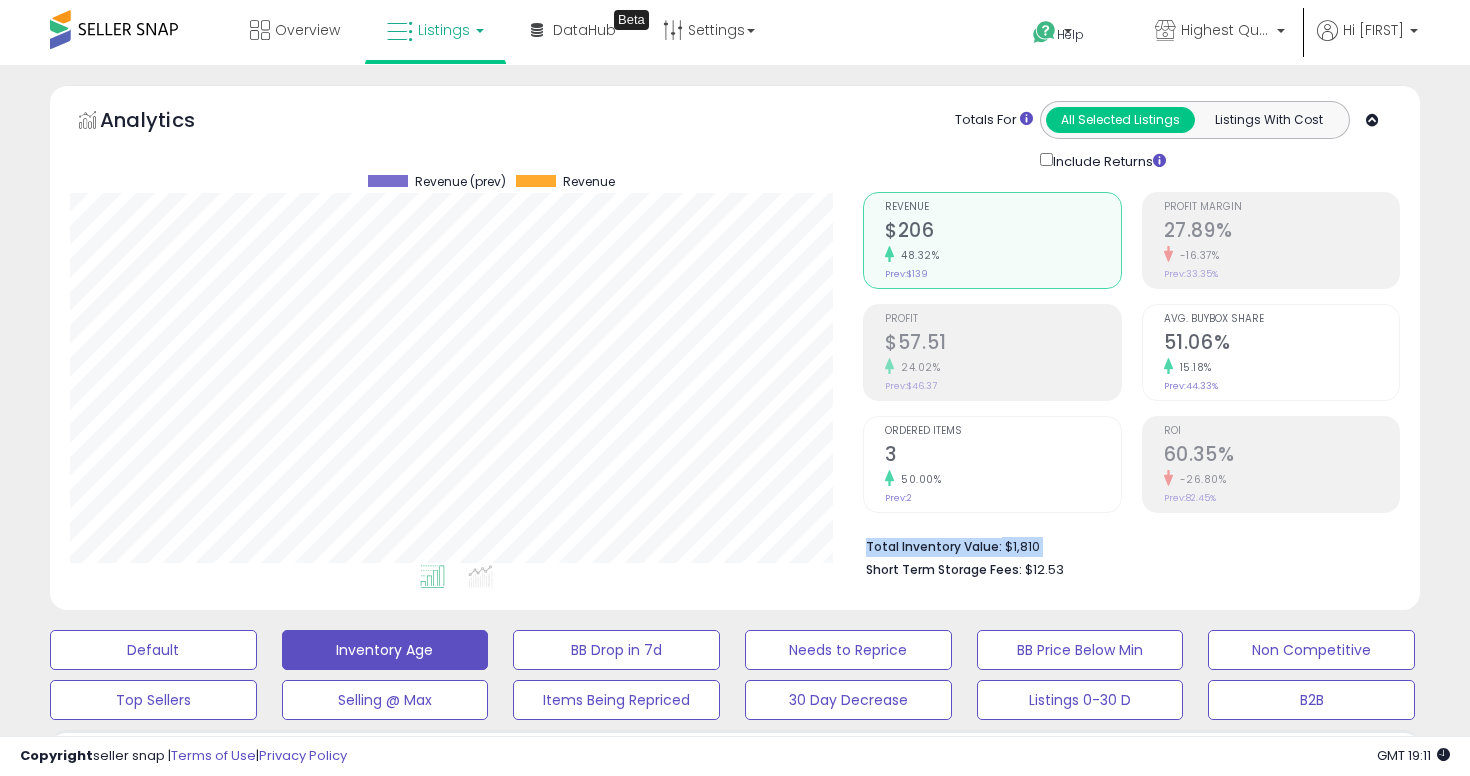 click on "Total Inventory Value:" at bounding box center (934, 546) 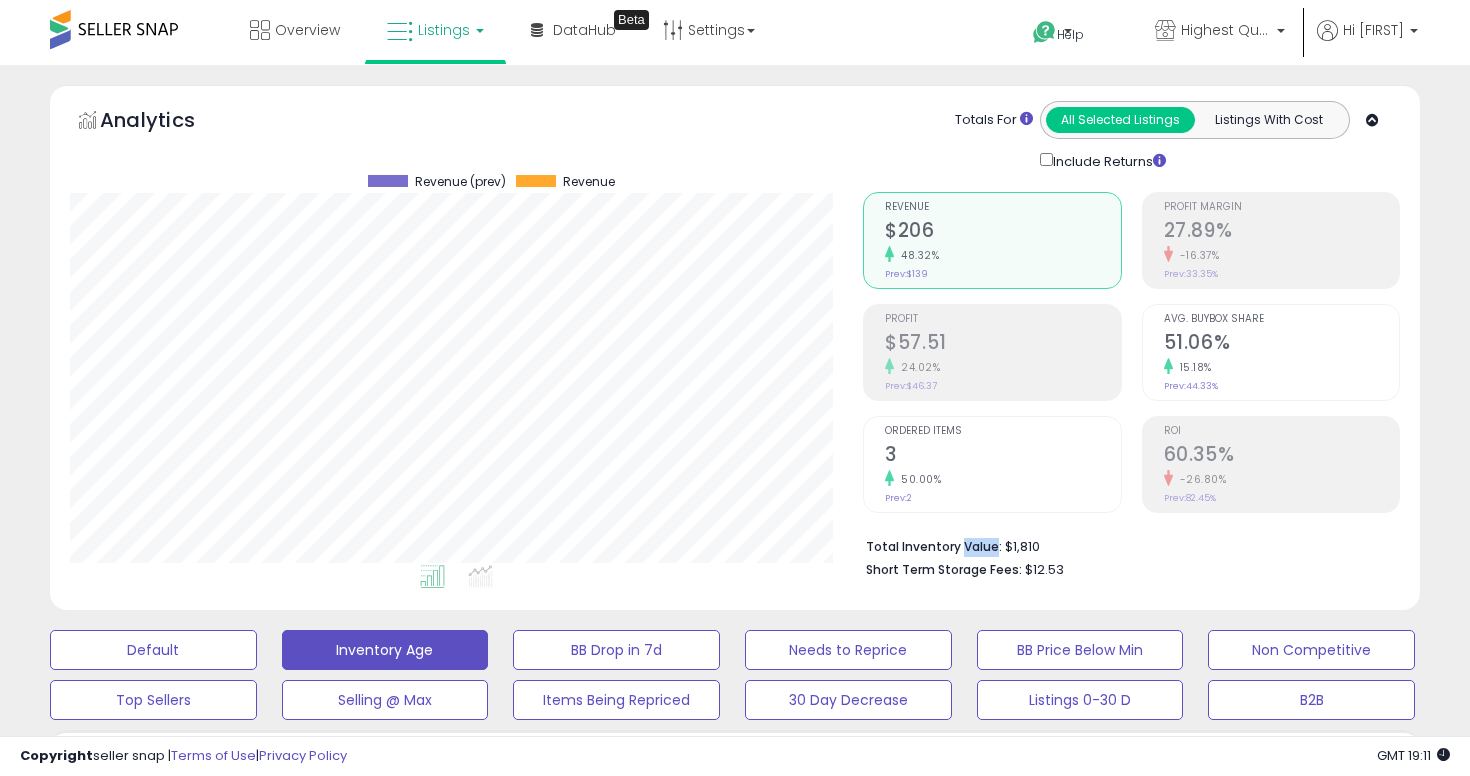 click on "Total Inventory Value:" at bounding box center [934, 546] 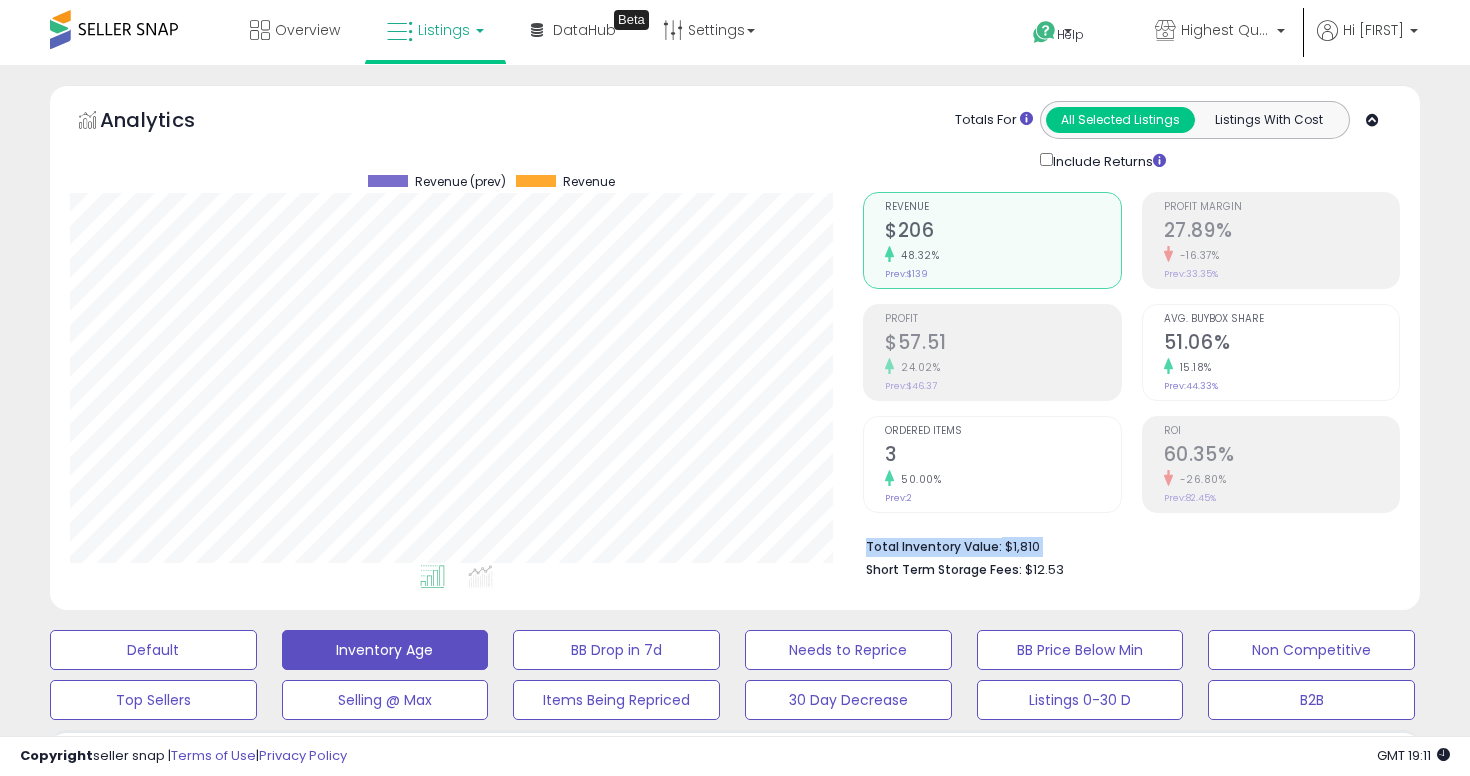 click on "Total Inventory Value:" at bounding box center (934, 546) 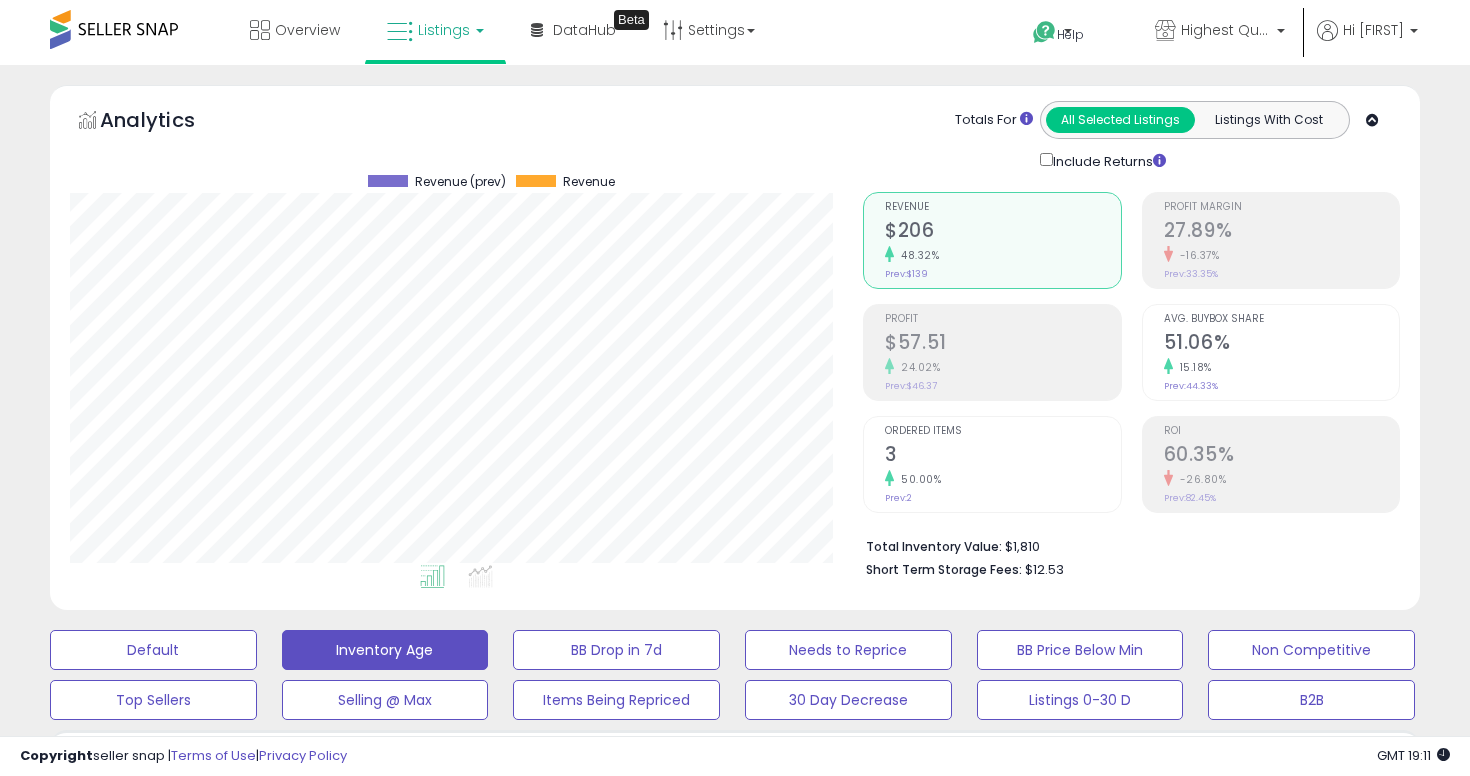 click on "Short Term Storage Fees:" at bounding box center [944, 569] 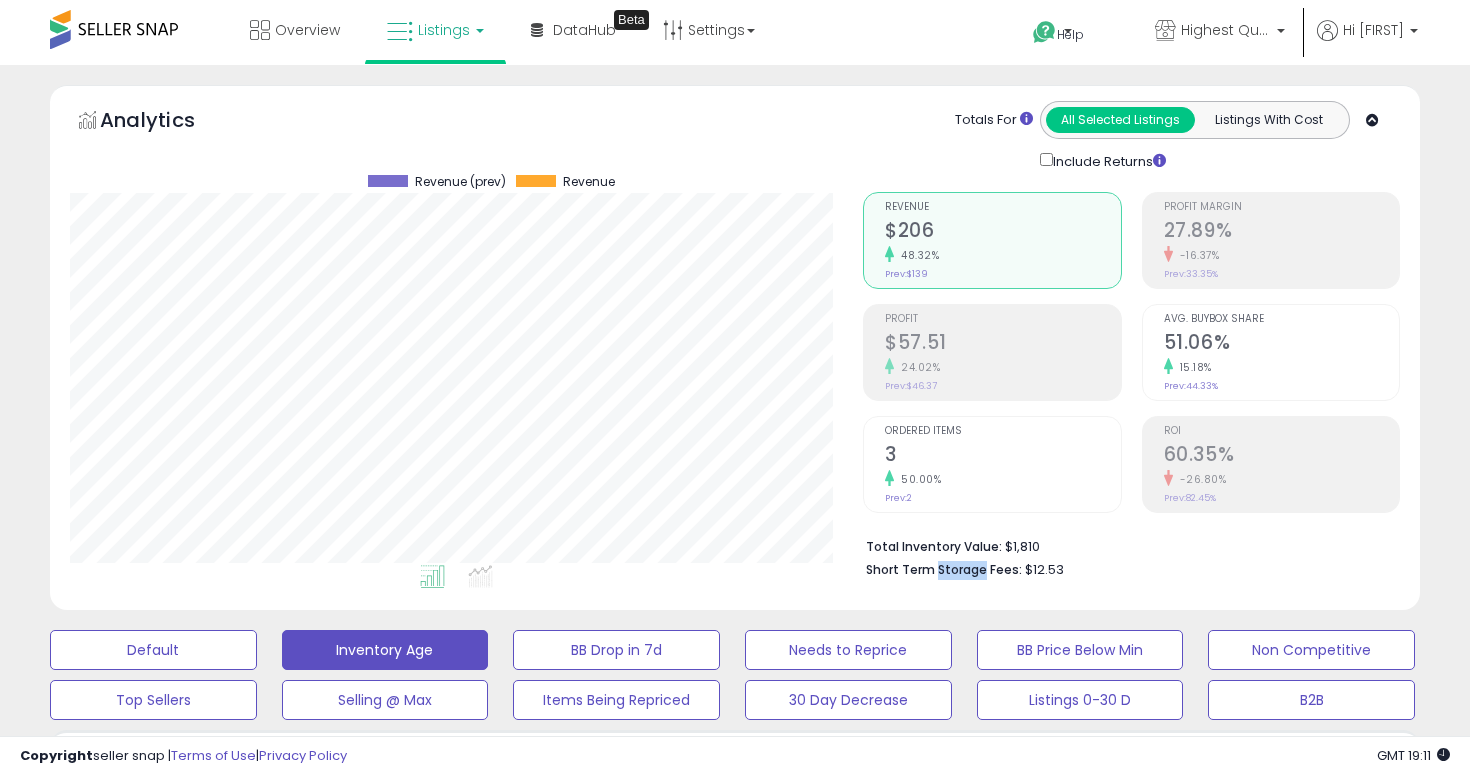 click on "Short Term Storage Fees:" at bounding box center [944, 569] 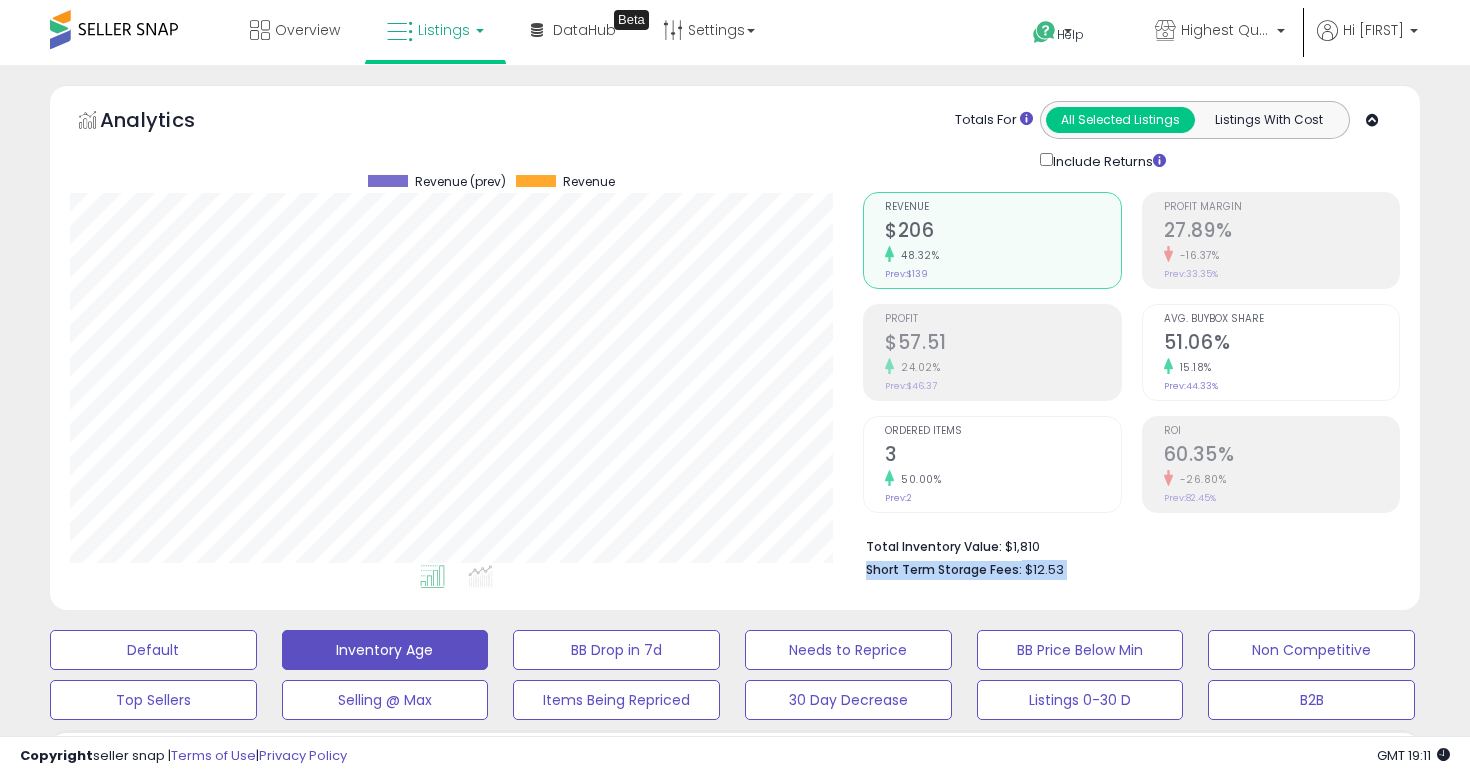 click on "Short Term Storage Fees:" at bounding box center [944, 569] 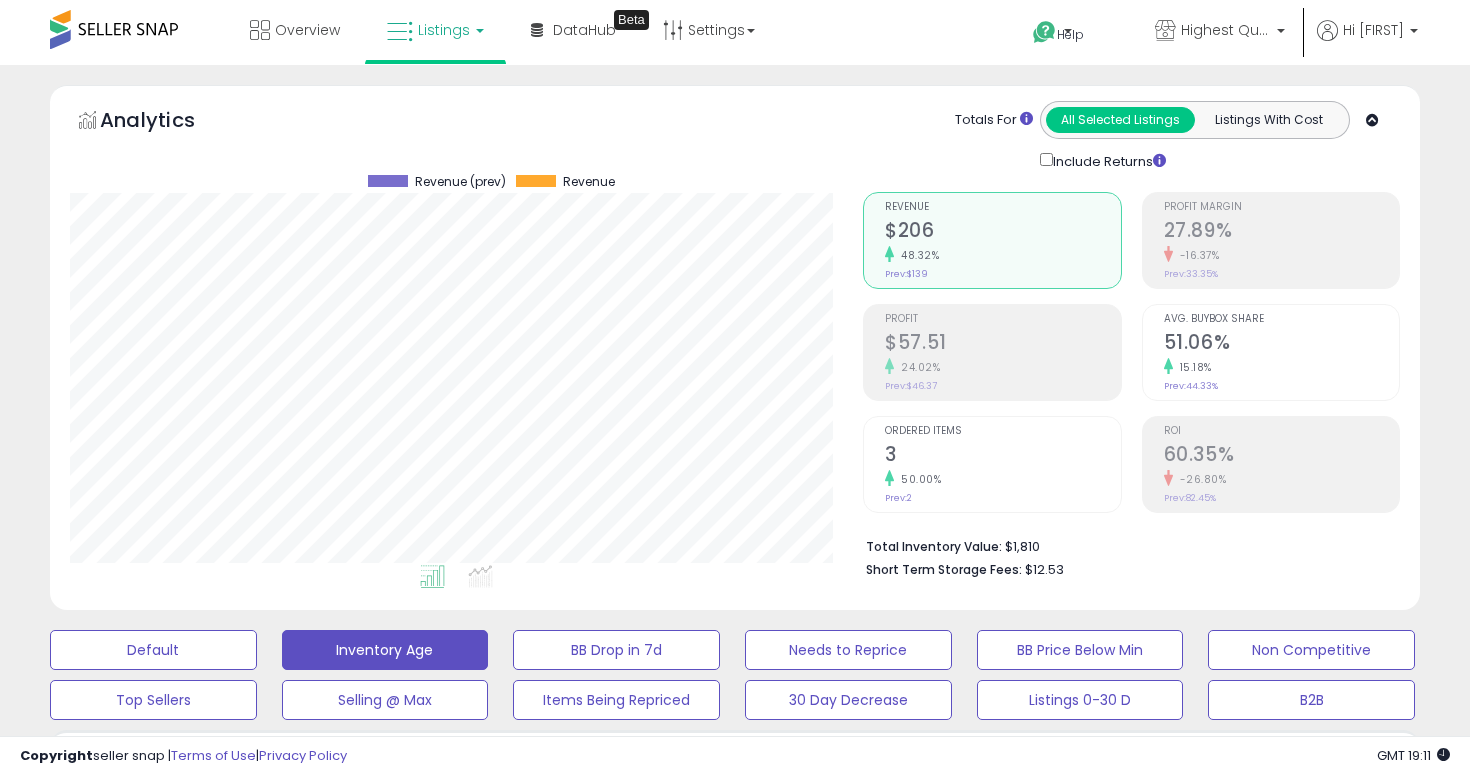 click on "Total Inventory Value:" at bounding box center (934, 546) 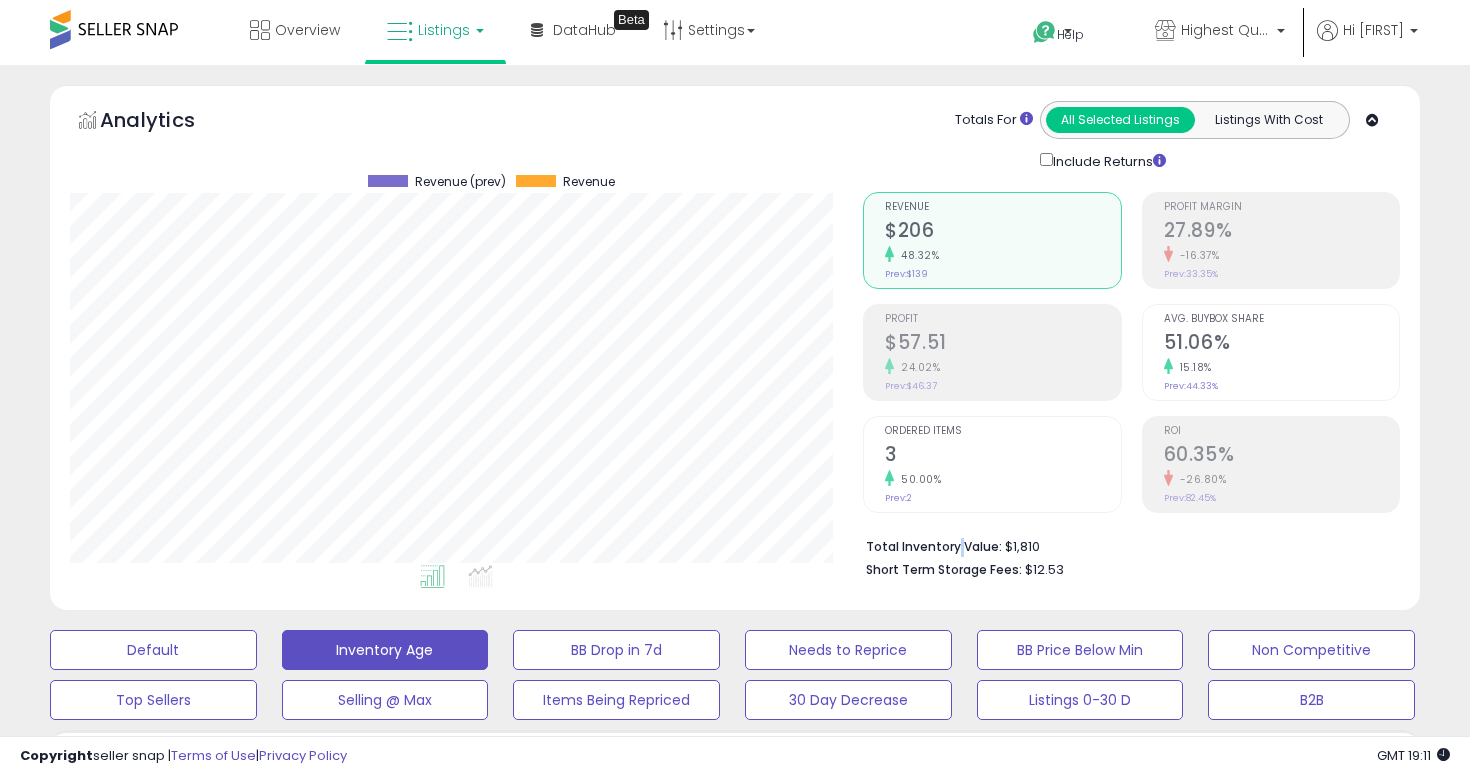 click on "Total Inventory Value:" at bounding box center (934, 546) 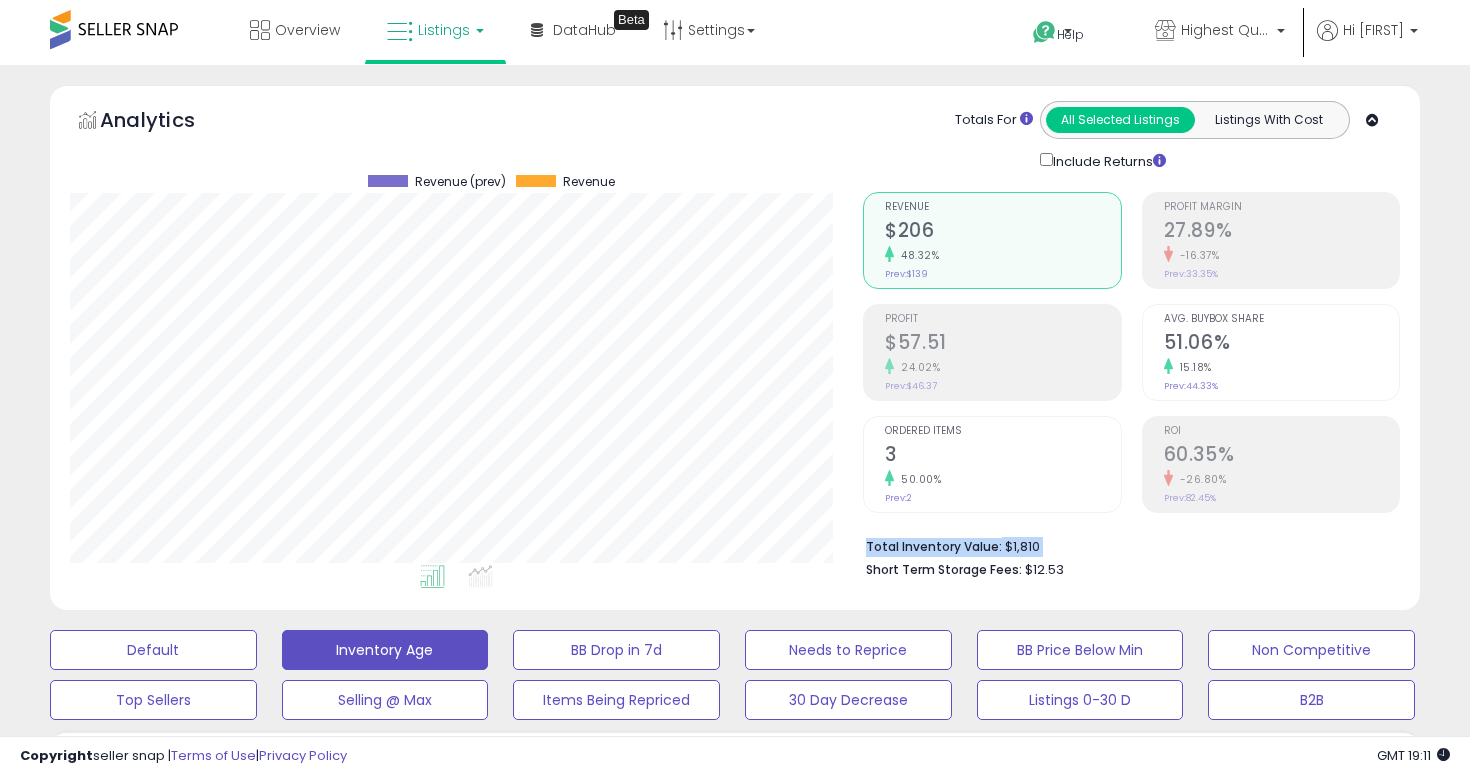 click on "Total Inventory Value:" at bounding box center [934, 546] 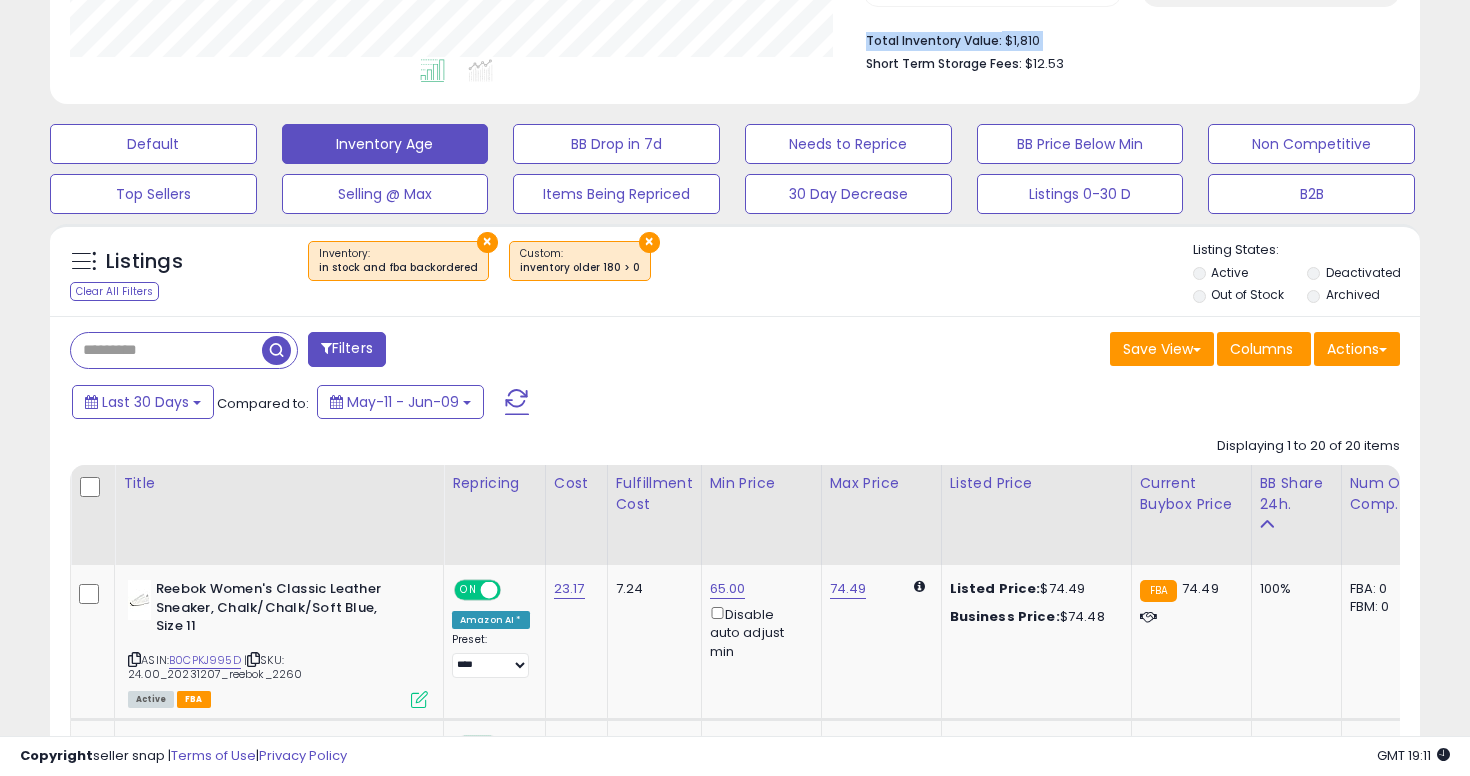 scroll, scrollTop: 362, scrollLeft: 0, axis: vertical 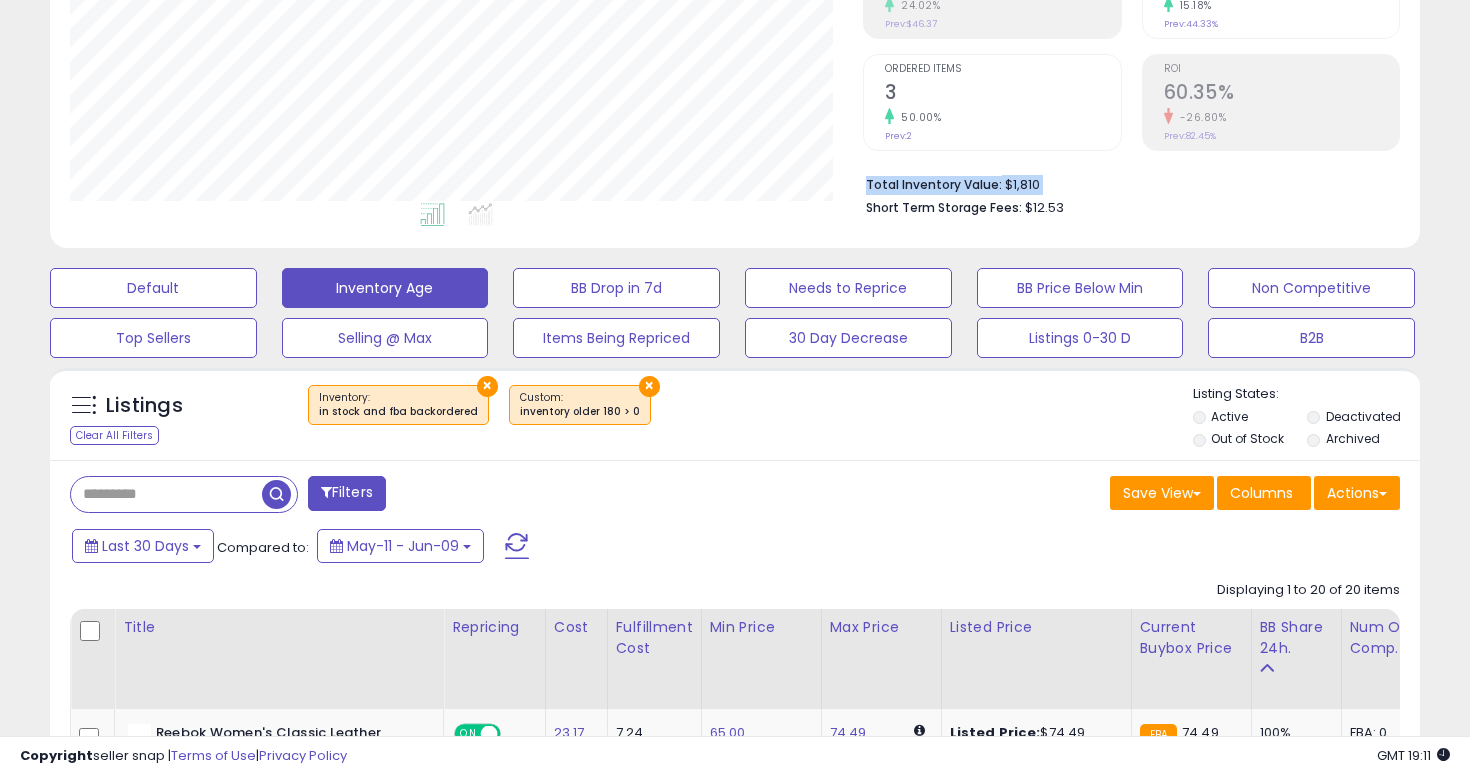click on "Total Inventory Value:" at bounding box center (934, 184) 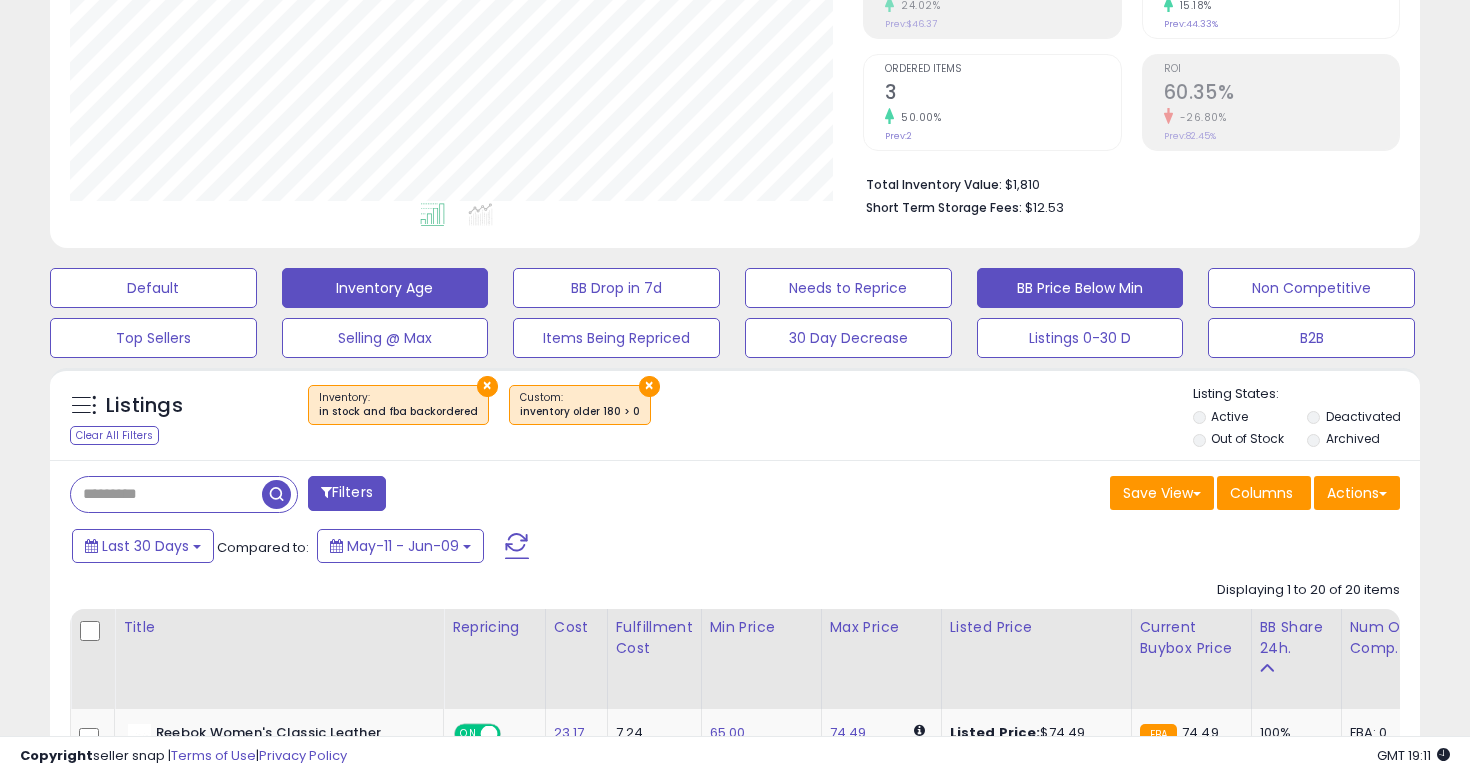 scroll, scrollTop: 0, scrollLeft: 0, axis: both 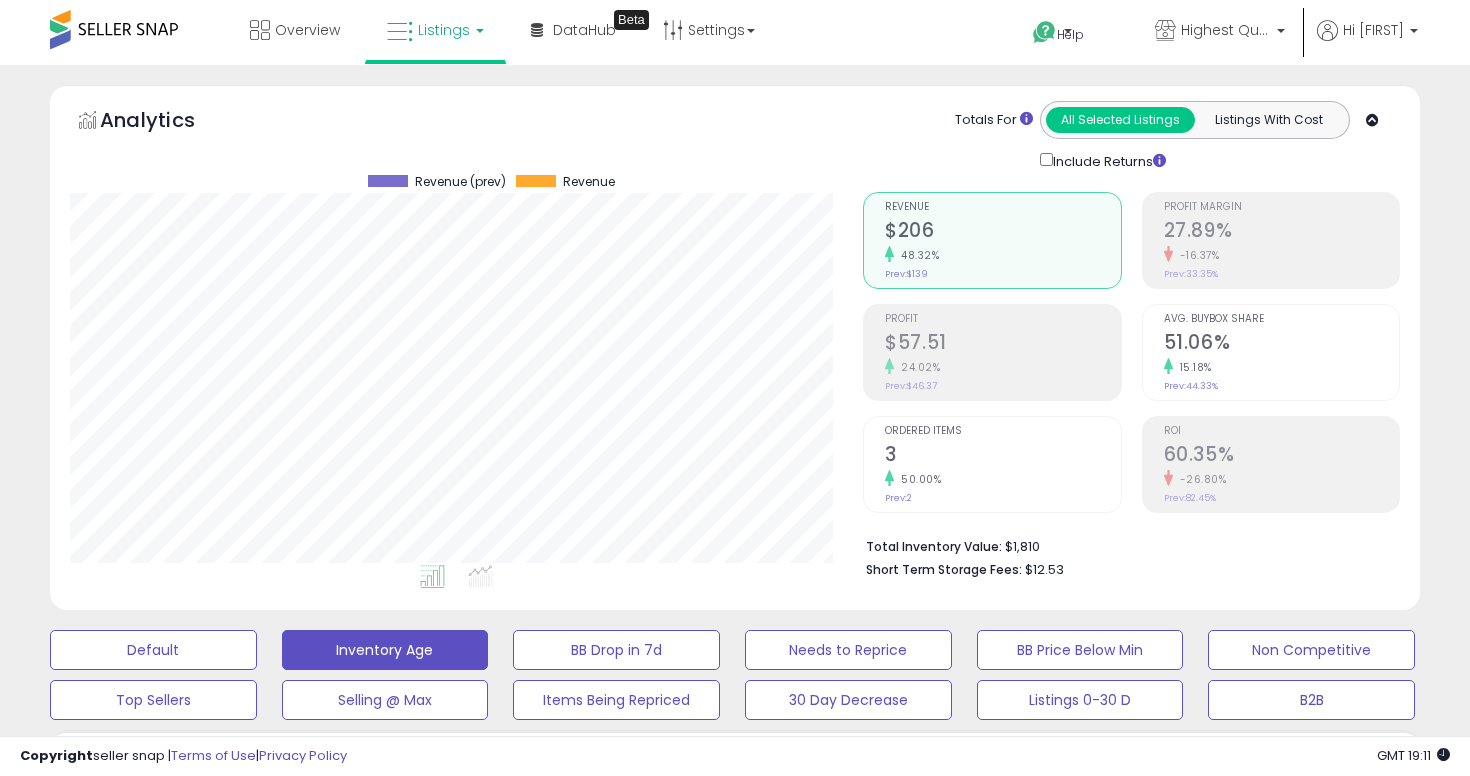 click on "Listings" at bounding box center (435, 30) 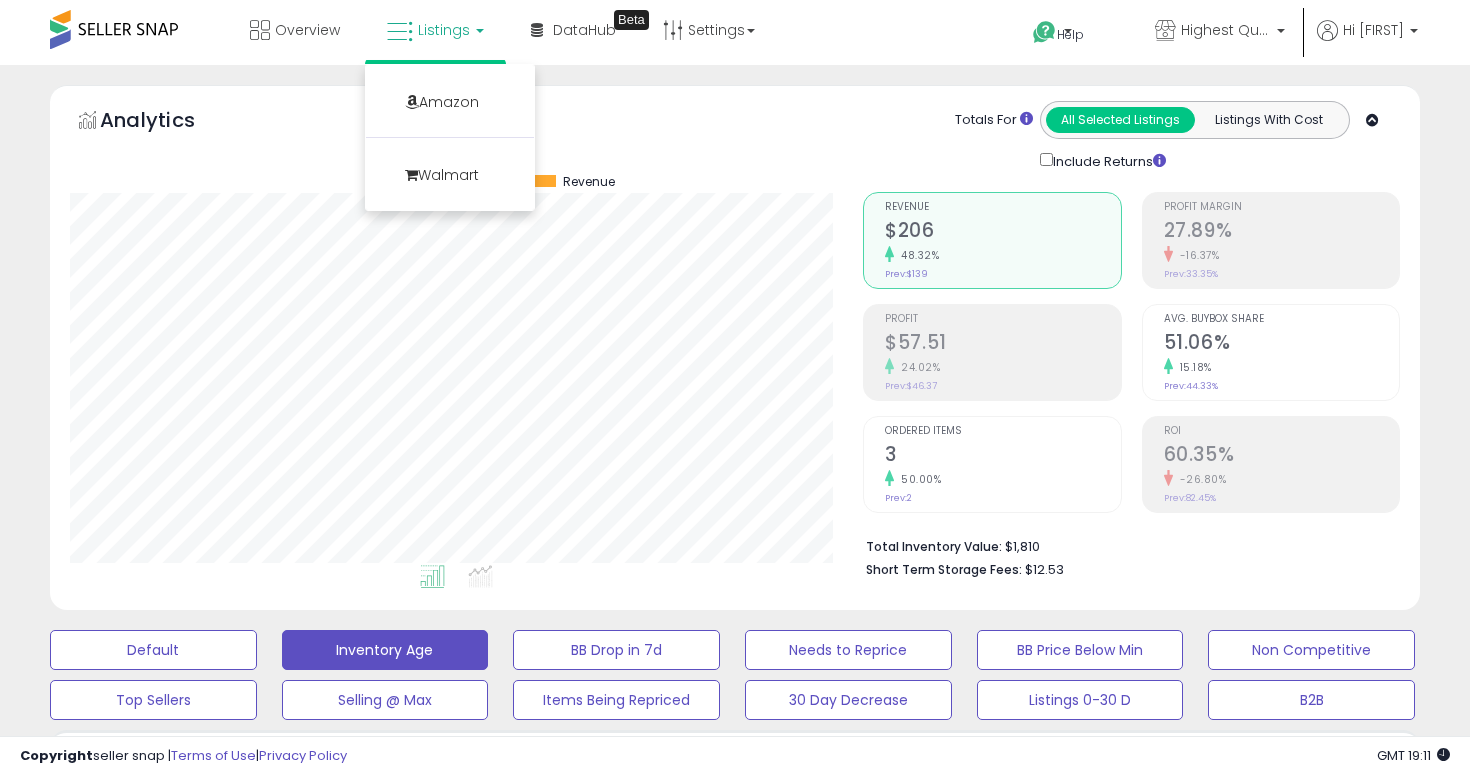click on "Total Inventory Value:   $1,810
Short Term Storage Fees:   $12.53" at bounding box center [1131, 551] 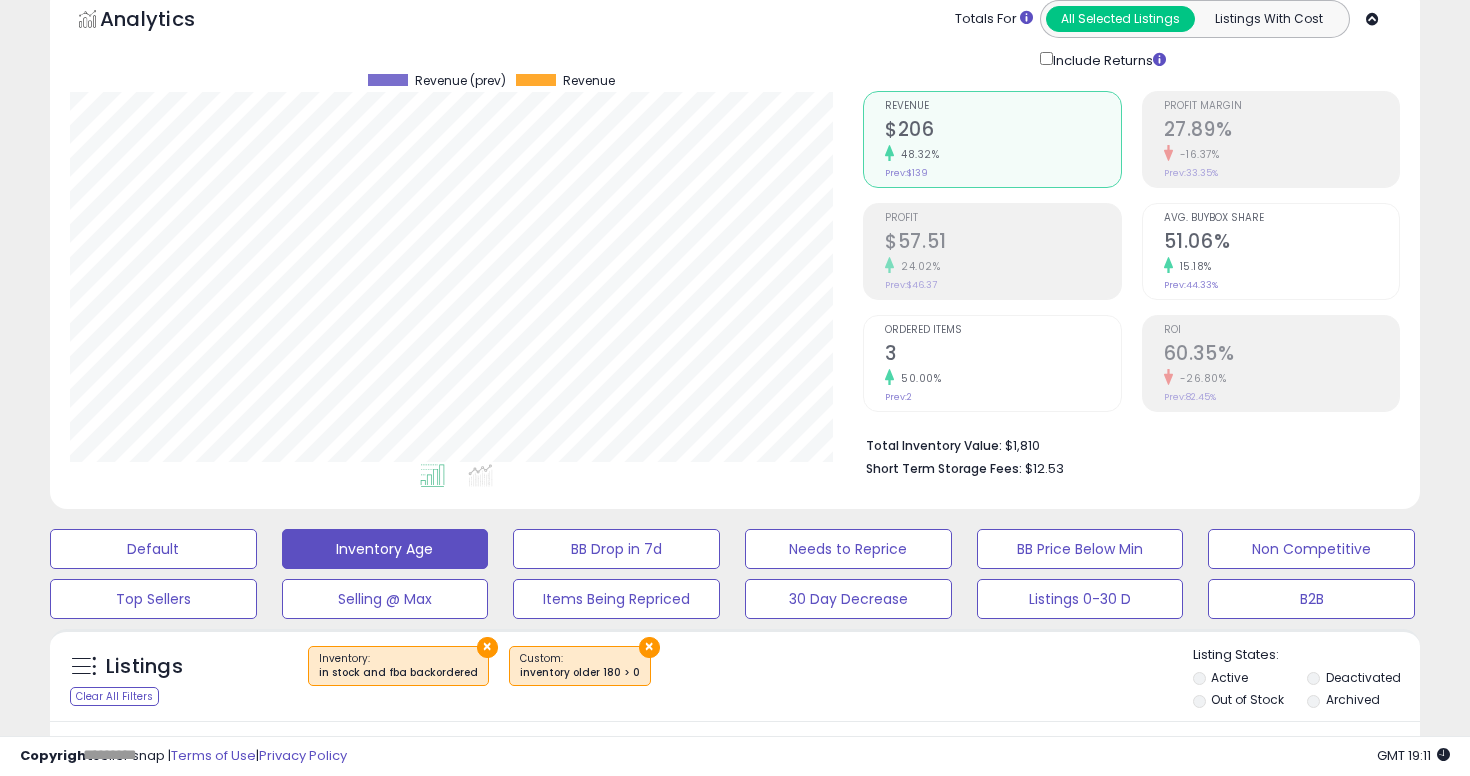 scroll, scrollTop: 0, scrollLeft: 0, axis: both 